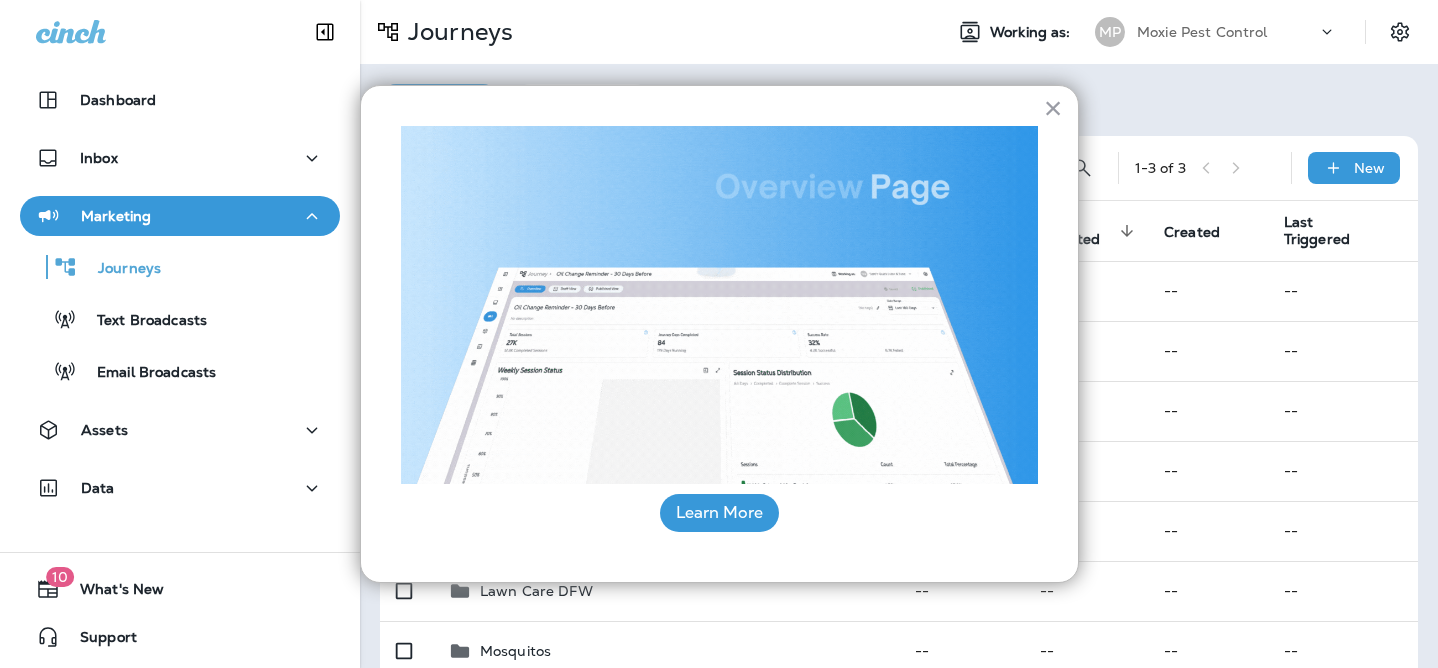 scroll, scrollTop: 0, scrollLeft: 0, axis: both 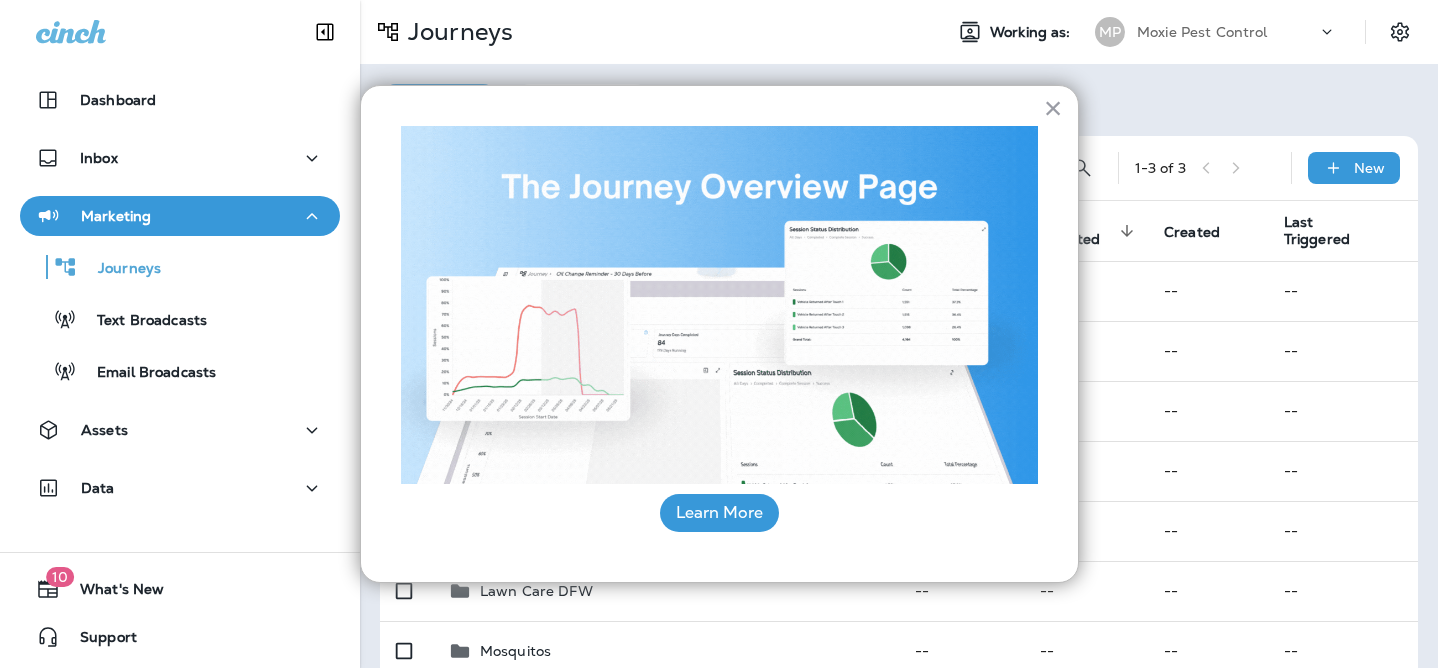 click on "× Learn More" at bounding box center (719, 334) 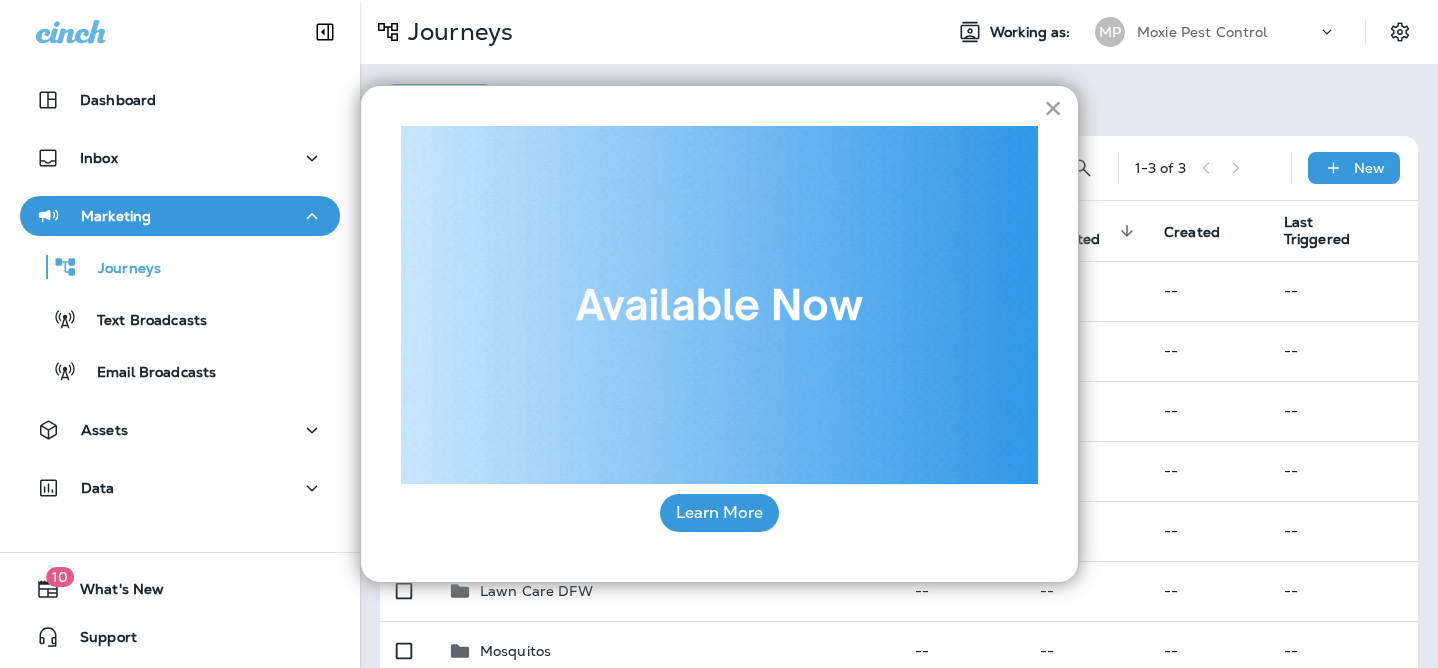 click on "× Learn More" at bounding box center (719, 334) 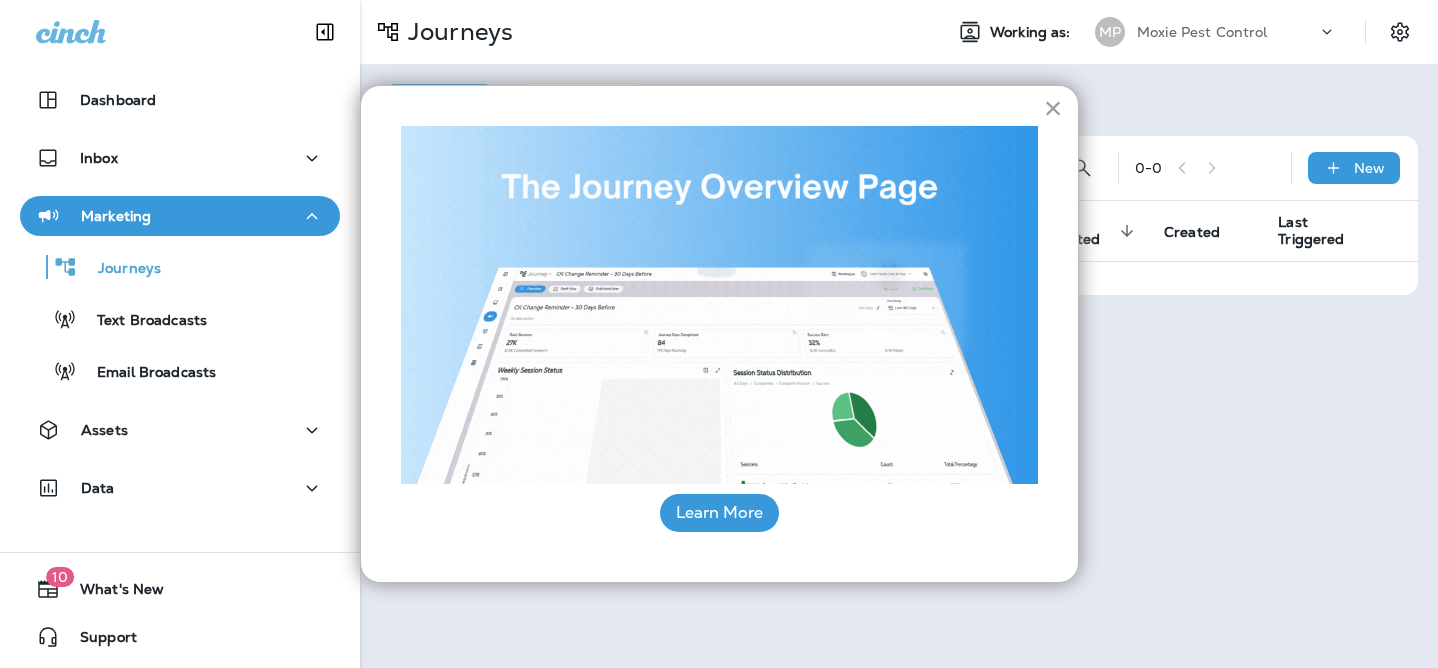 scroll, scrollTop: 0, scrollLeft: 0, axis: both 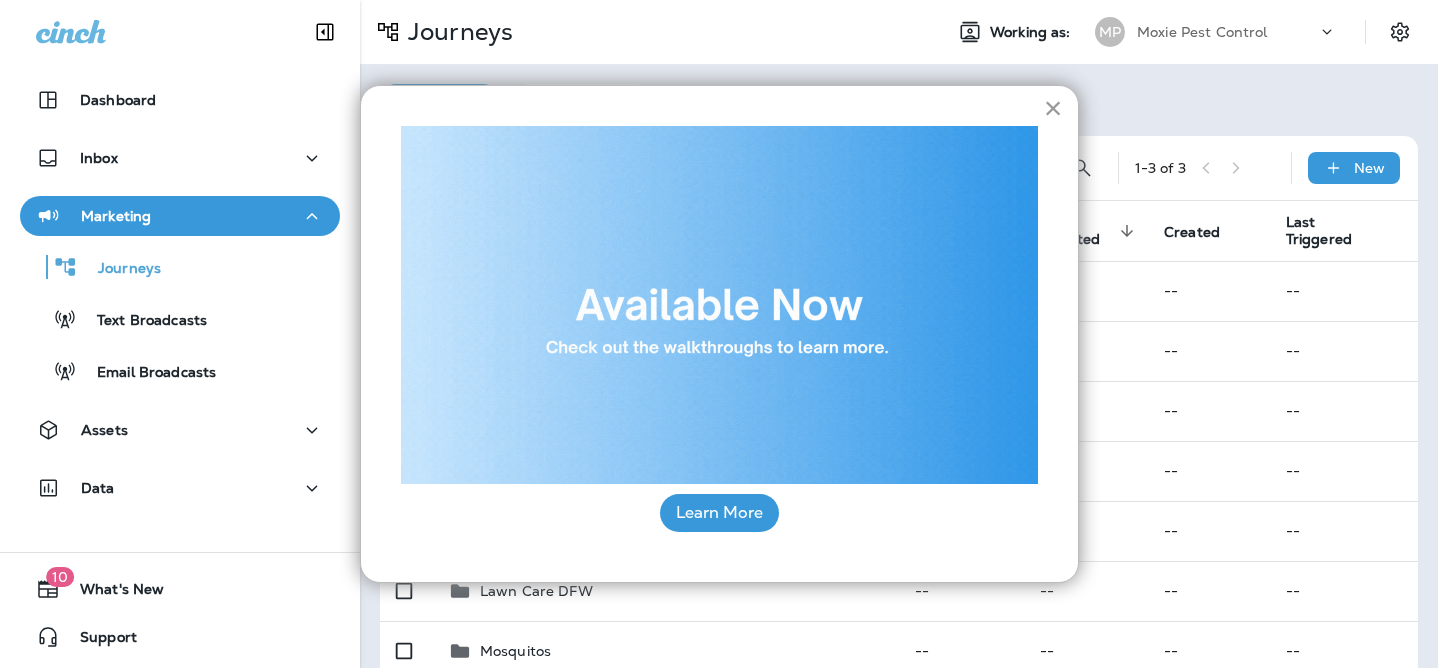 click on "×" at bounding box center [1053, 108] 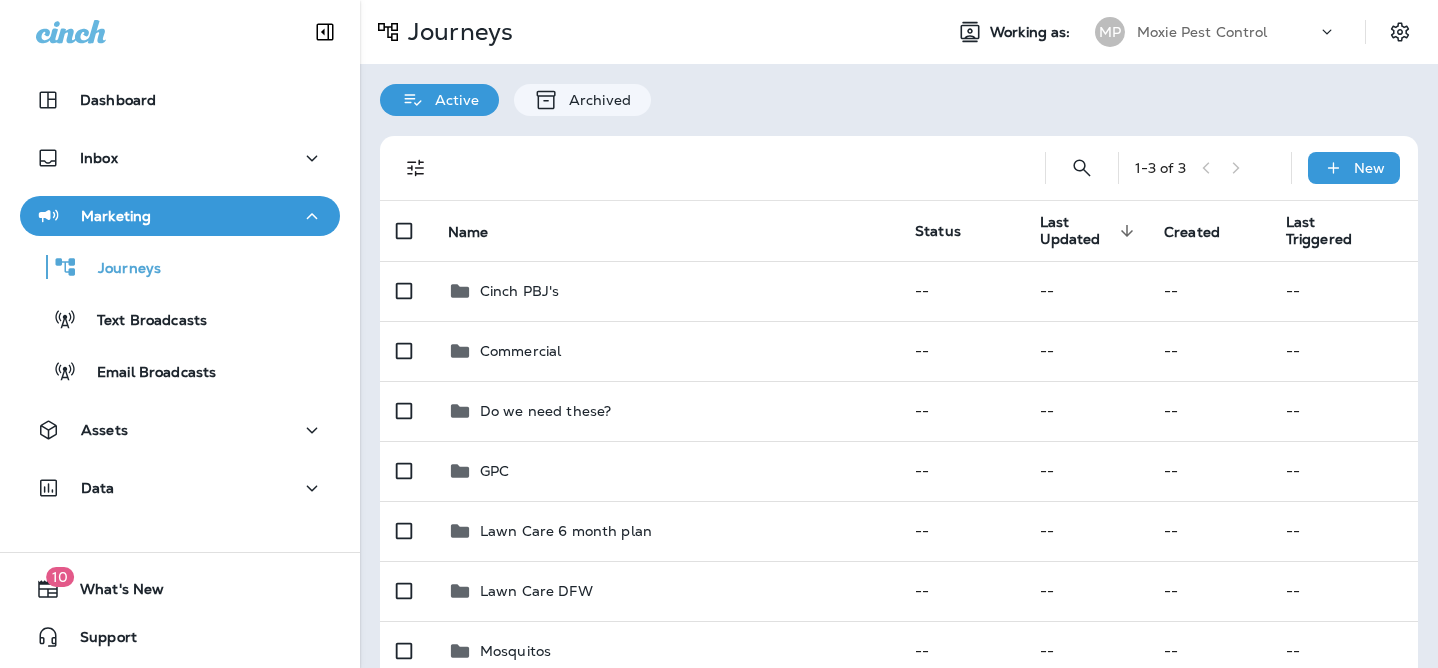 click on "Marketing" at bounding box center [180, 216] 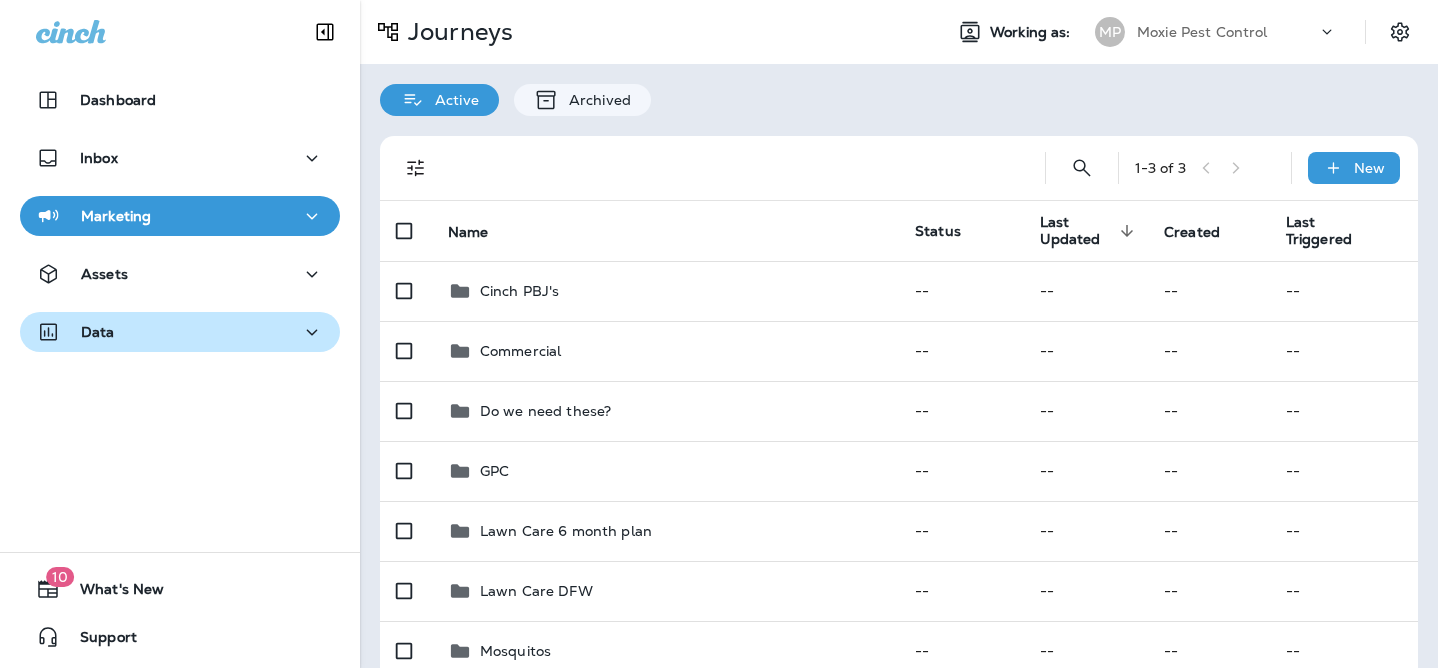 click on "Data" at bounding box center (180, 332) 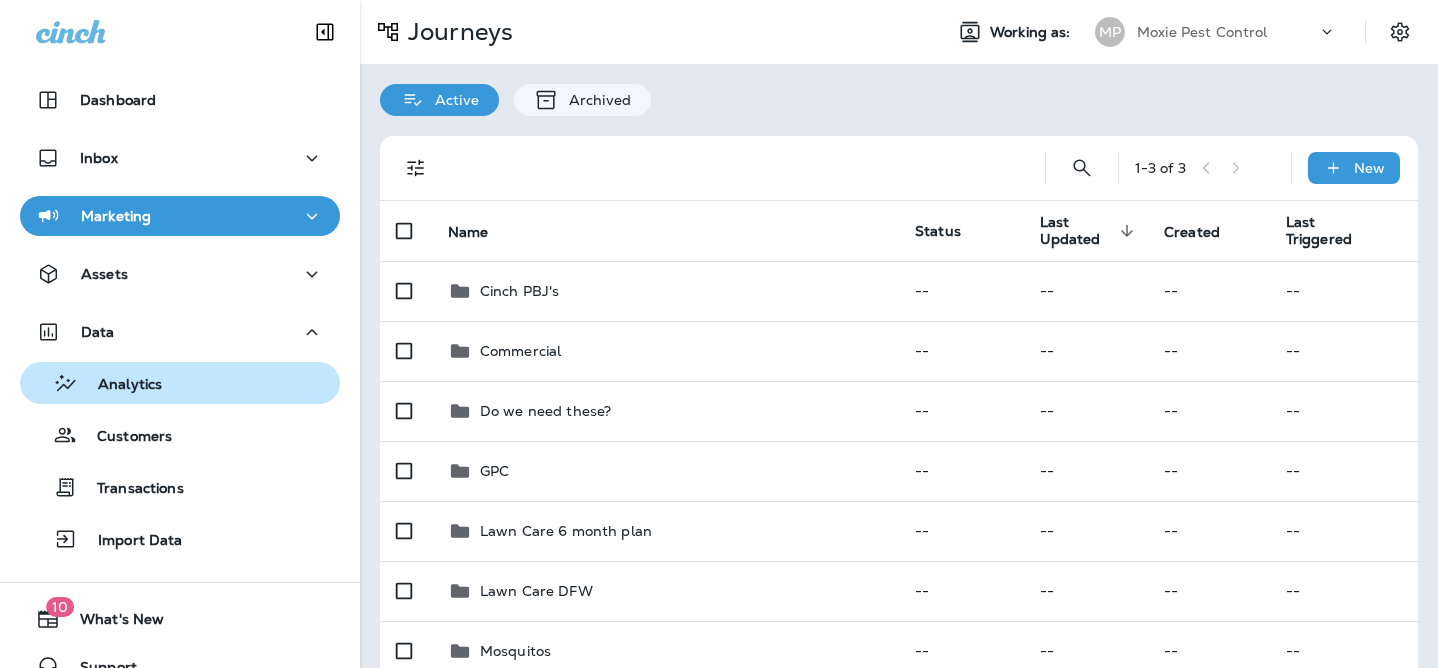 click on "Analytics" at bounding box center [180, 383] 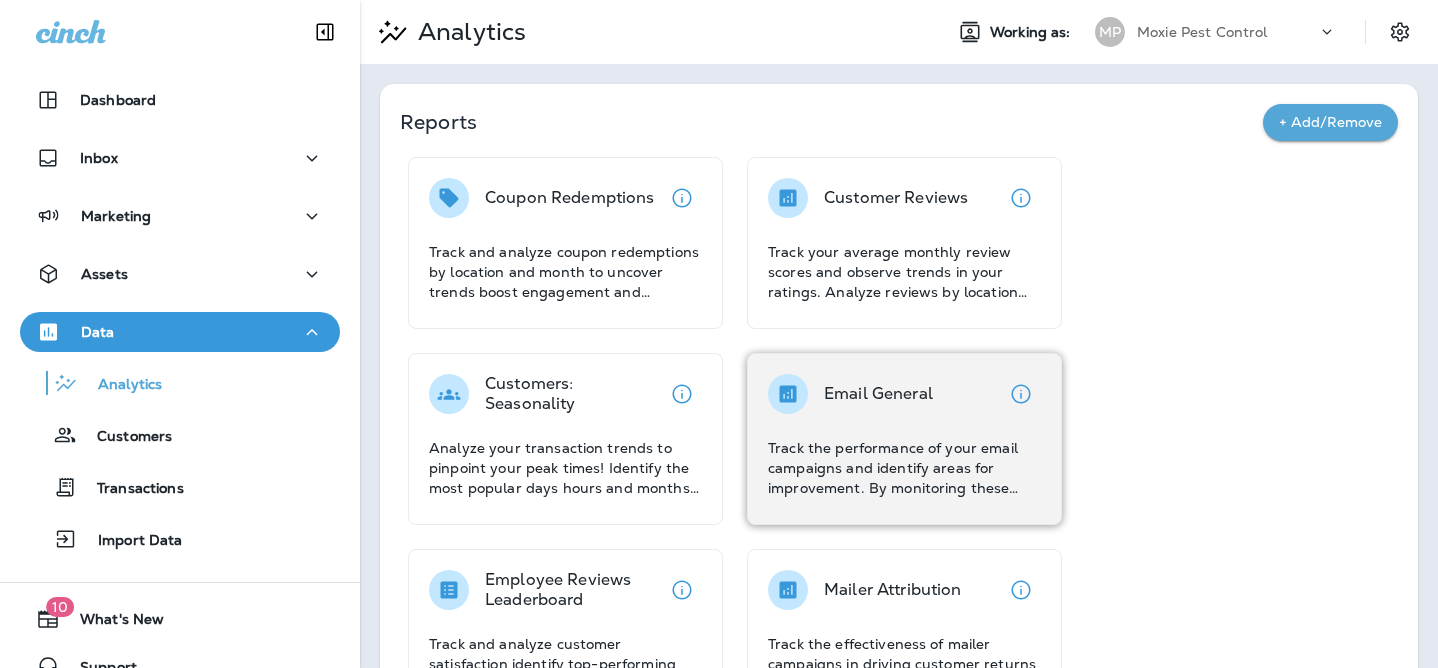click on "Email General" at bounding box center [878, 394] 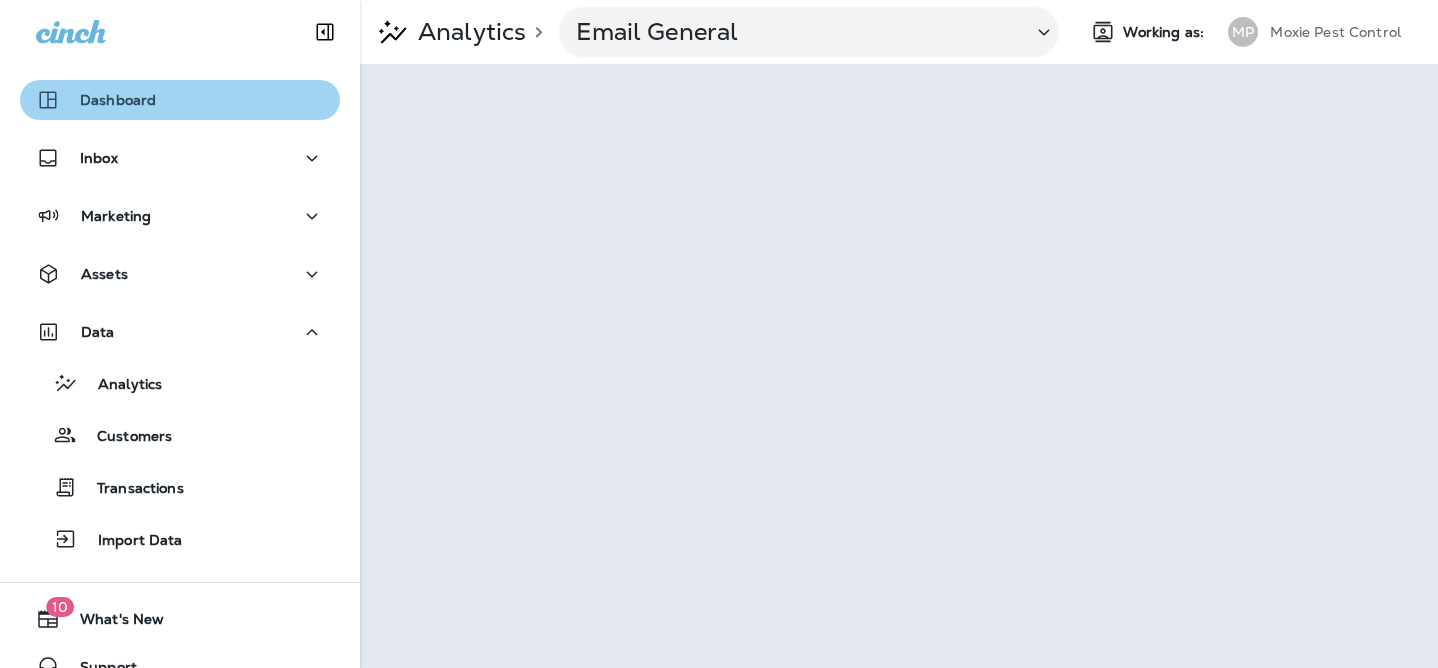 click on "Dashboard" at bounding box center [180, 100] 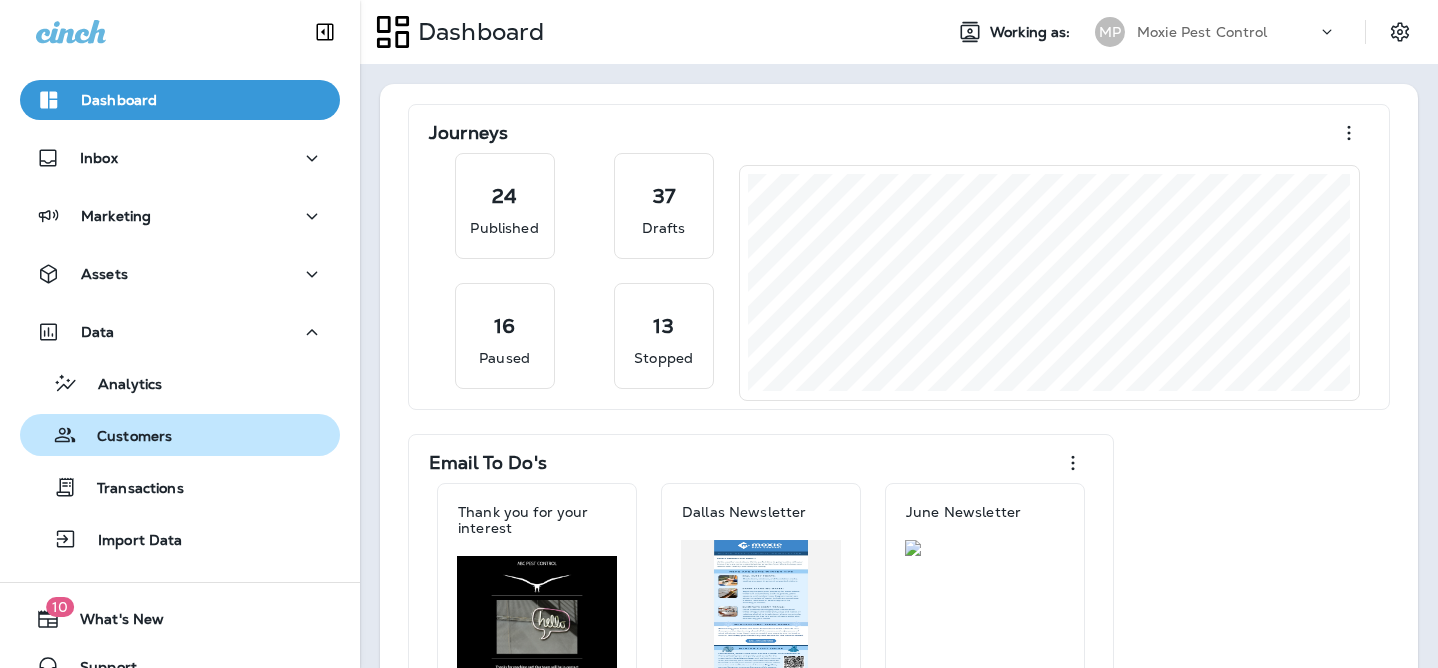scroll, scrollTop: 30, scrollLeft: 0, axis: vertical 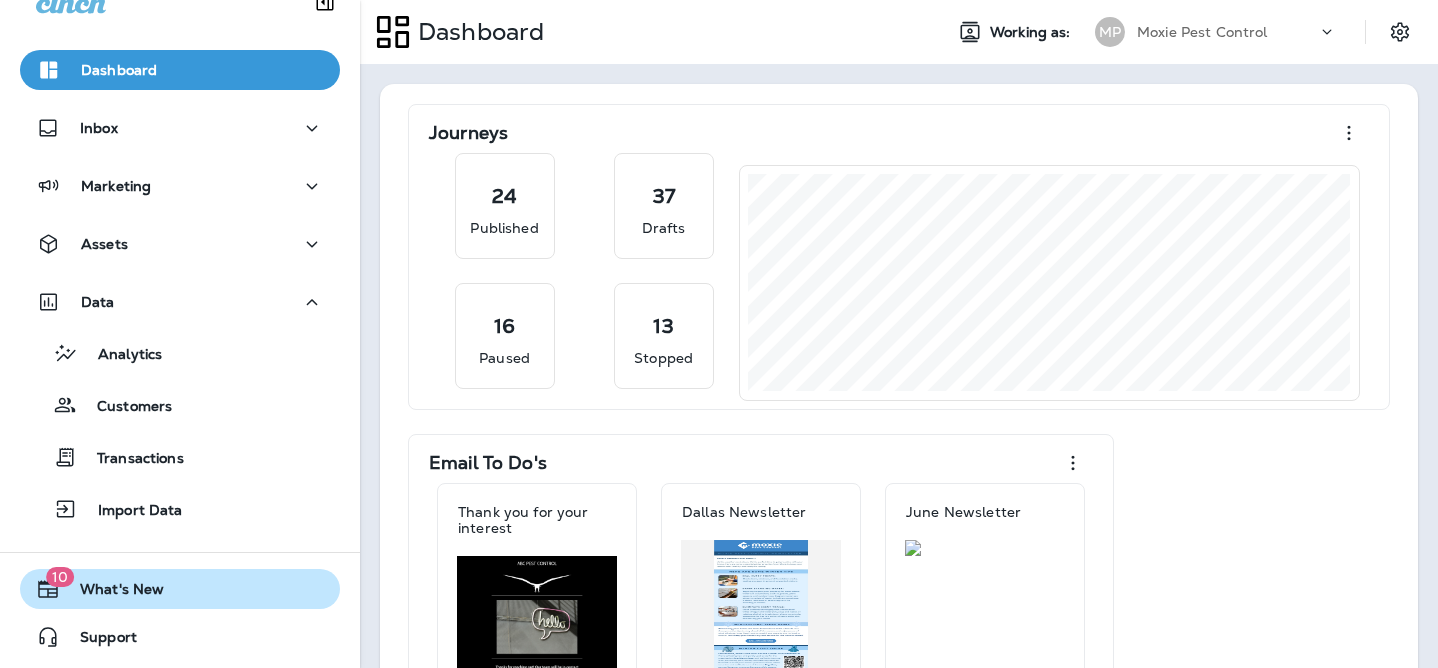 click on "10 What's New" at bounding box center (180, 589) 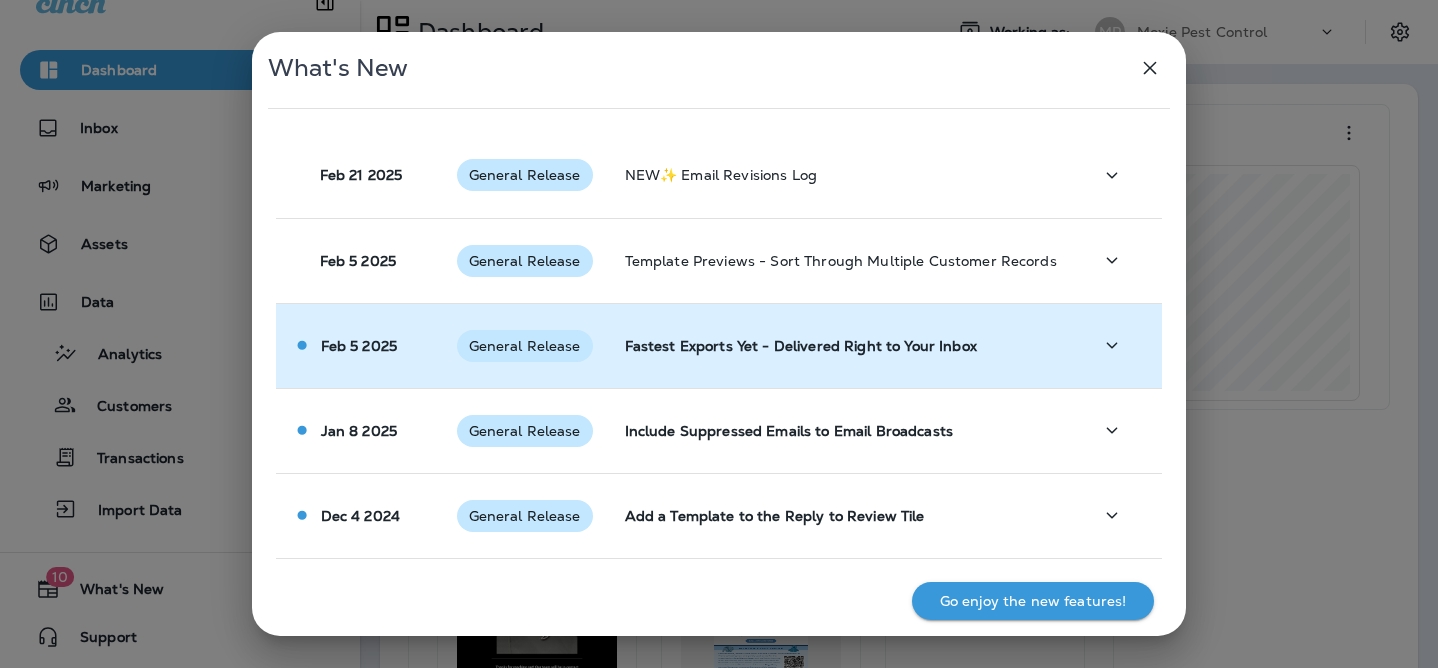 scroll, scrollTop: 599, scrollLeft: 0, axis: vertical 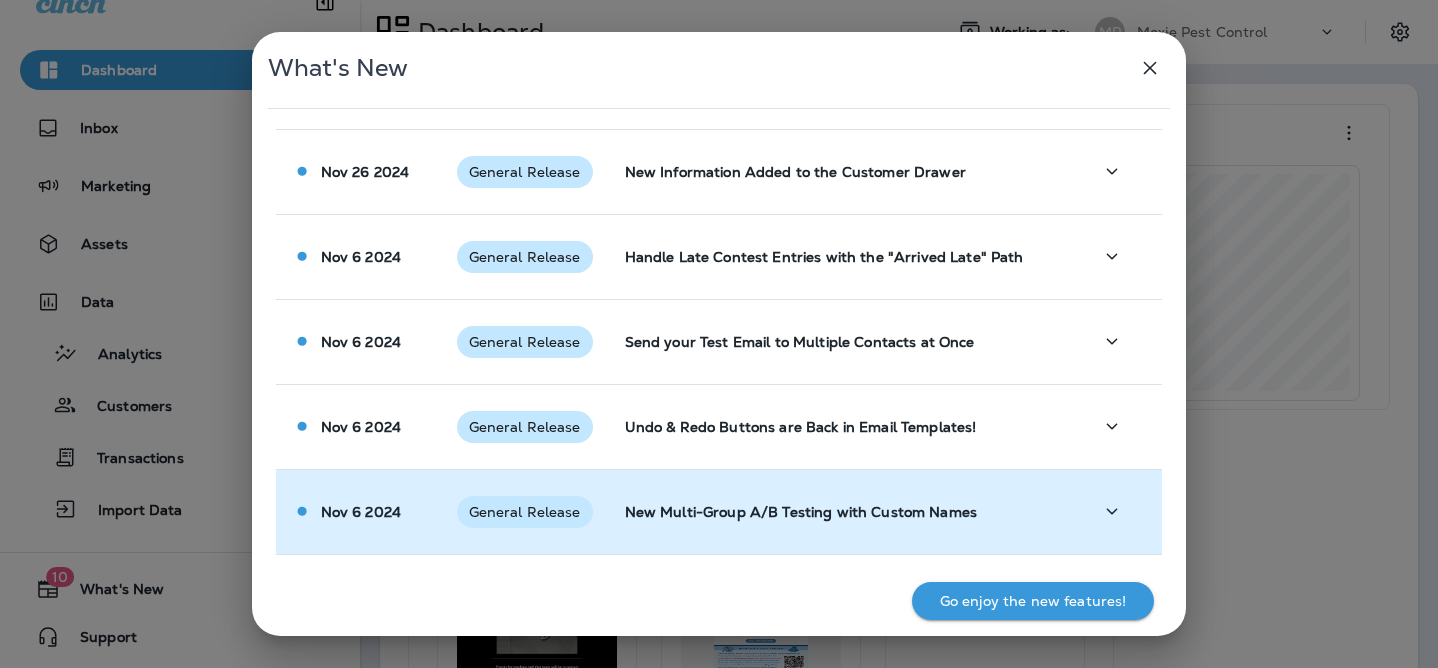 click on "New Multi-Group A/B Testing with Custom Names" at bounding box center [843, 512] 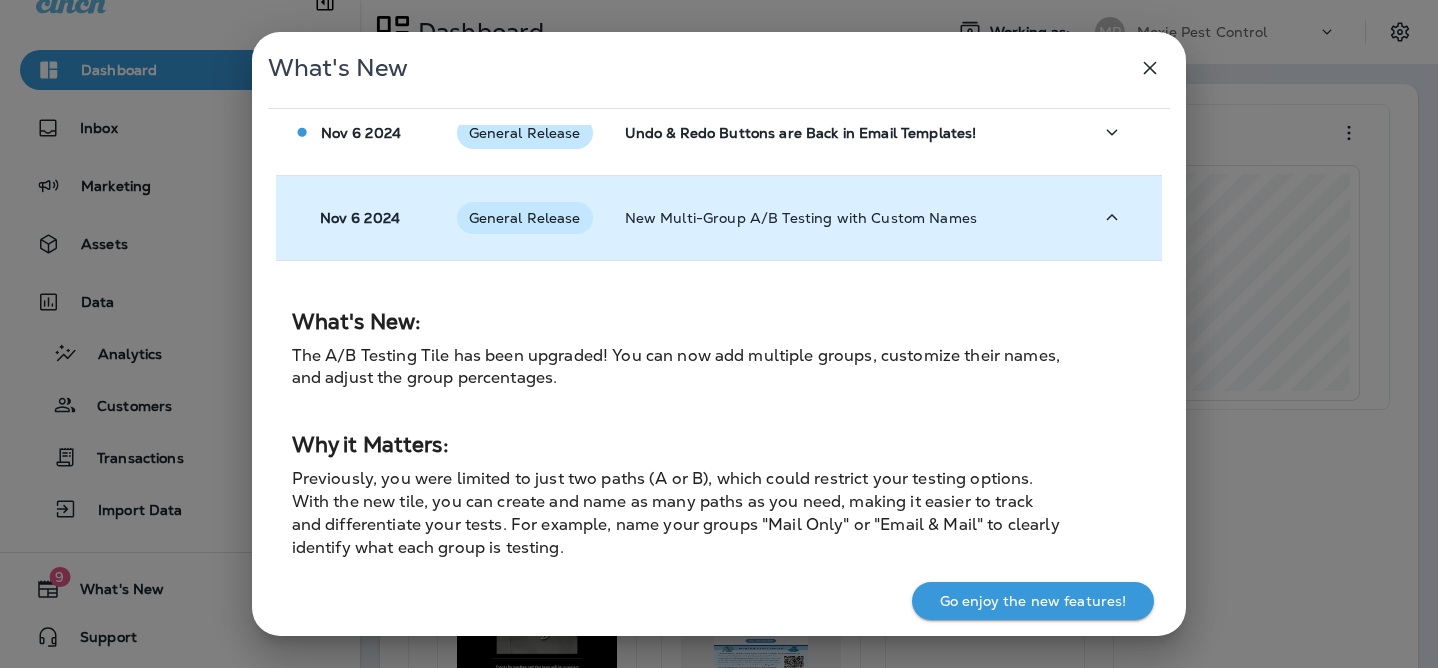 scroll, scrollTop: 874, scrollLeft: 0, axis: vertical 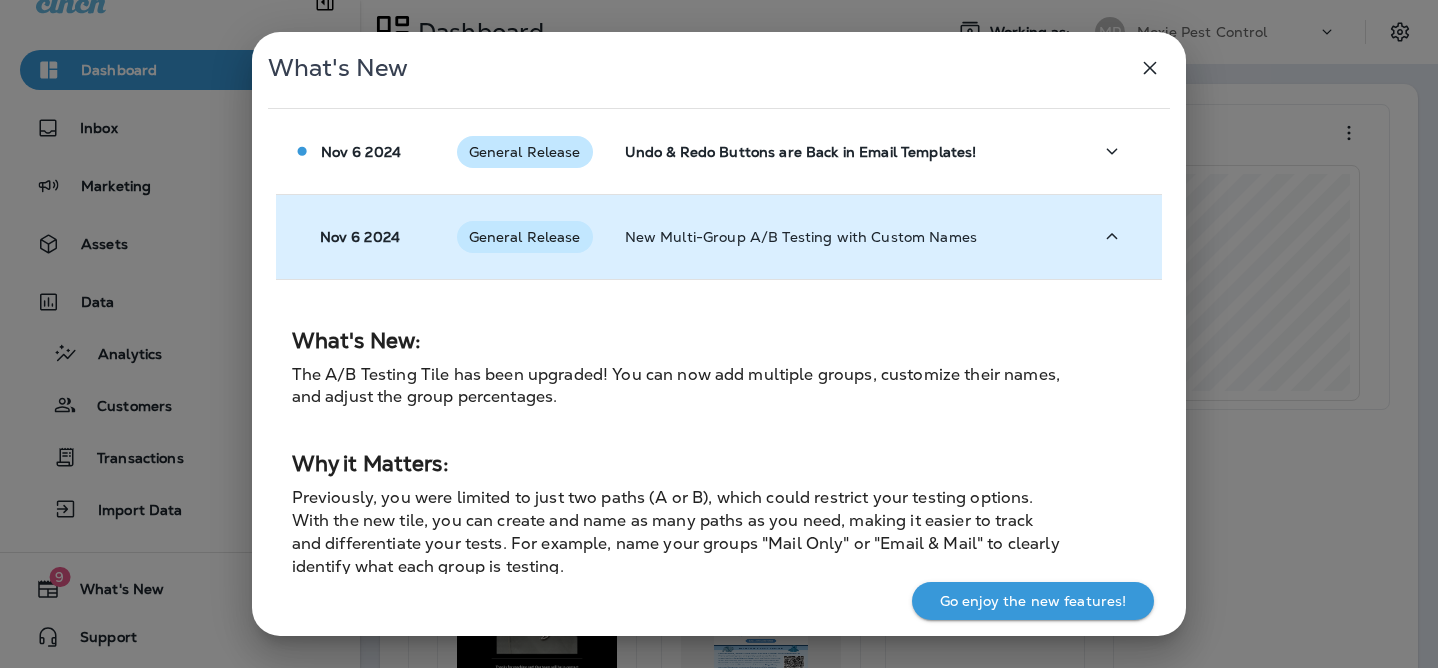 click on "New Multi-Group A/B Testing with Custom Names" at bounding box center [843, 237] 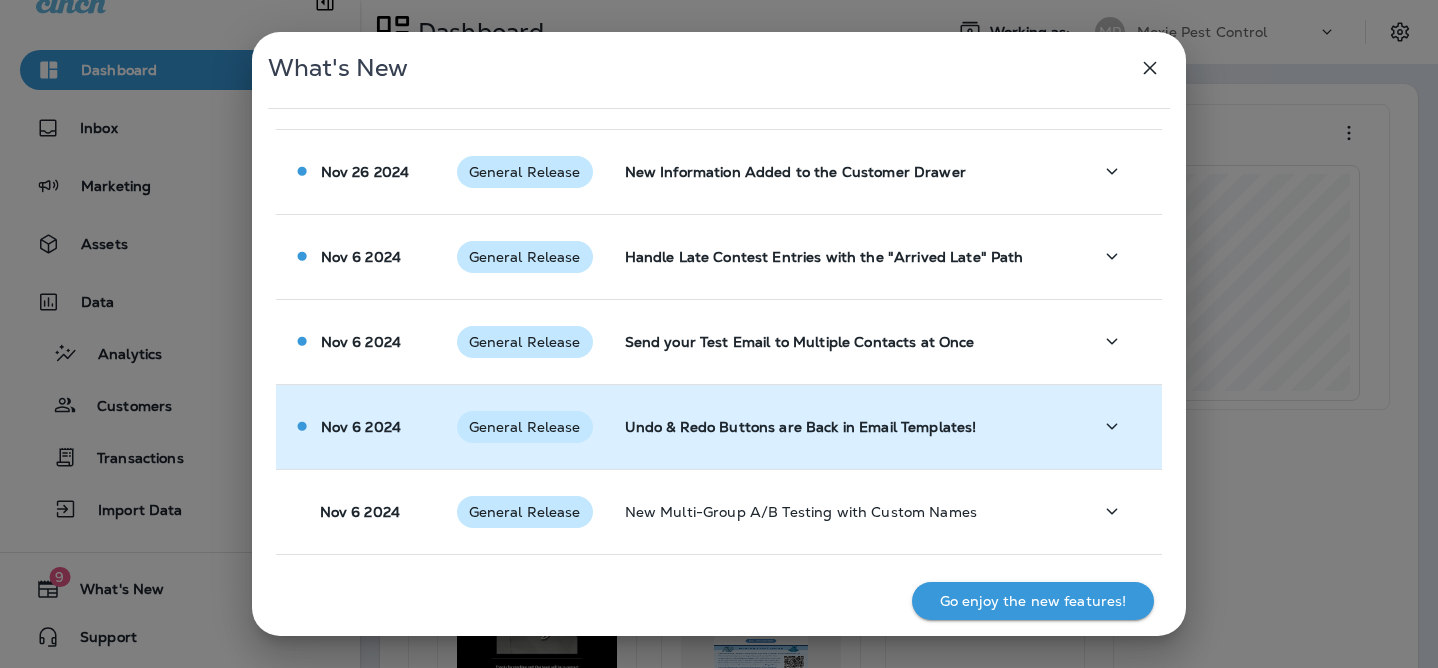 click on "Undo & Redo Buttons are Back in Email Templates!" at bounding box center (843, 426) 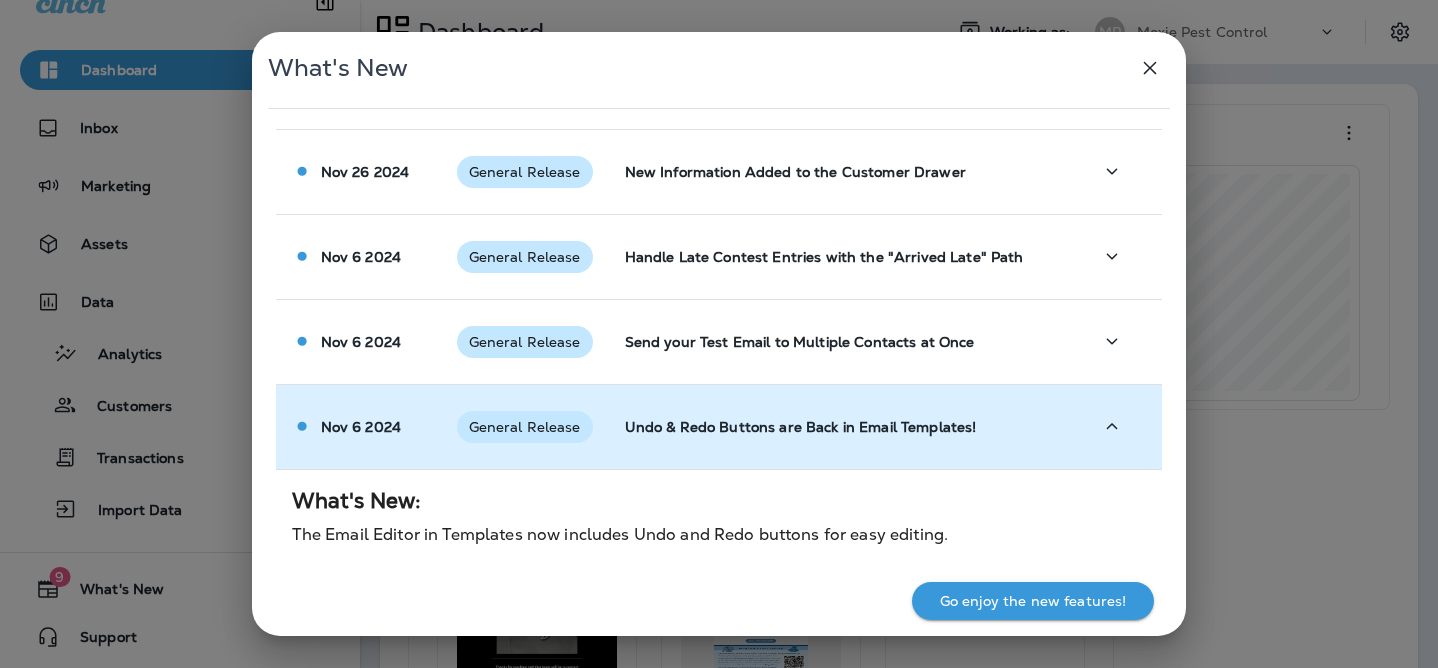 scroll, scrollTop: 827, scrollLeft: 0, axis: vertical 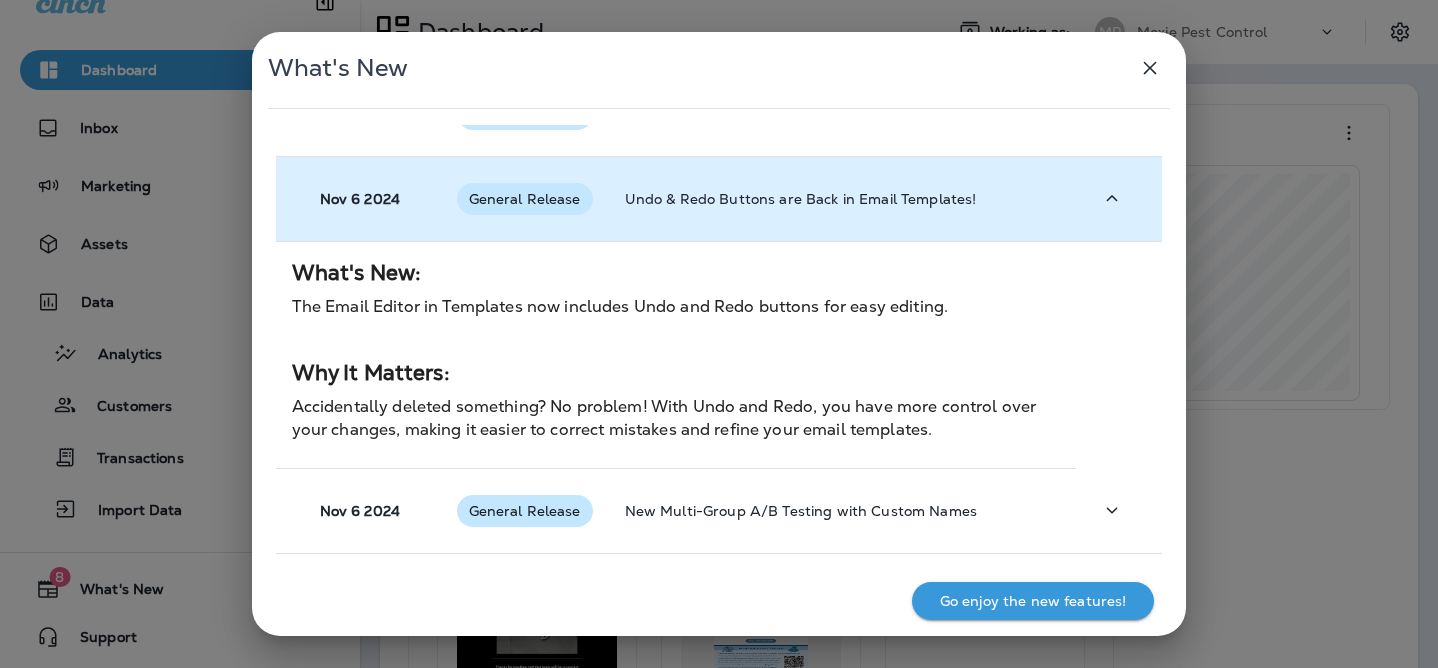 click on "Undo & Redo Buttons are Back in Email Templates!" at bounding box center [843, 198] 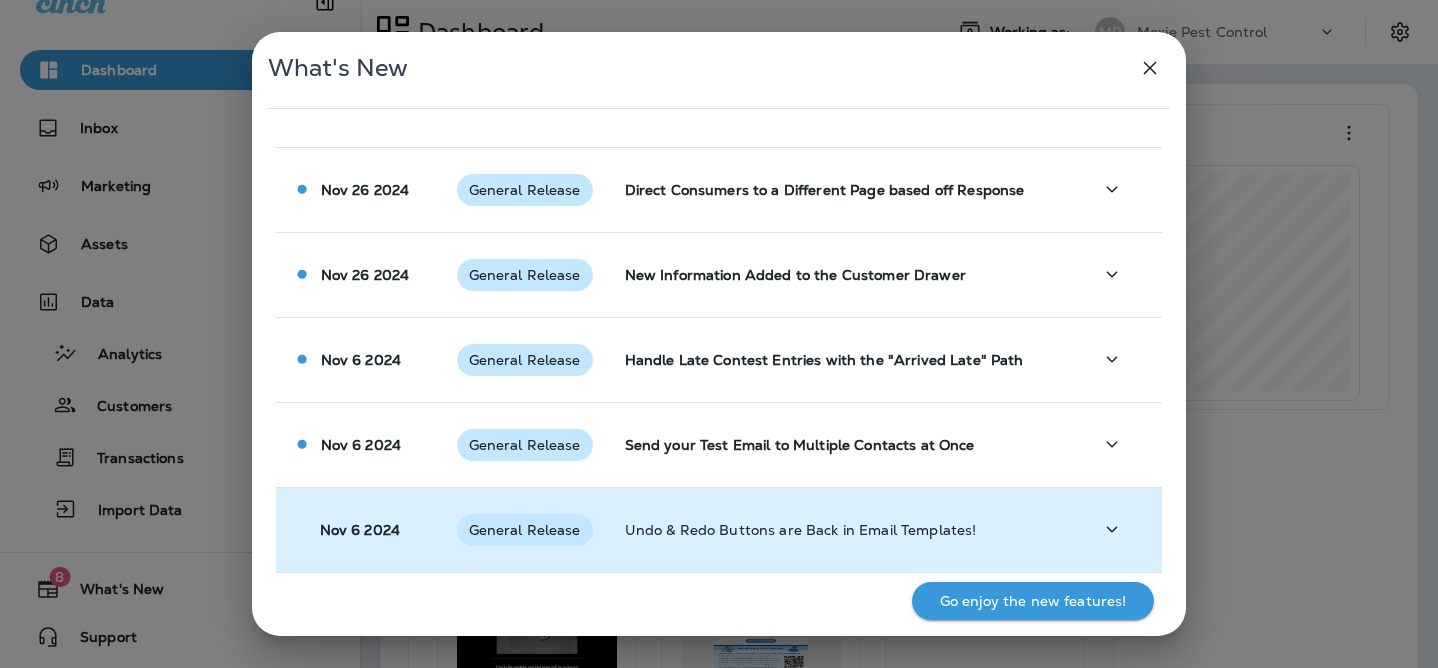 scroll, scrollTop: 492, scrollLeft: 0, axis: vertical 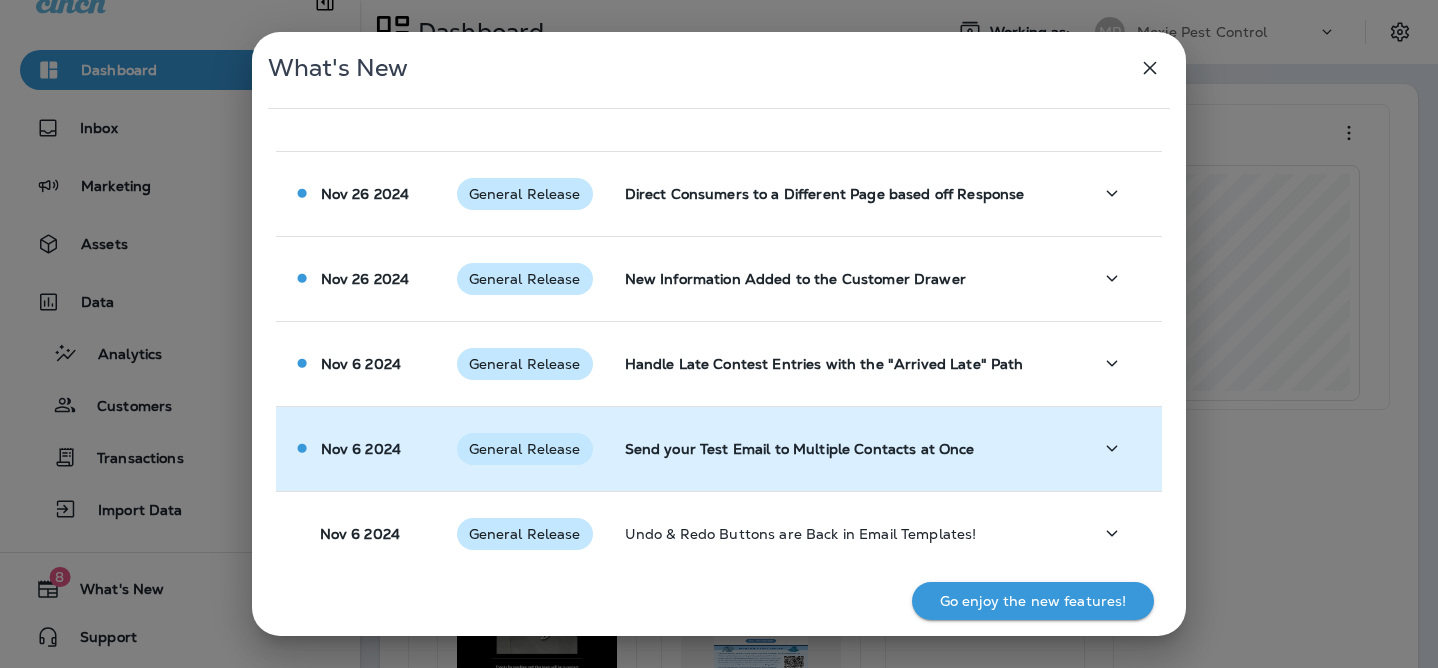 click on "Send your Test Email to Multiple Contacts at Once" at bounding box center (843, 448) 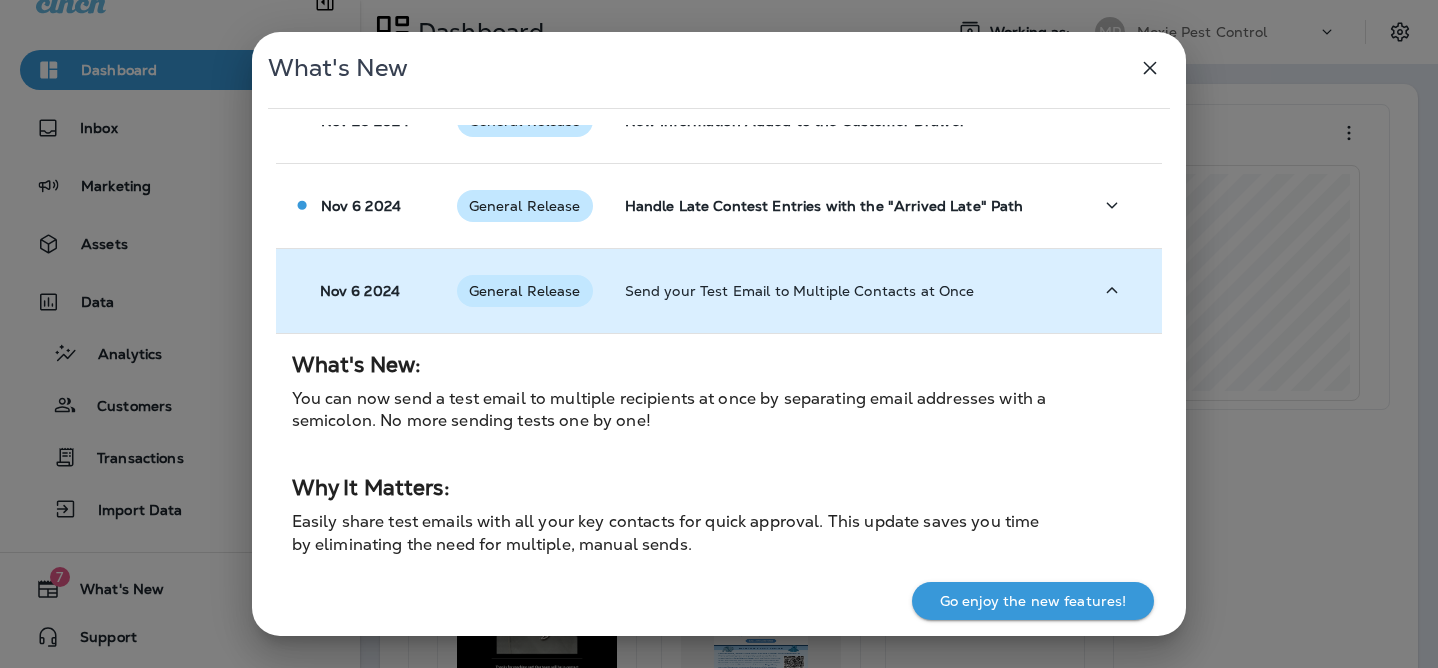 scroll, scrollTop: 651, scrollLeft: 0, axis: vertical 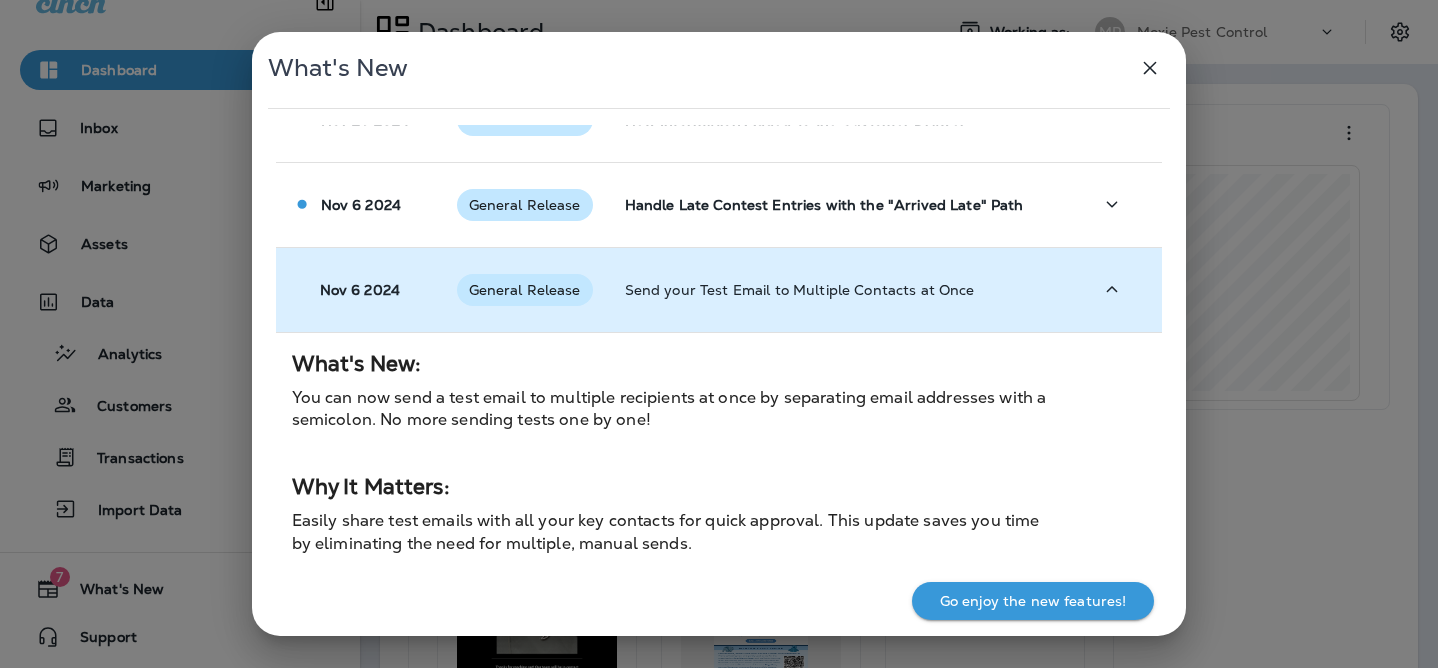 click on "Send your Test Email to Multiple Contacts at Once" at bounding box center (843, 289) 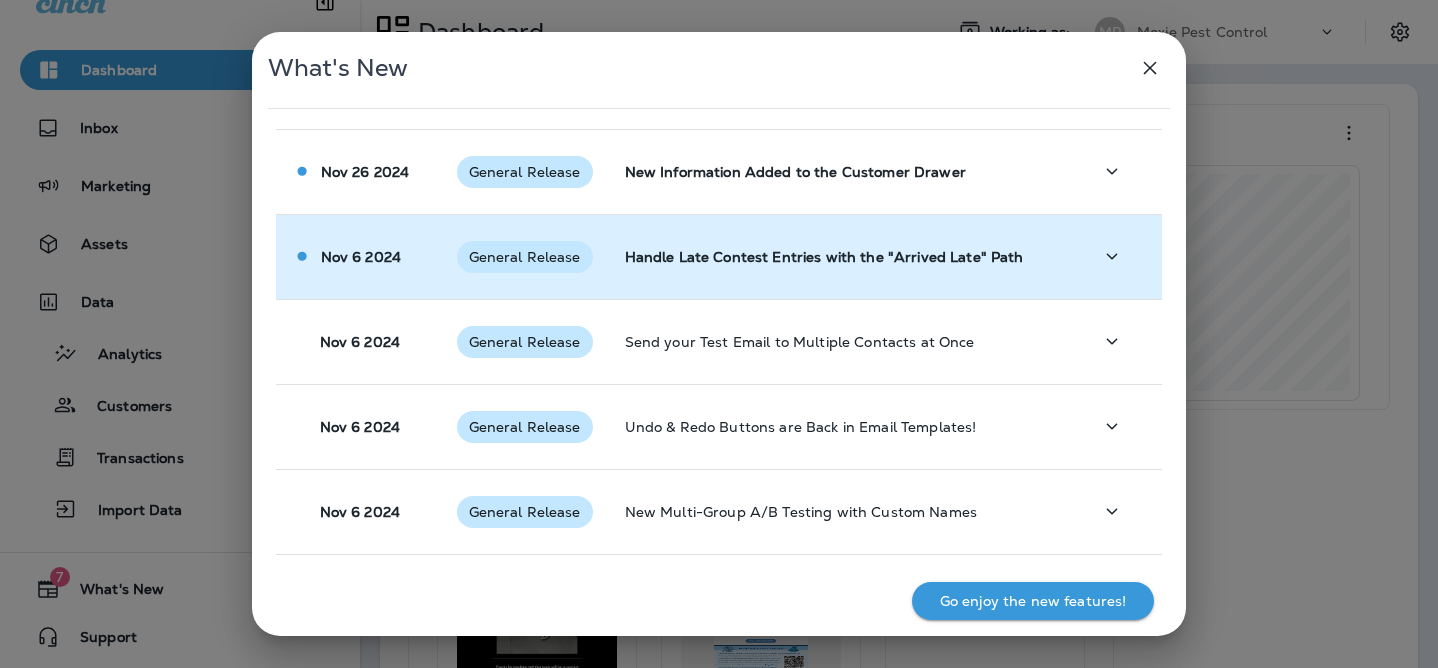 click on "Handle Late Contest Entries with the "Arrived Late" Path" at bounding box center (843, 257) 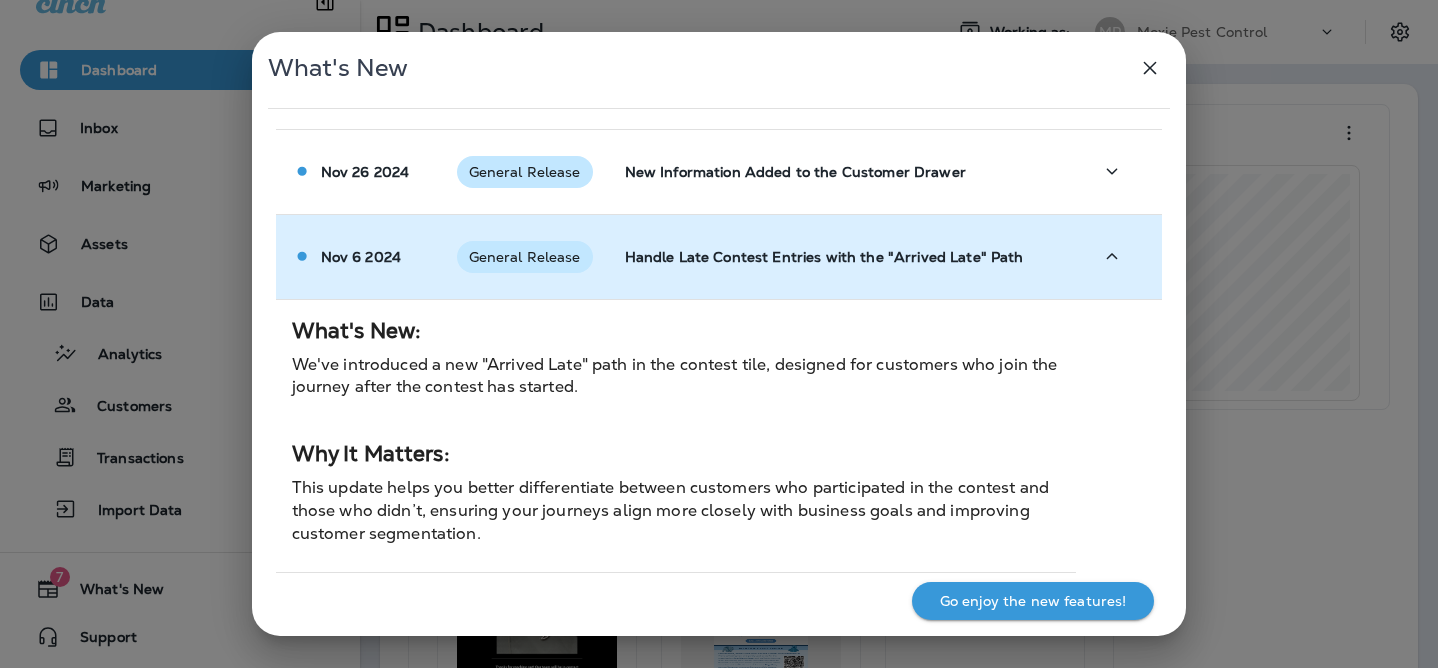 scroll, scrollTop: 651, scrollLeft: 0, axis: vertical 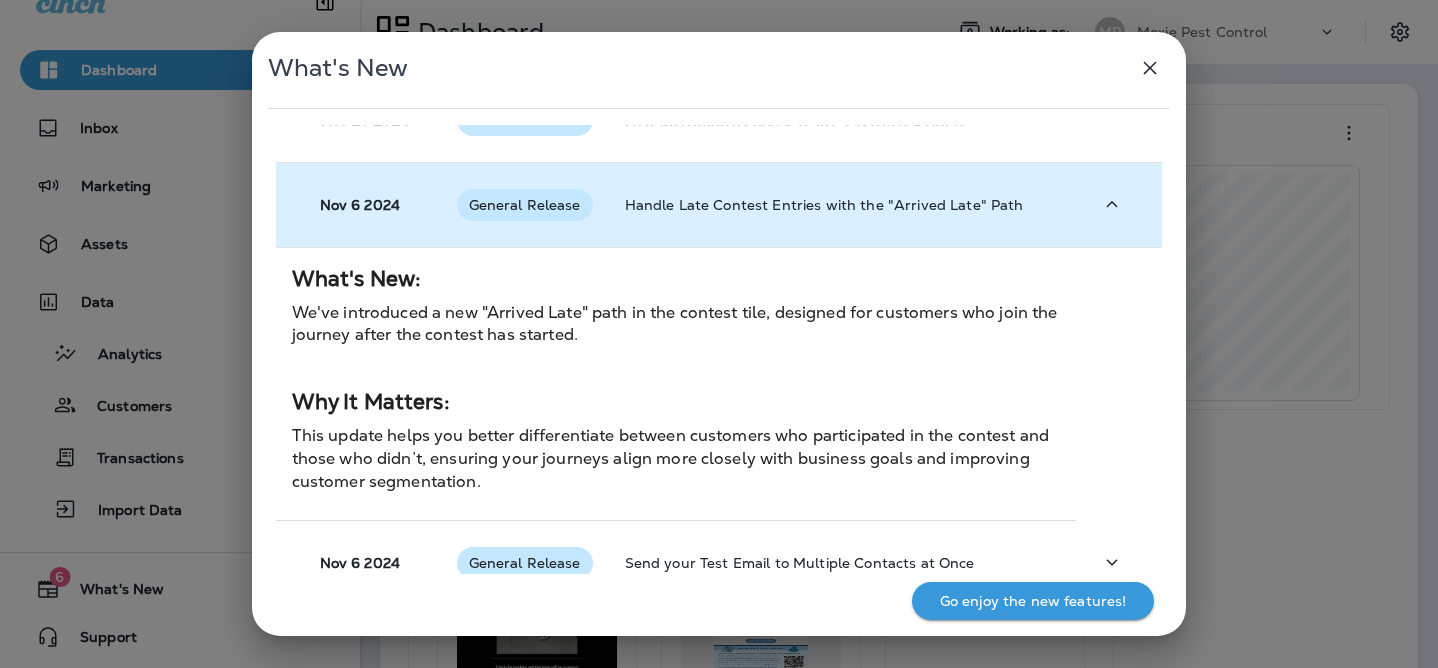 click on "Handle Late Contest Entries with the "Arrived Late" Path" at bounding box center (843, 205) 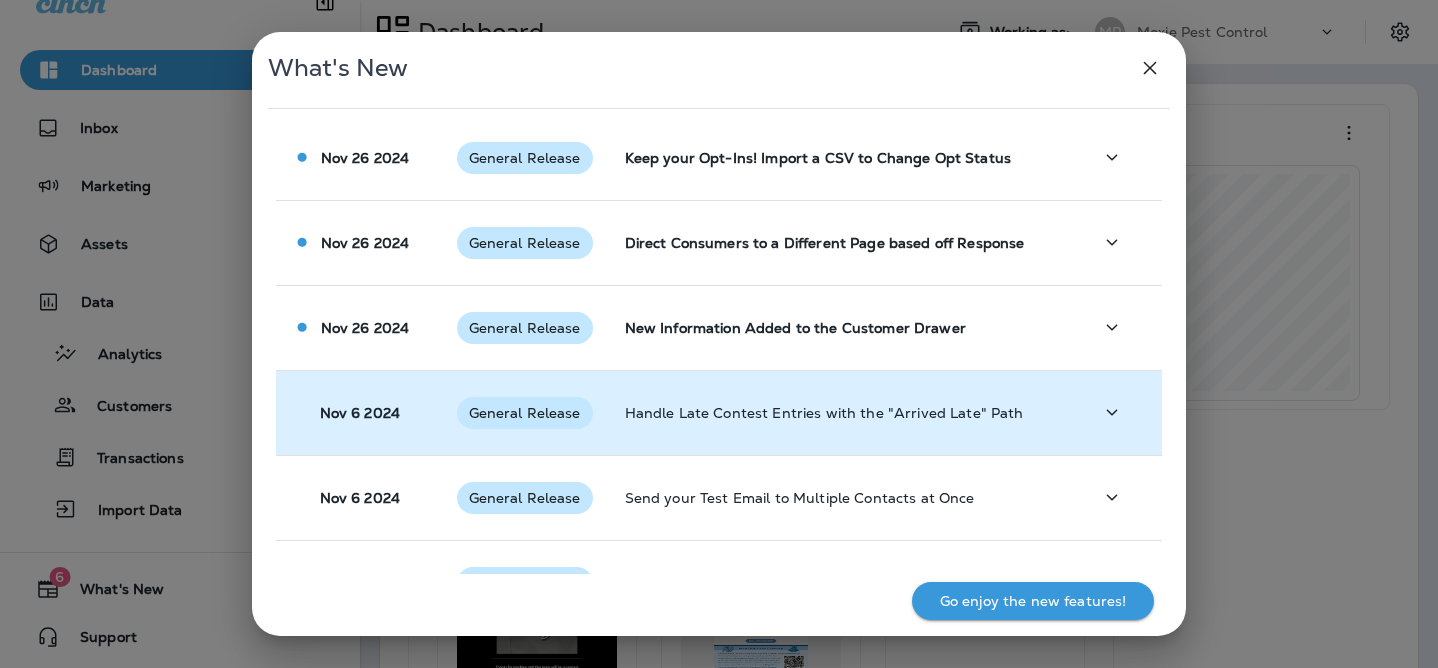 scroll, scrollTop: 472, scrollLeft: 0, axis: vertical 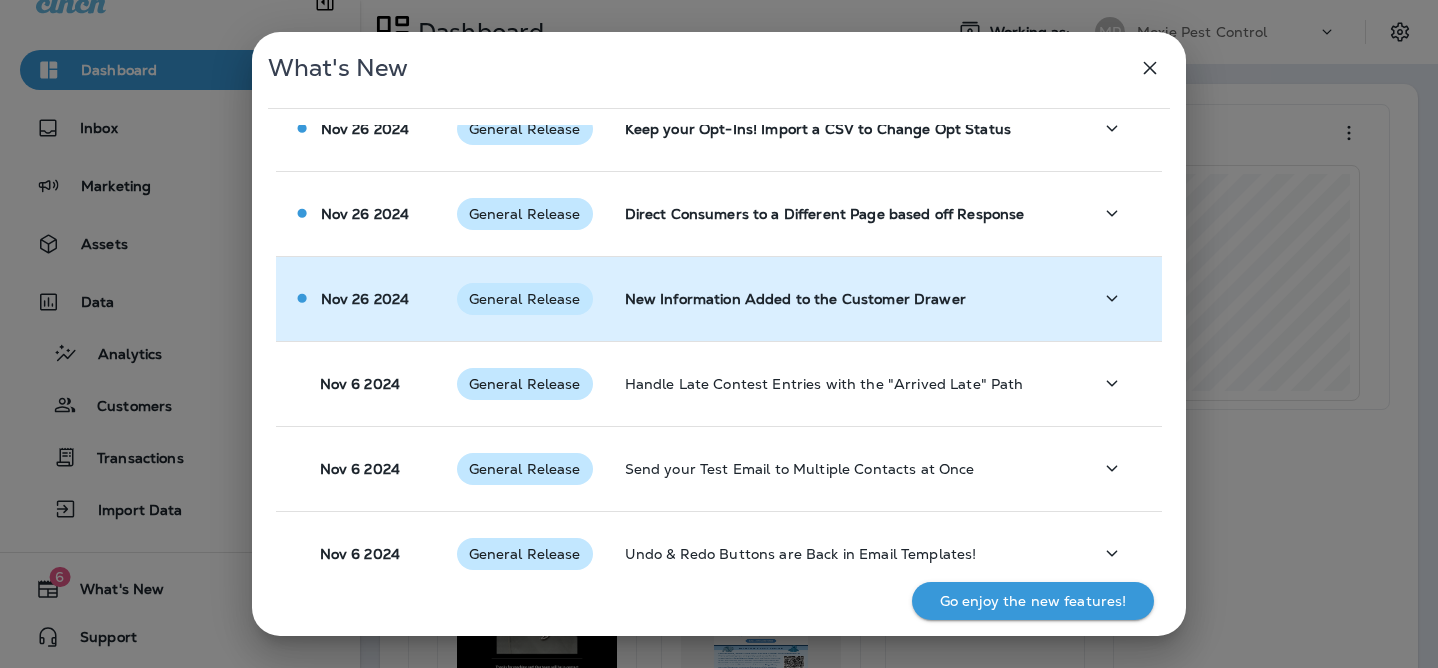 click on "New Information Added to the Customer Drawer" at bounding box center (843, 298) 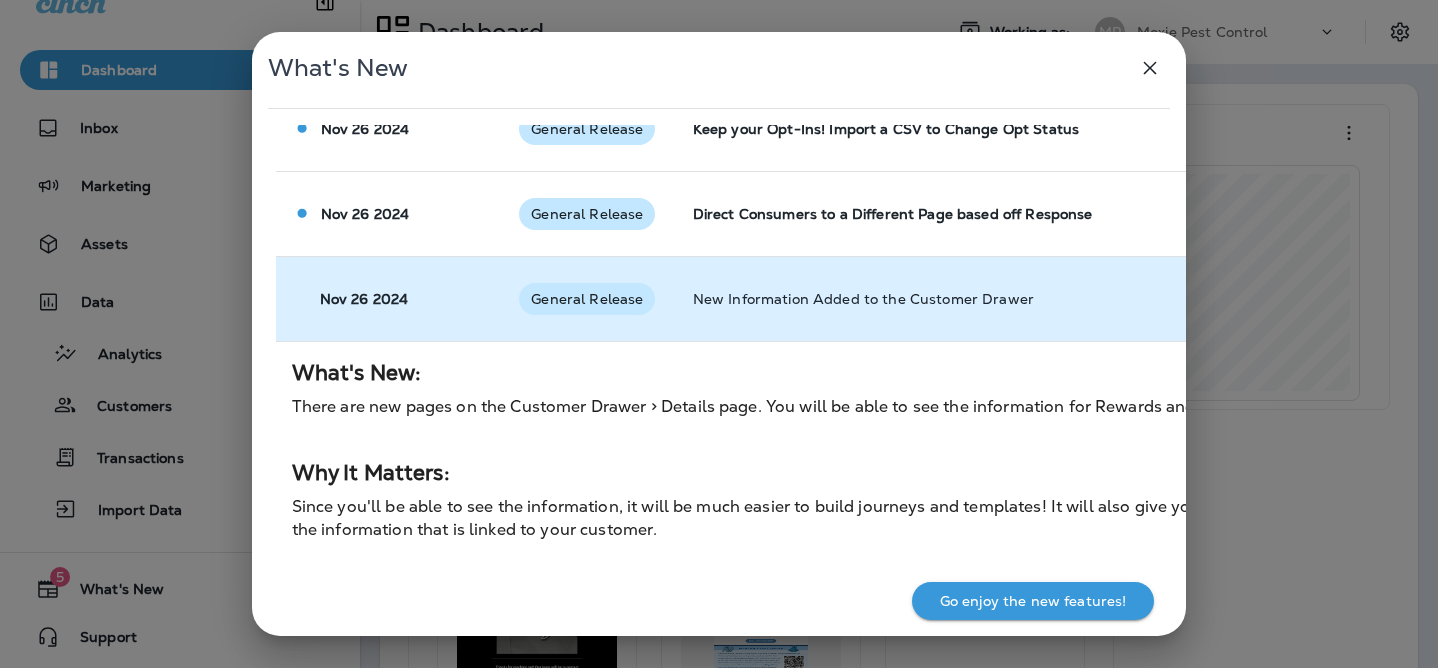 click on "New Information Added to the Customer Drawer" at bounding box center [1018, 298] 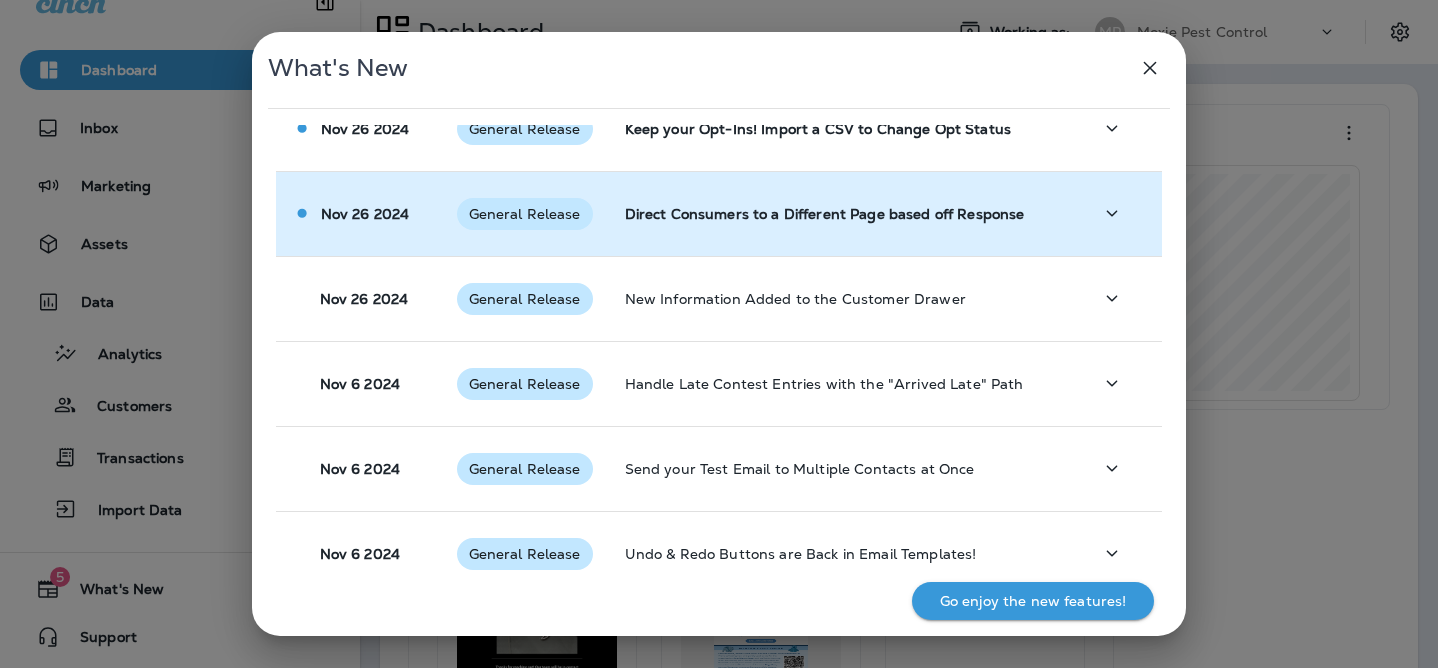 click on "Direct Consumers to a Different Page based off Response" at bounding box center (843, 213) 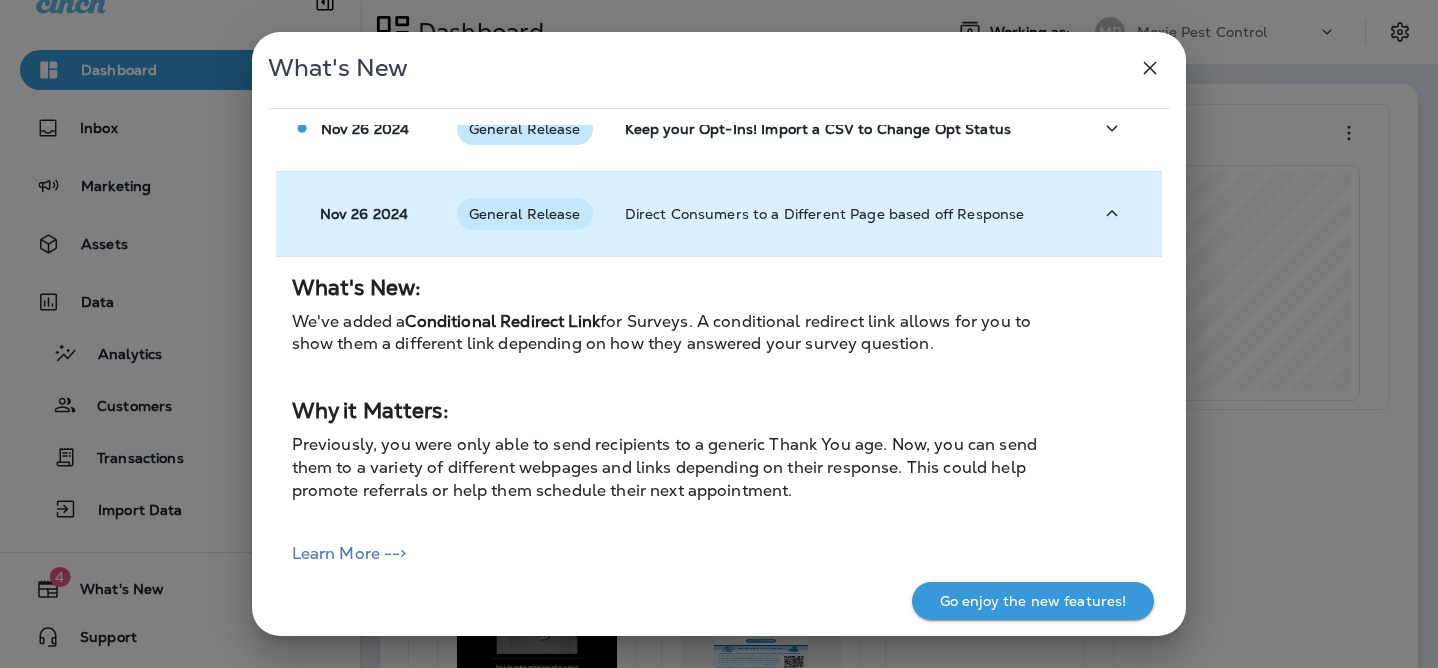 click on "Direct Consumers to a Different Page based off Response" at bounding box center (843, 213) 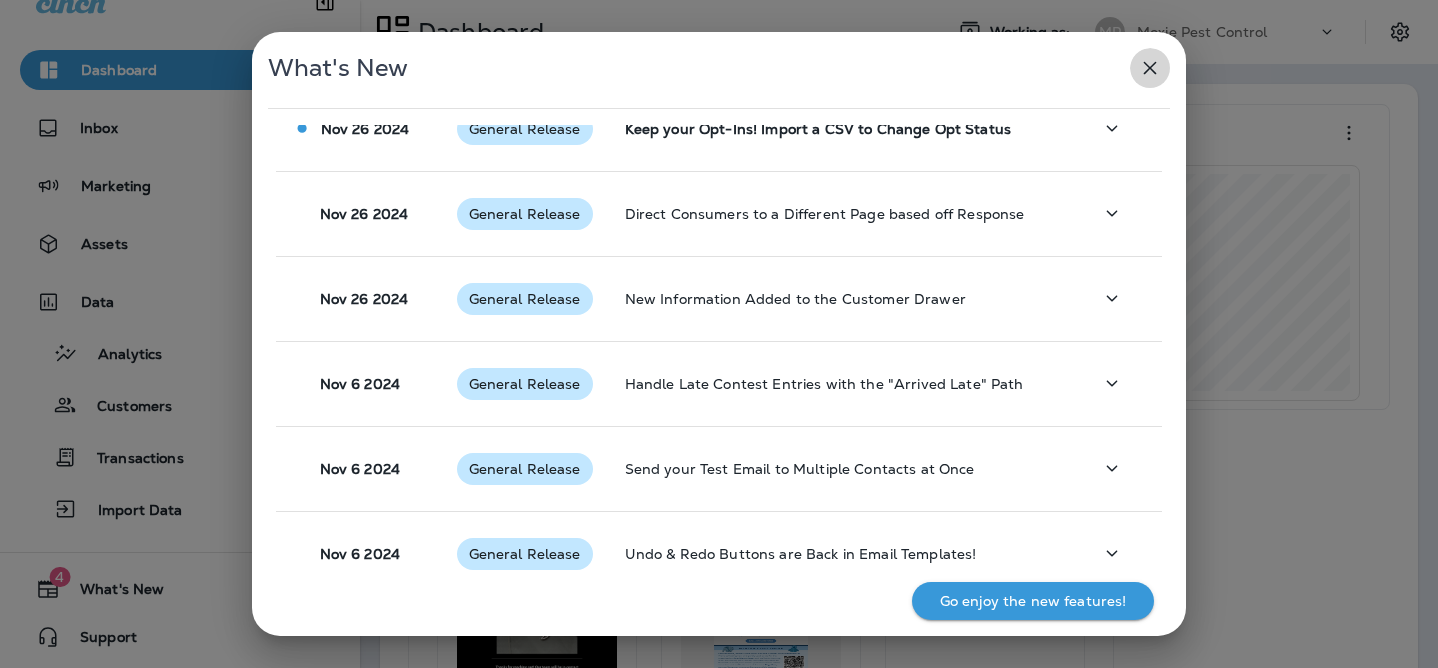 click 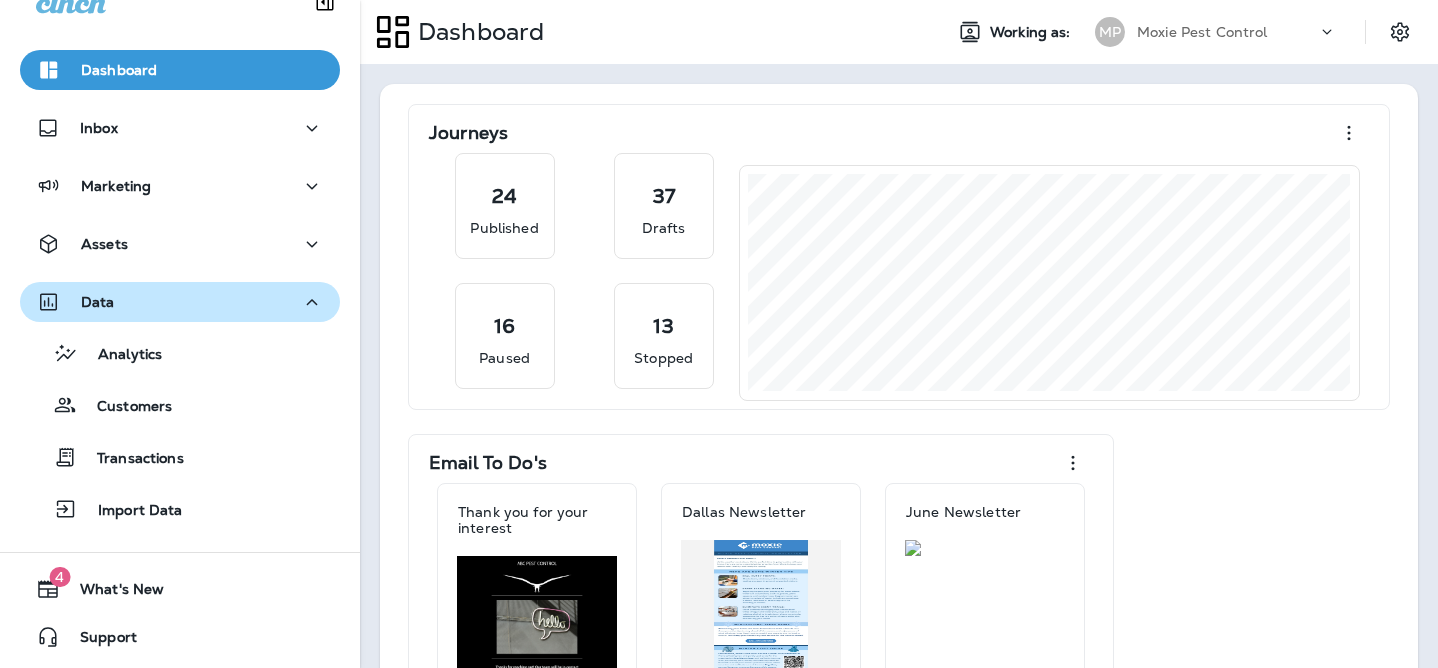 click on "Data" at bounding box center [180, 302] 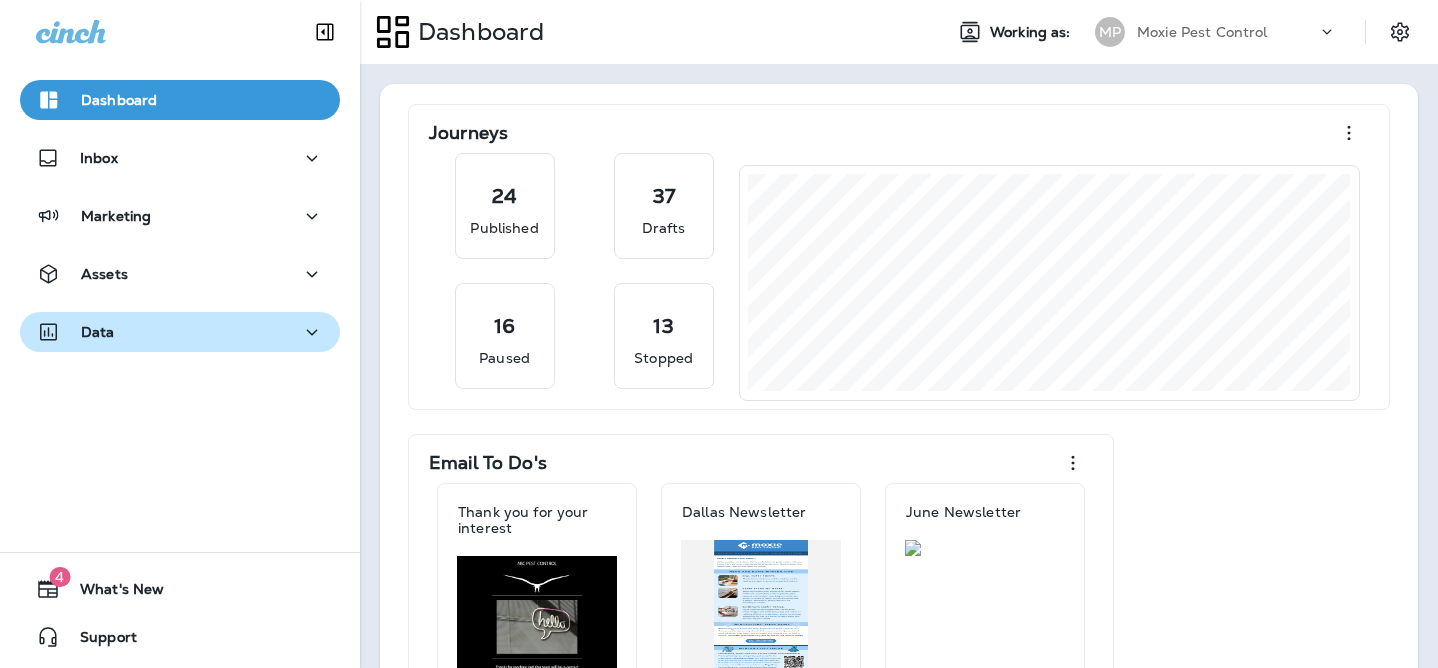 scroll, scrollTop: 0, scrollLeft: 0, axis: both 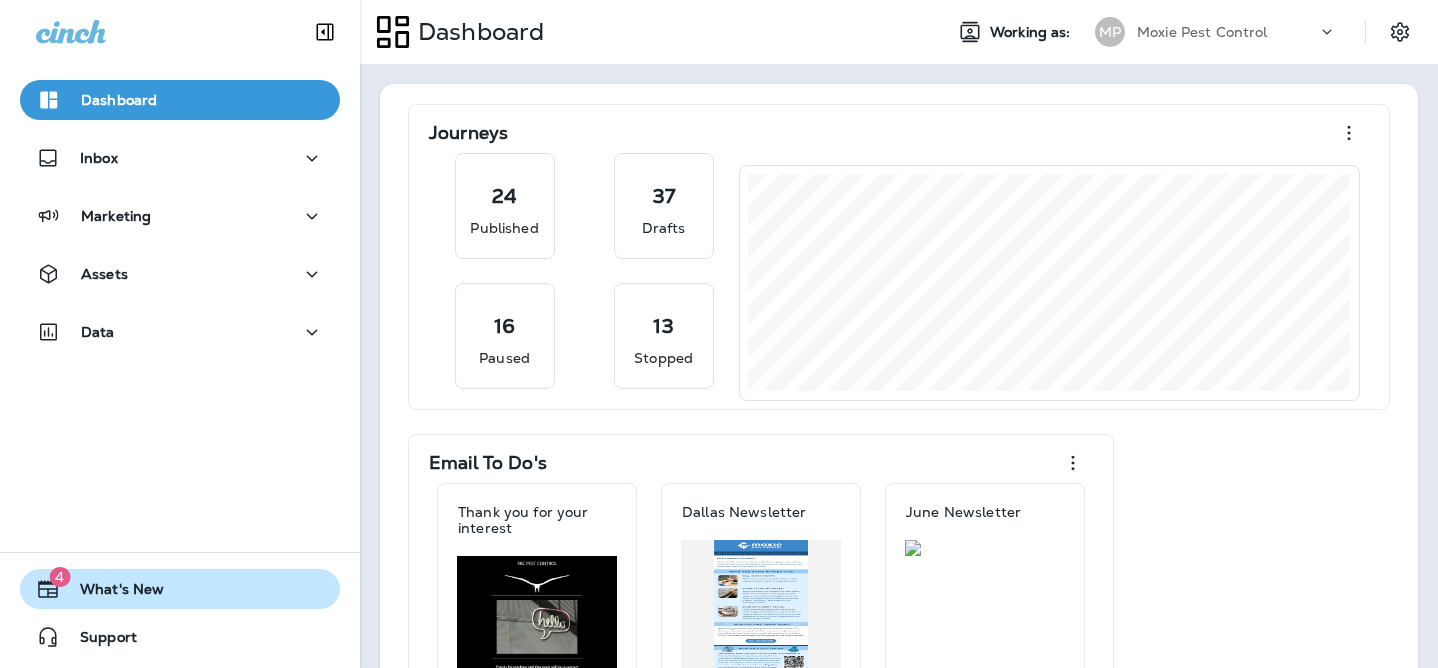 click on "4 What's New" at bounding box center (180, 589) 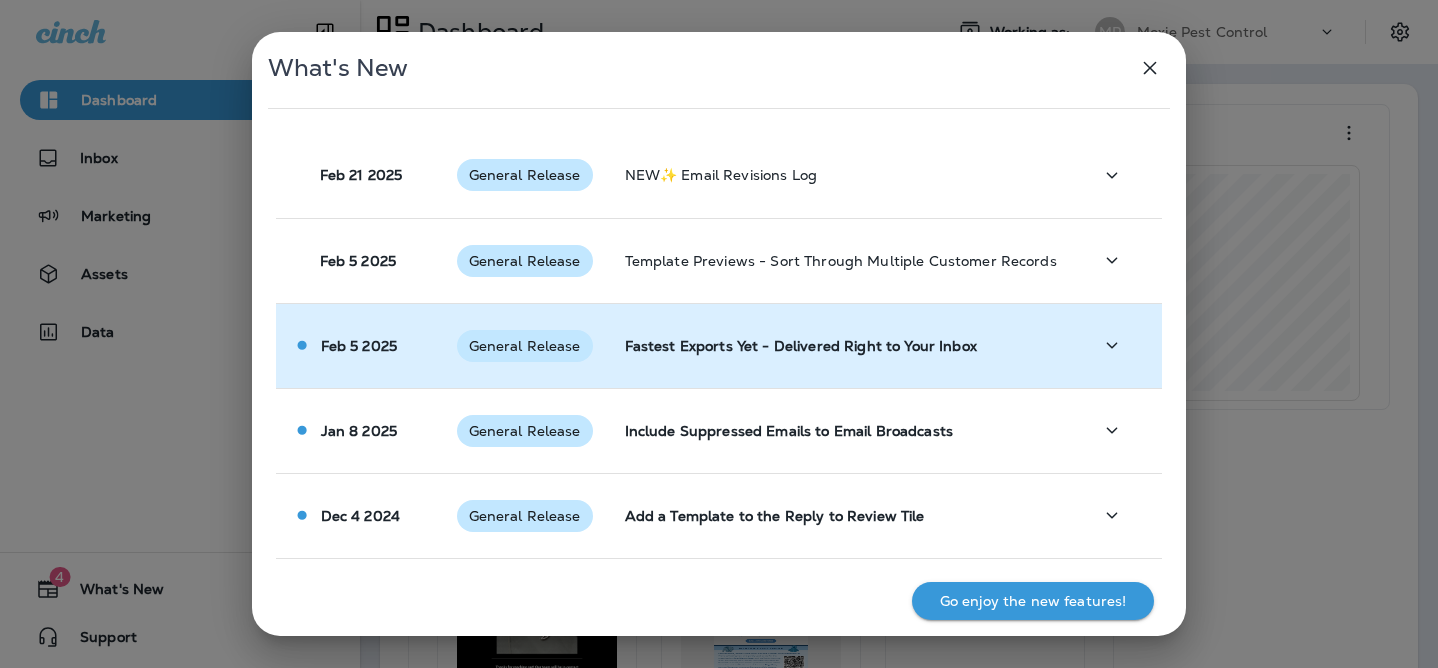 click on "Fastest Exports Yet - Delivered Right to Your Inbox" at bounding box center [843, 345] 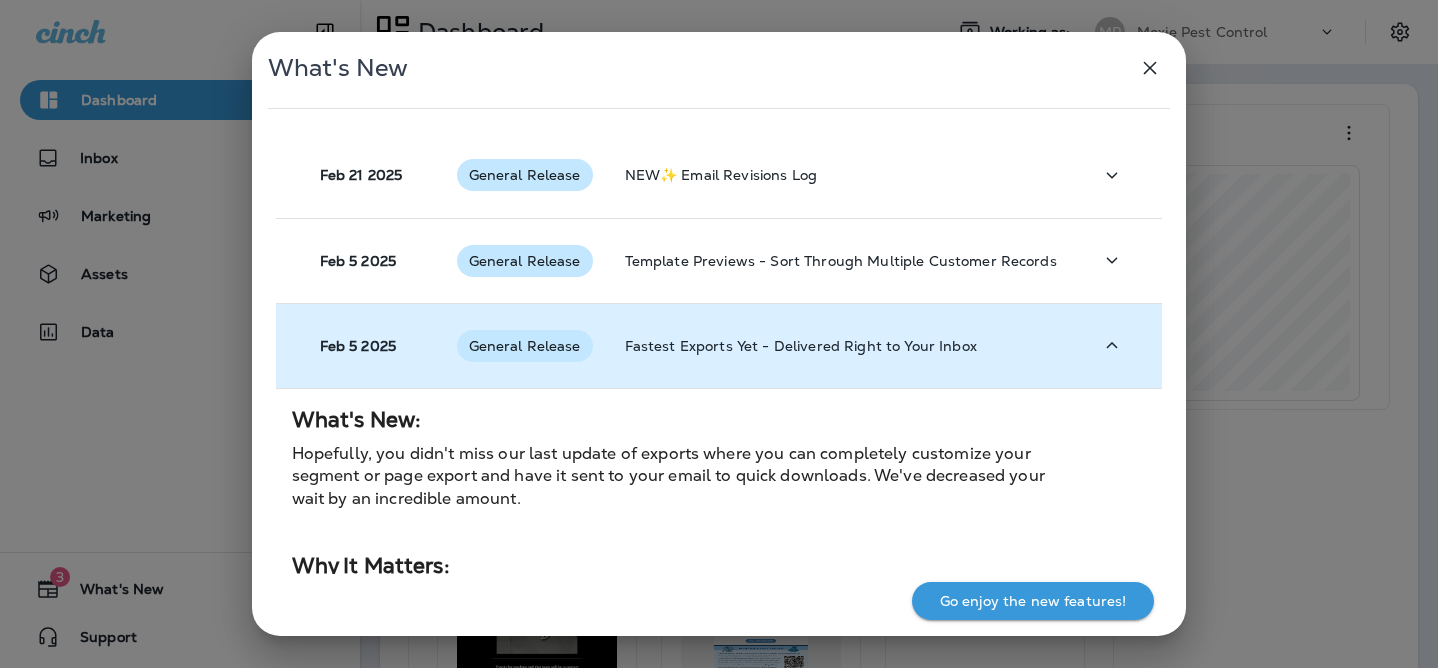 scroll, scrollTop: 65, scrollLeft: 0, axis: vertical 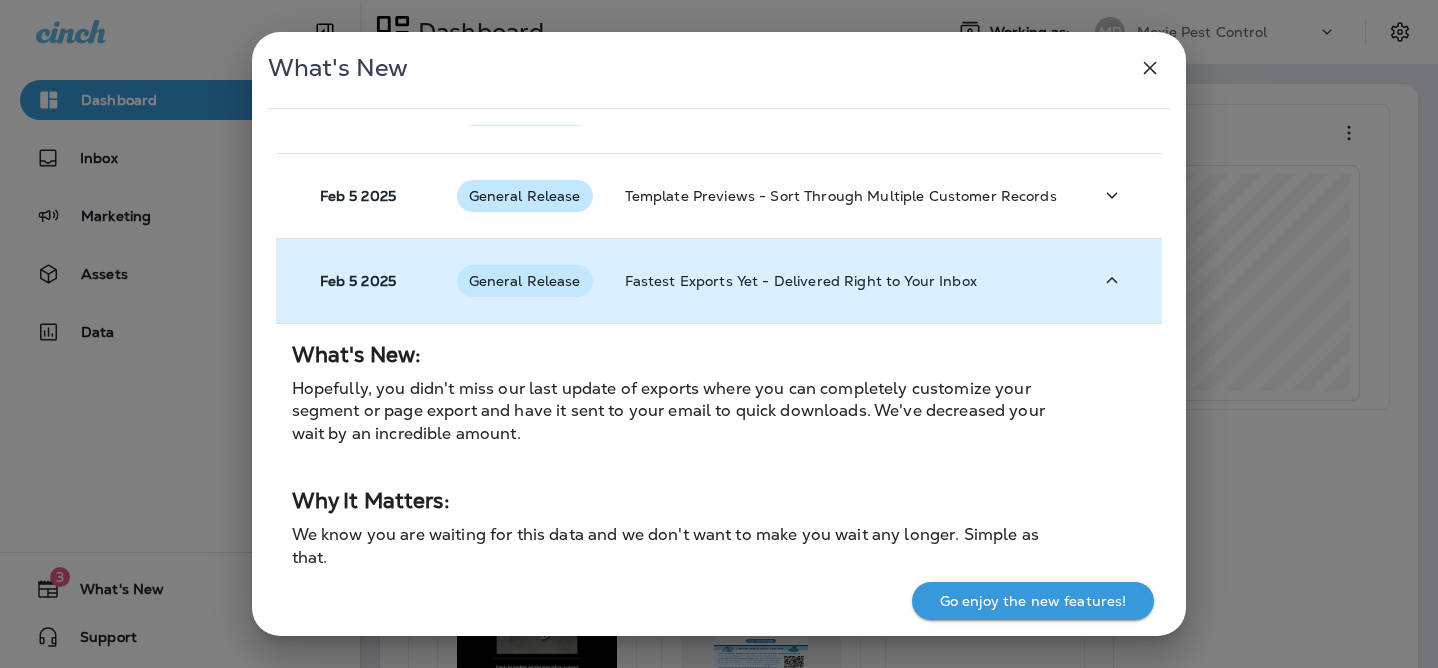 click on "Fastest Exports Yet - Delivered Right to Your Inbox" at bounding box center (843, 280) 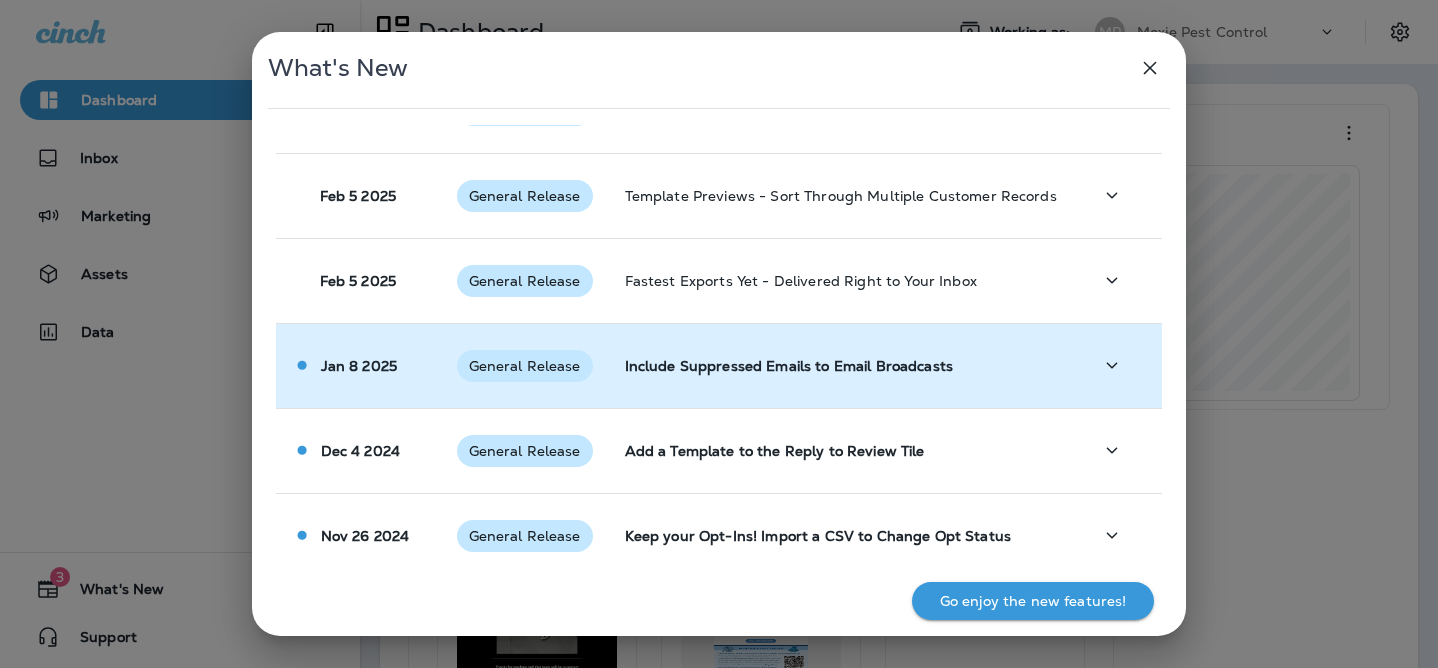 click on "Include Suppressed Emails to Email Broadcasts" at bounding box center [843, 366] 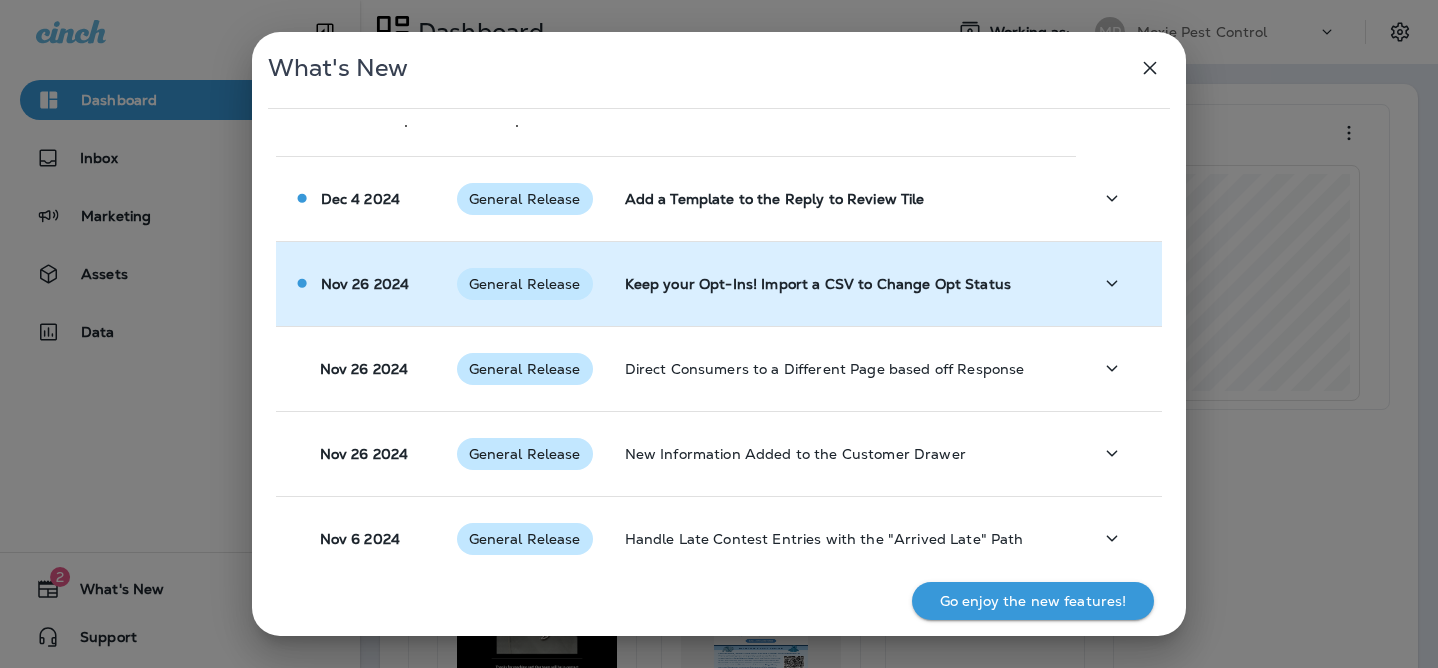scroll, scrollTop: 651, scrollLeft: 0, axis: vertical 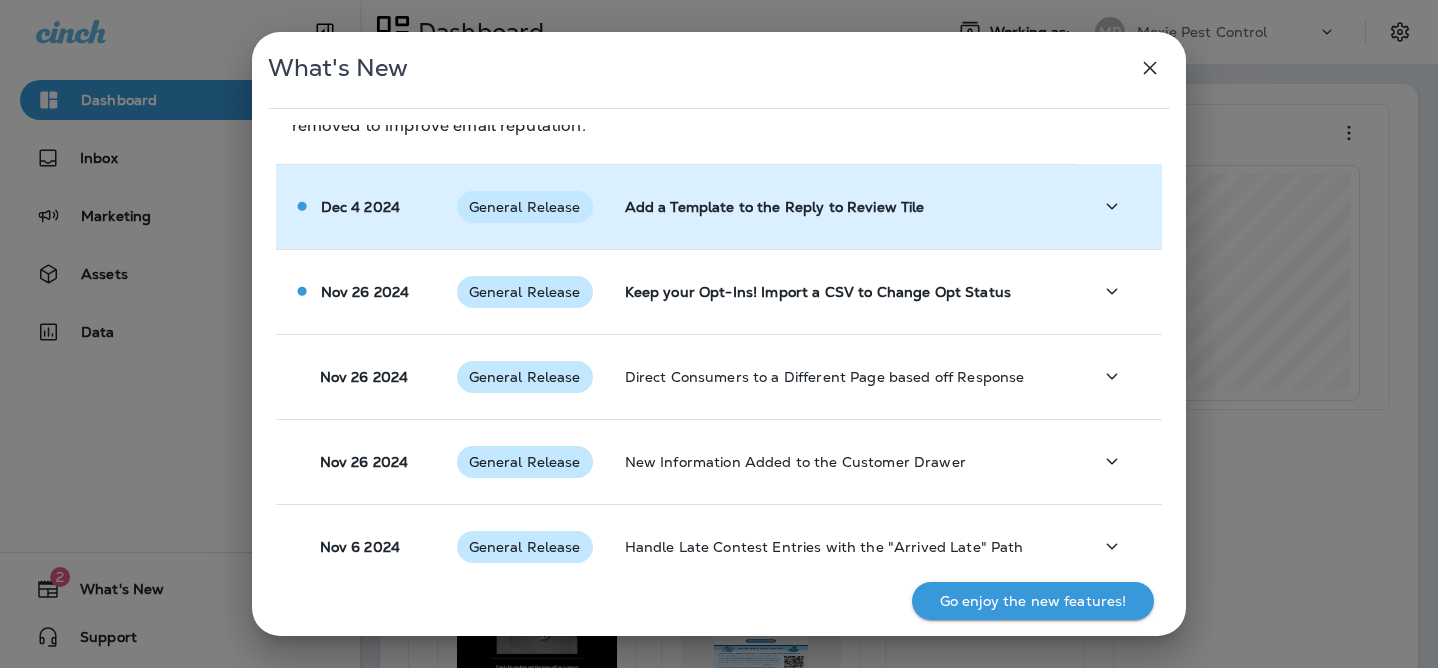 click on "Add a Template to the Reply to Review Tile" at bounding box center (843, 206) 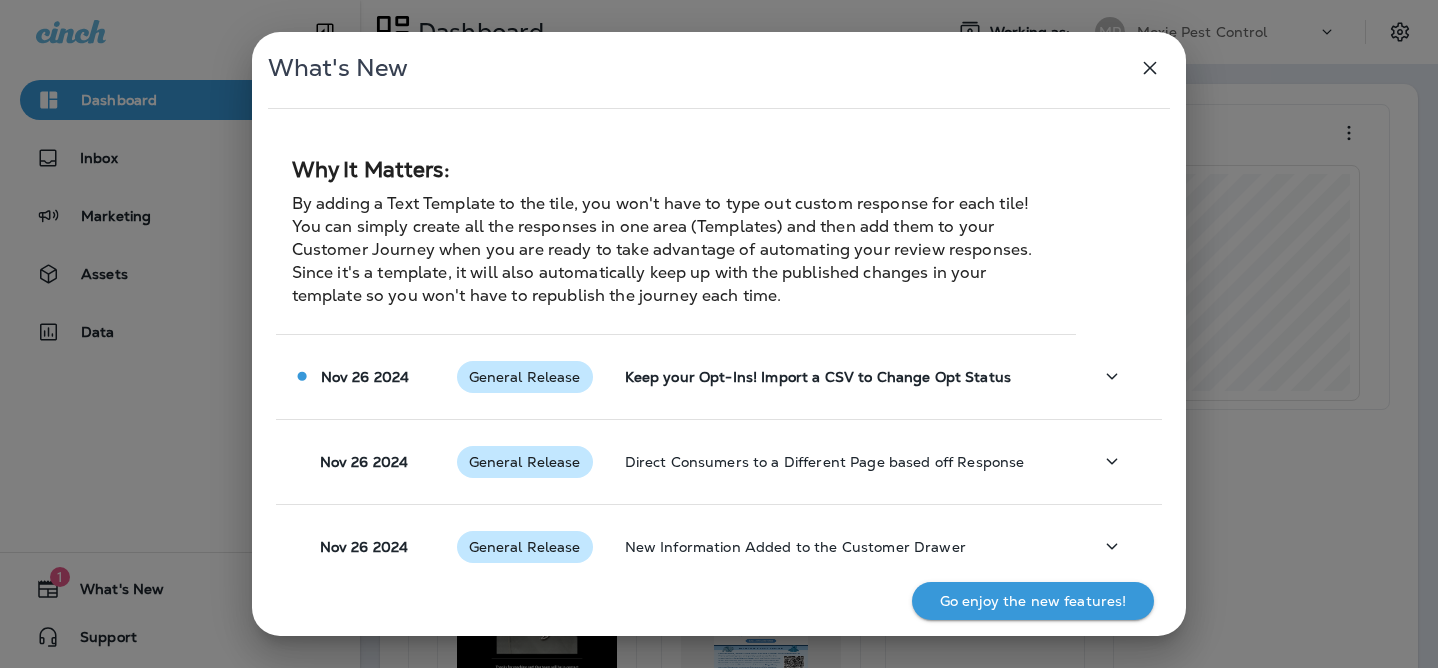 scroll, scrollTop: 879, scrollLeft: 0, axis: vertical 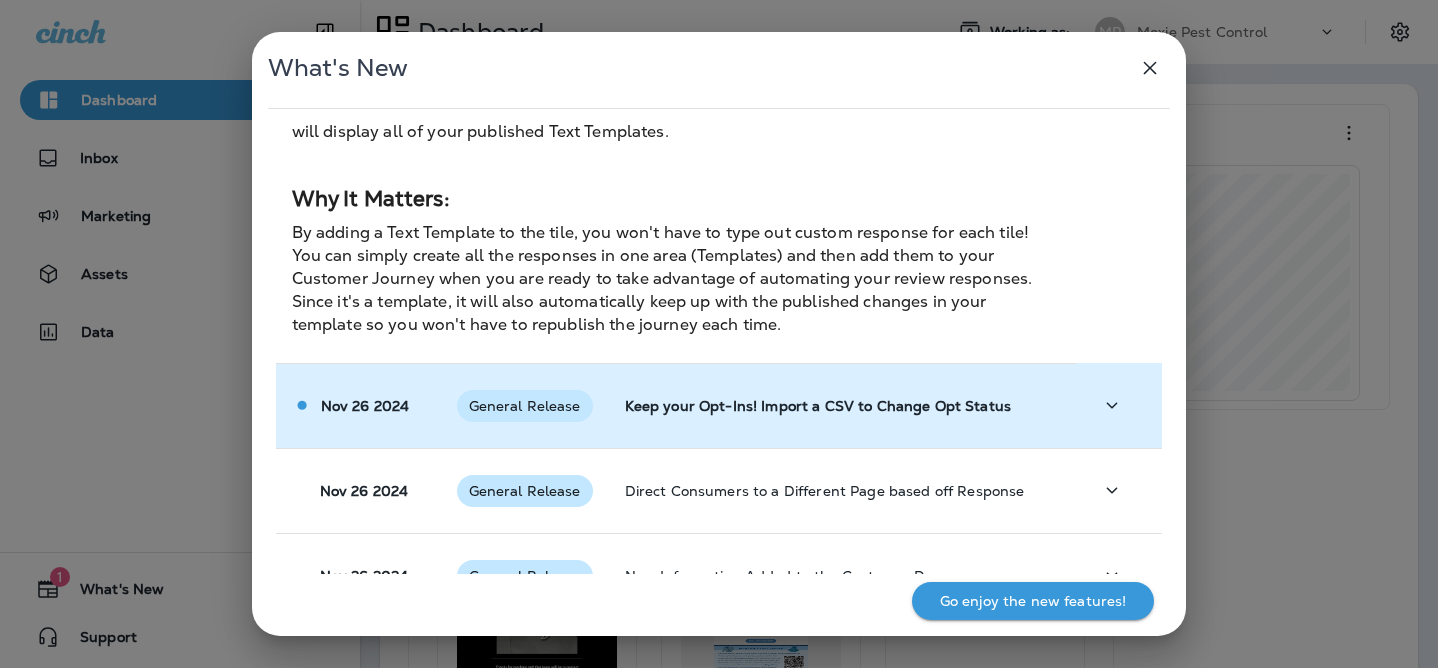 click on "Keep your Opt-Ins! Import a CSV to Change Opt Status" at bounding box center (843, 405) 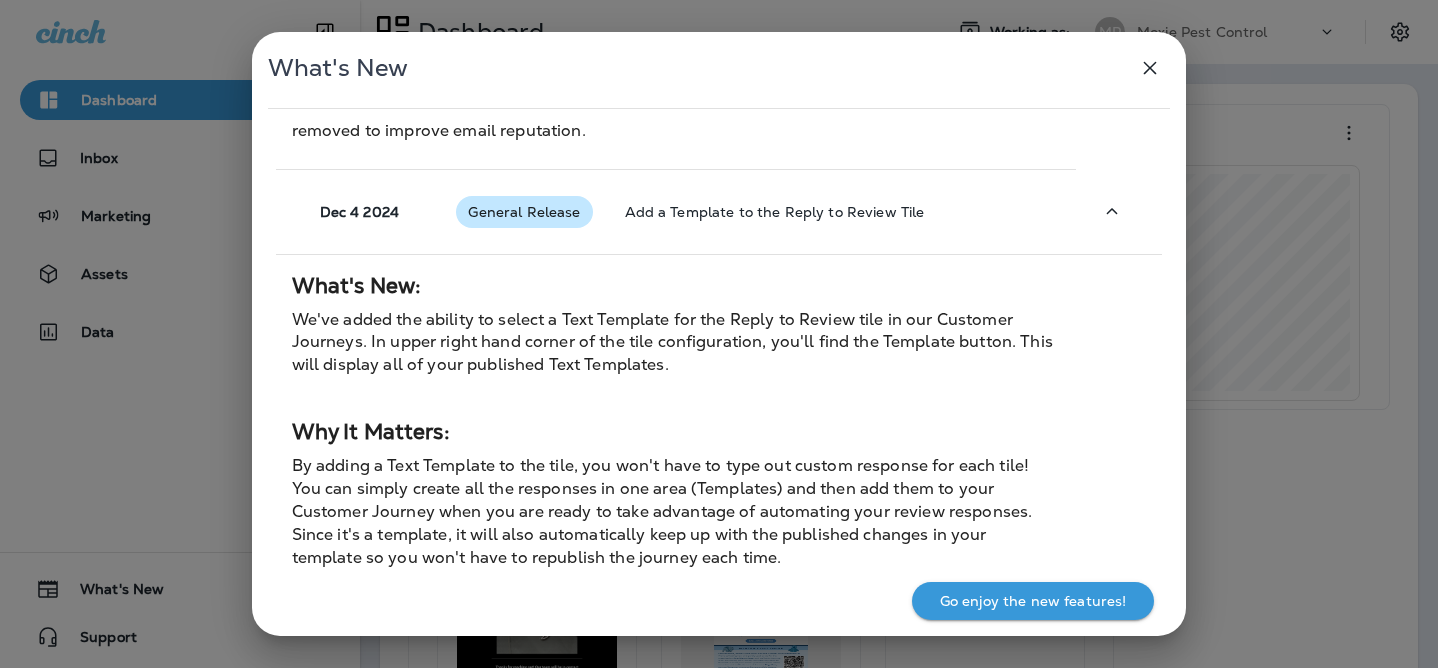 scroll, scrollTop: 617, scrollLeft: 0, axis: vertical 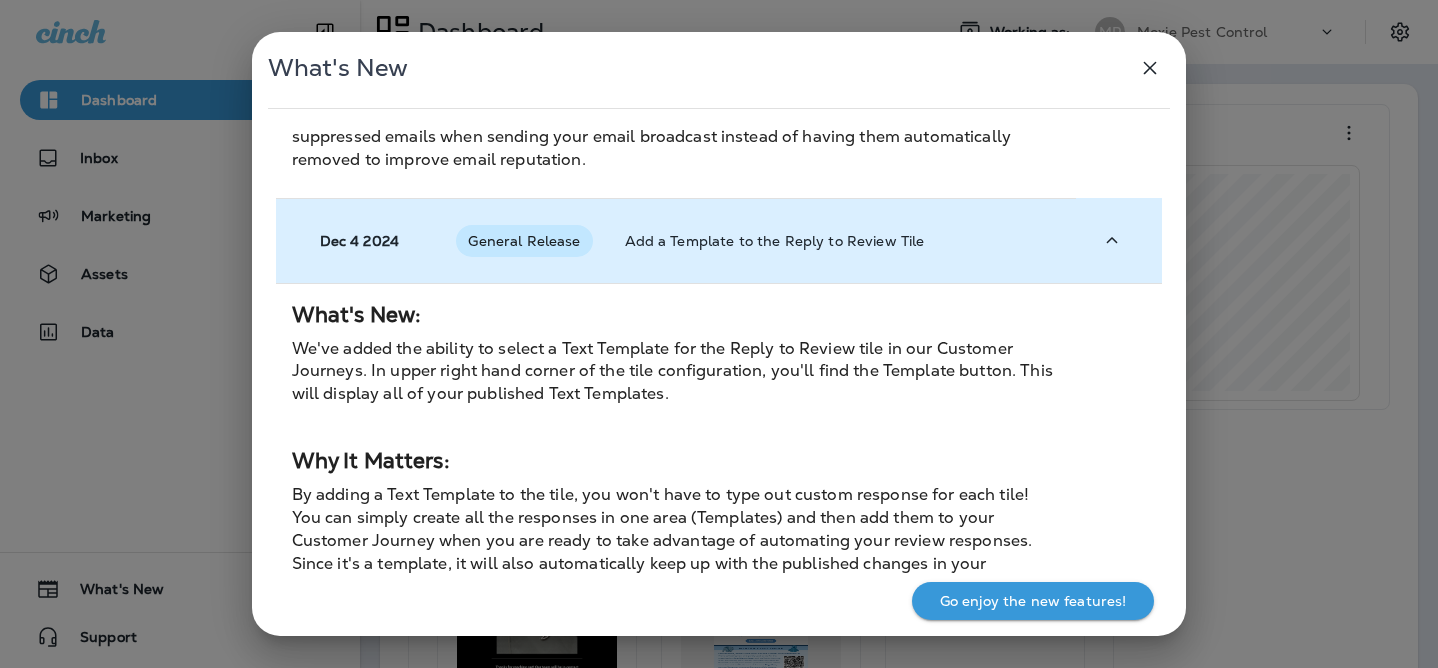 click on "Add a Template to the Reply to Review Tile" at bounding box center [843, 240] 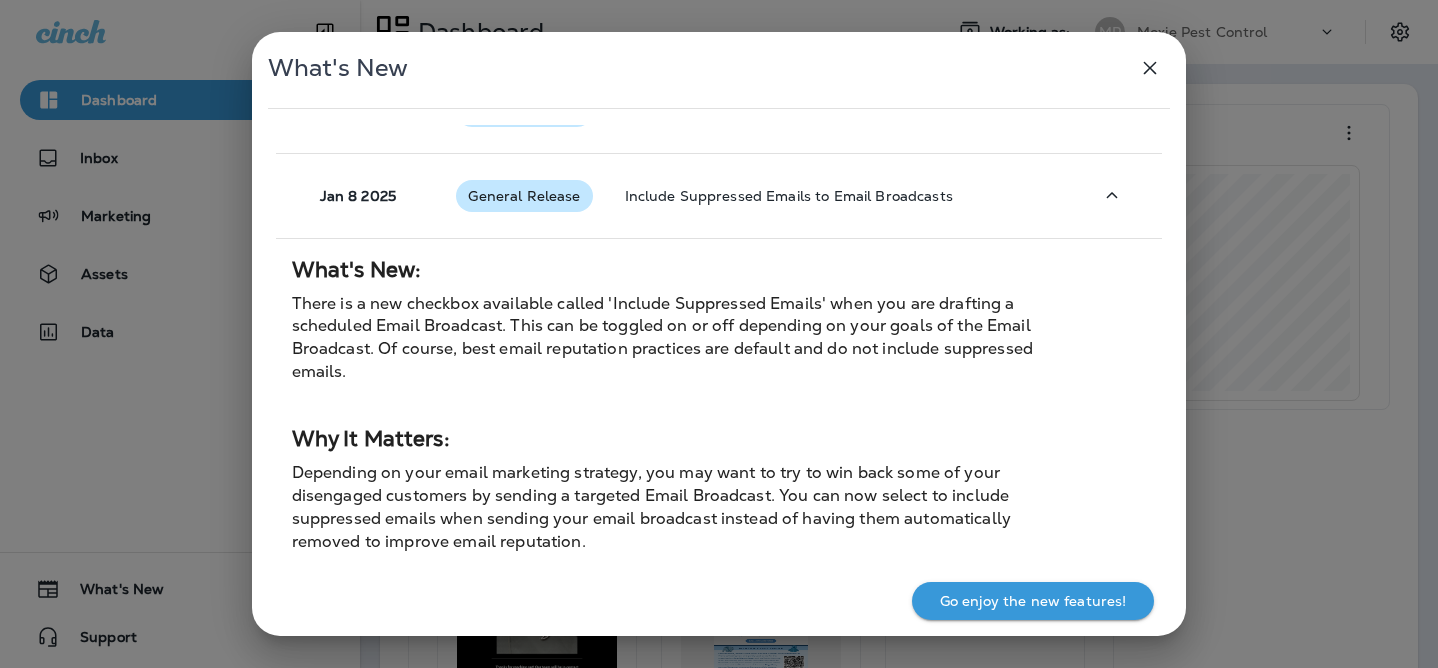 scroll, scrollTop: 200, scrollLeft: 0, axis: vertical 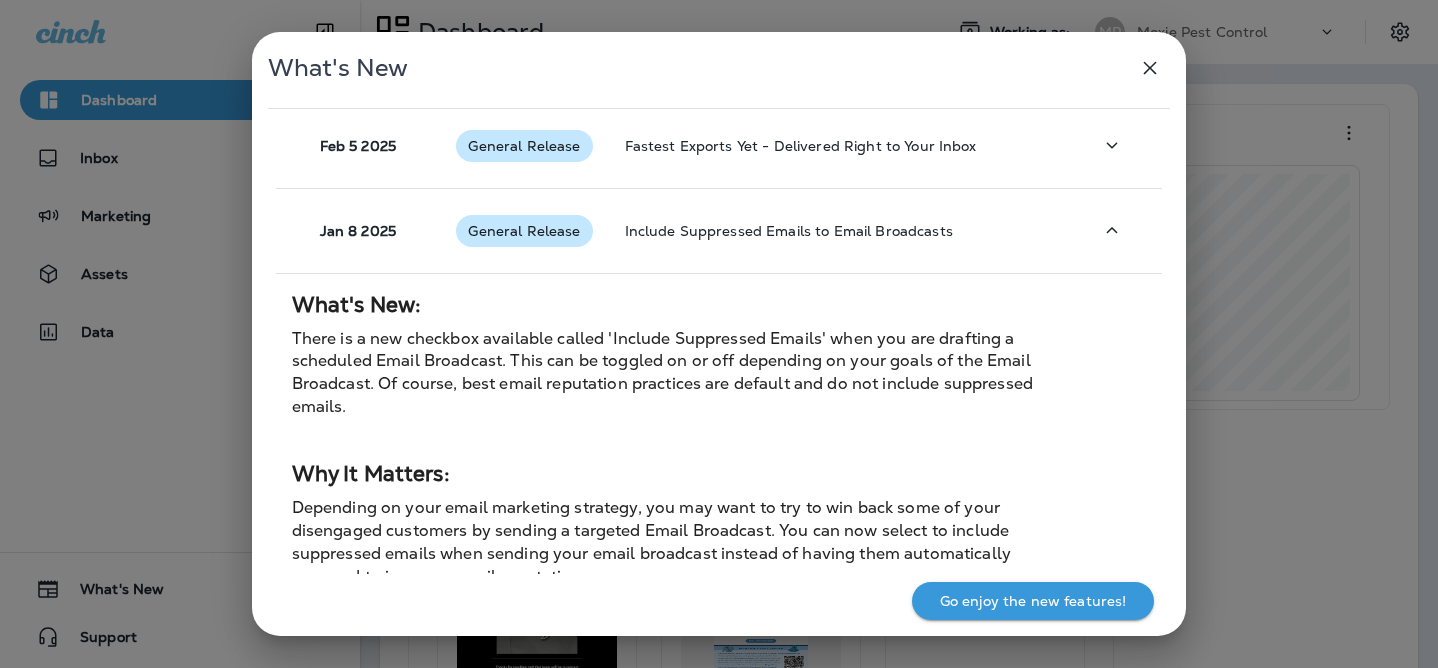 click on "Include Suppressed Emails to Email Broadcasts" at bounding box center [843, 230] 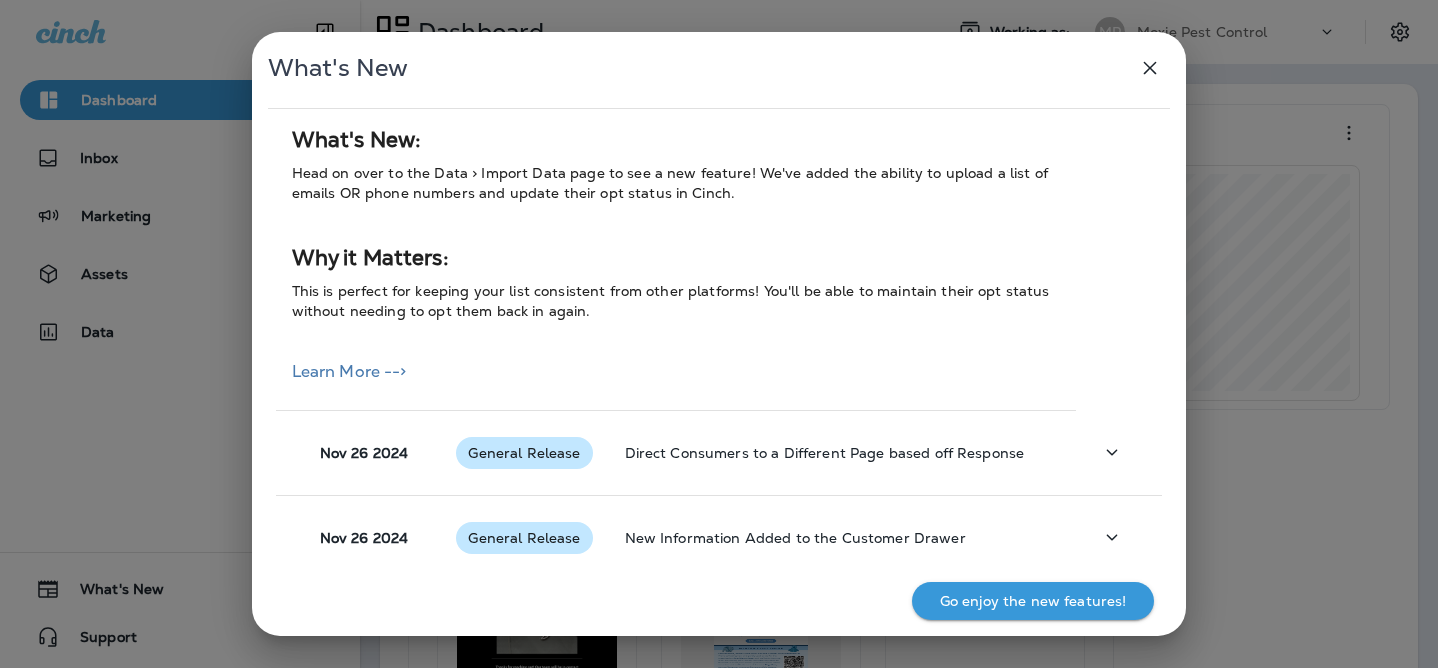 scroll, scrollTop: 417, scrollLeft: 0, axis: vertical 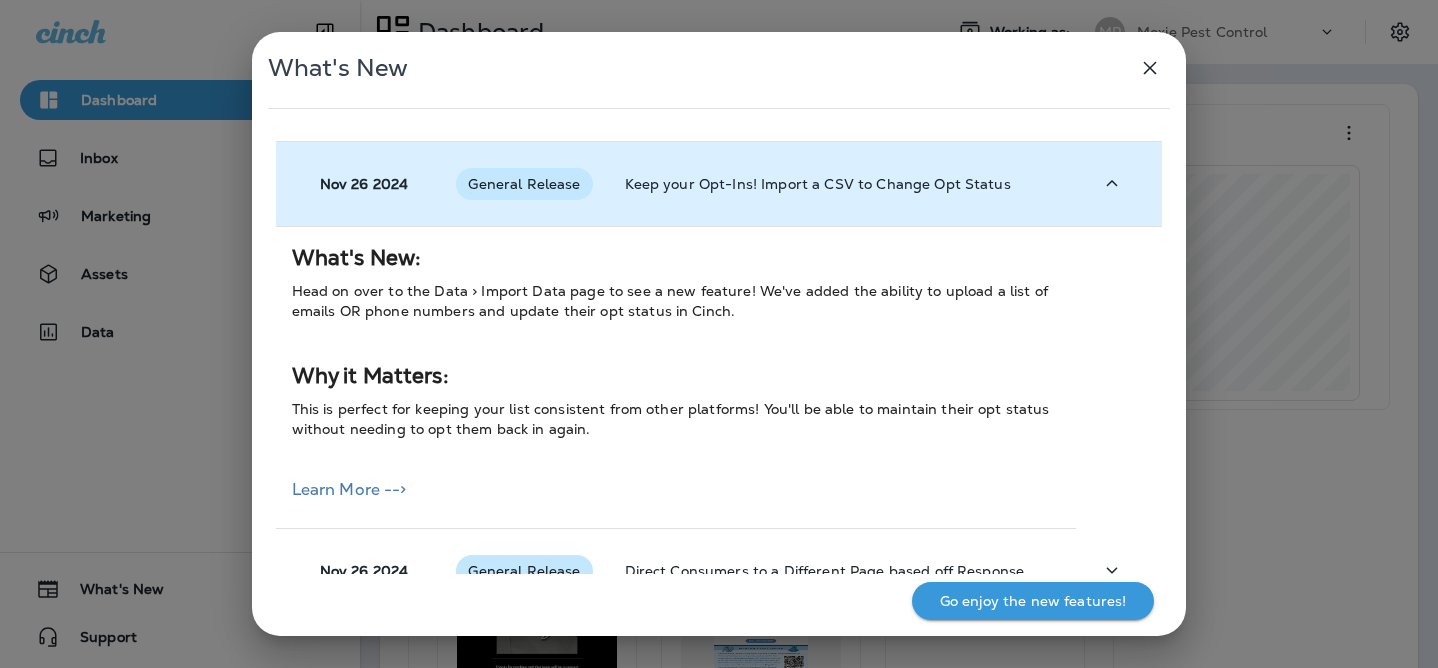click on "Keep your Opt-Ins! Import a CSV to Change Opt Status" at bounding box center (843, 184) 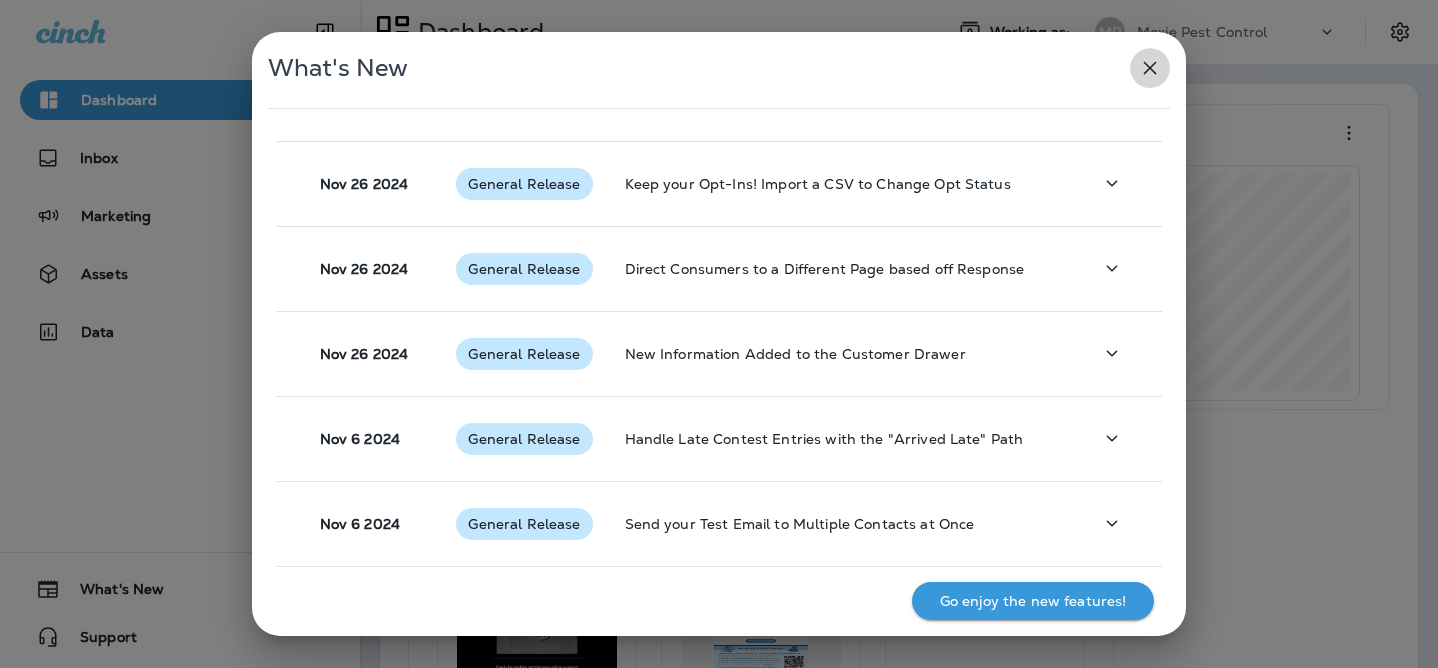 click 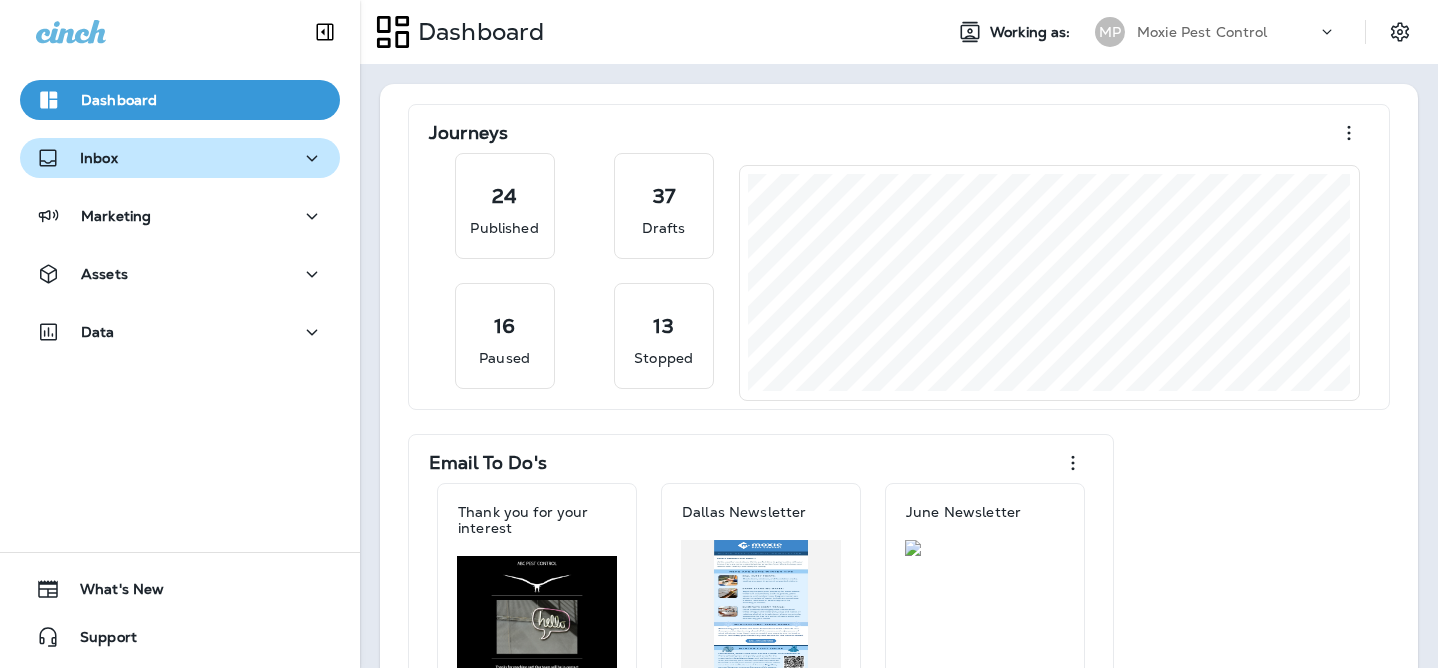 click on "Inbox" at bounding box center (180, 158) 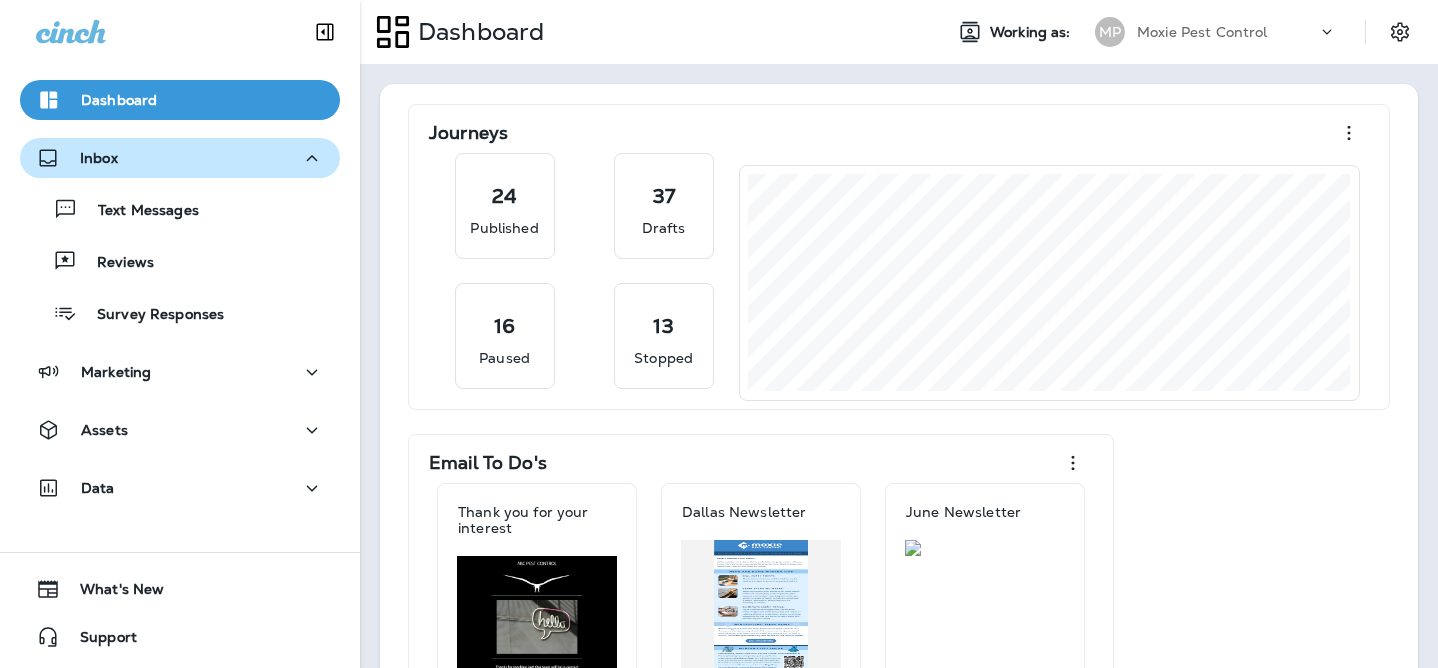 click on "Inbox" at bounding box center (180, 158) 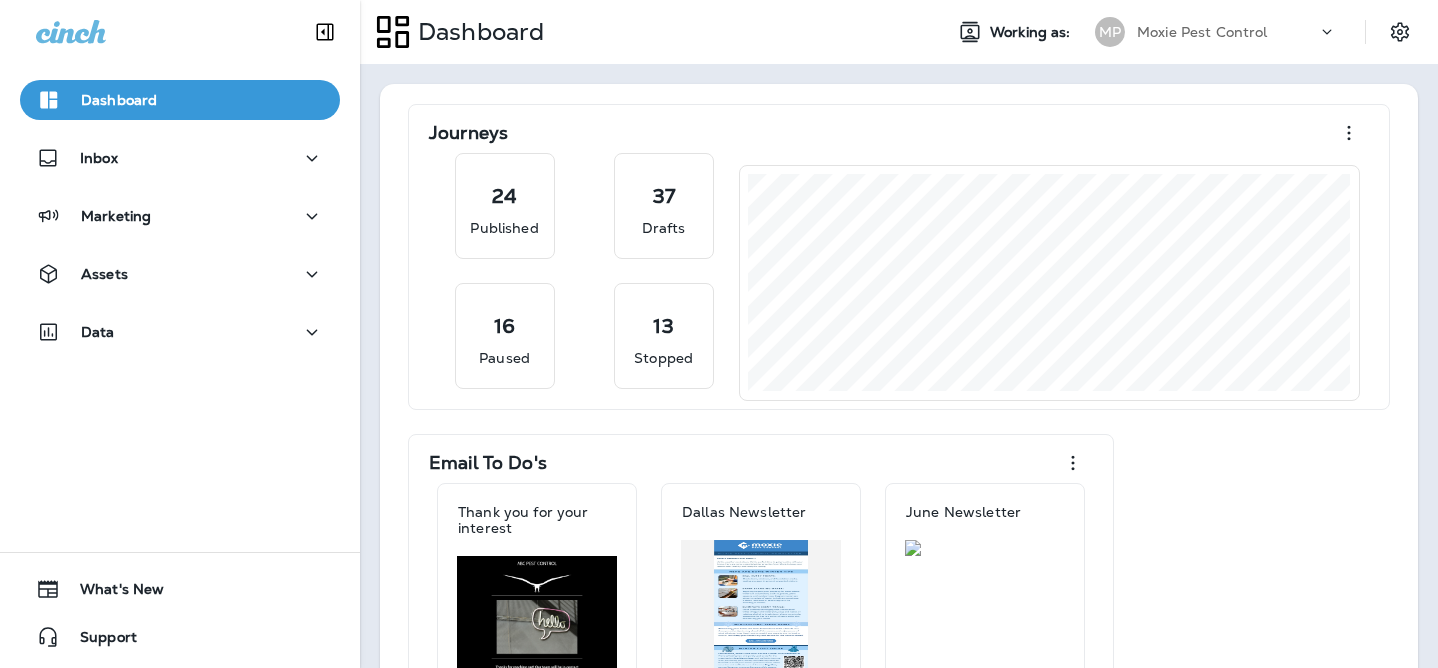 click on "Dashboard Inbox Marketing Assets Data" at bounding box center [180, 220] 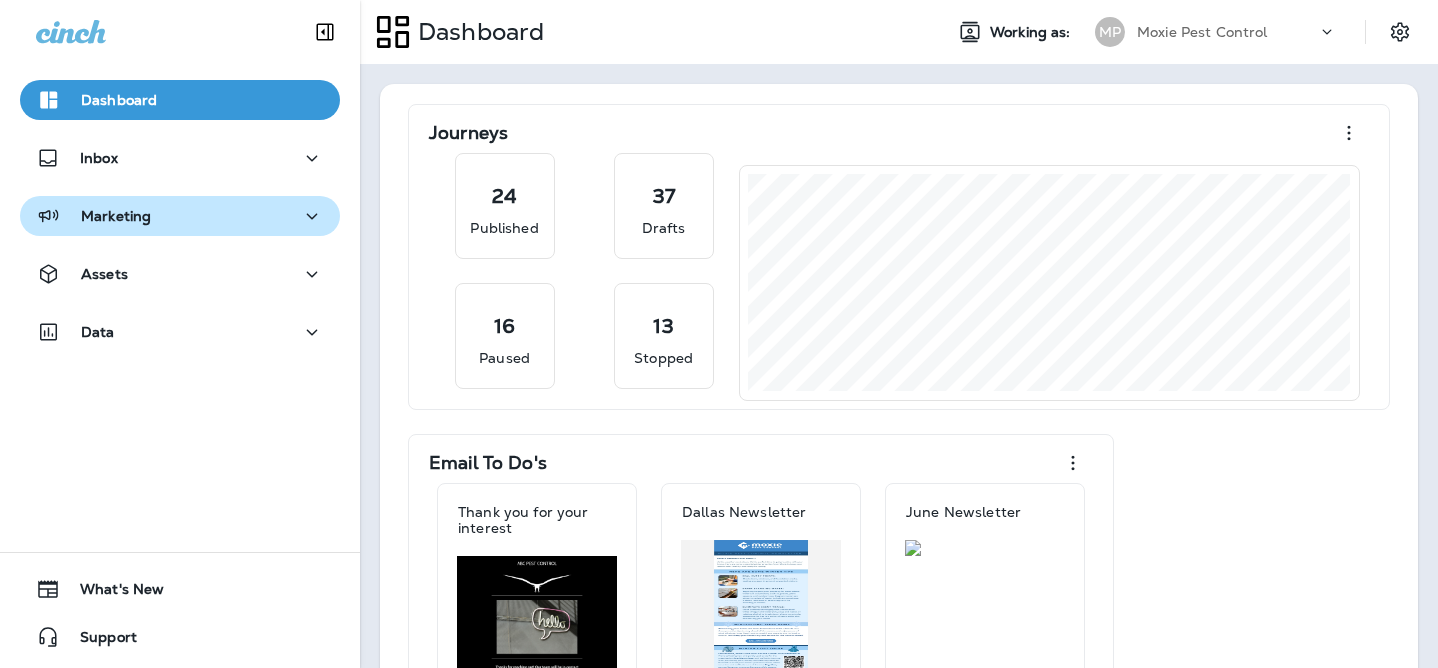 click on "Marketing" at bounding box center [180, 216] 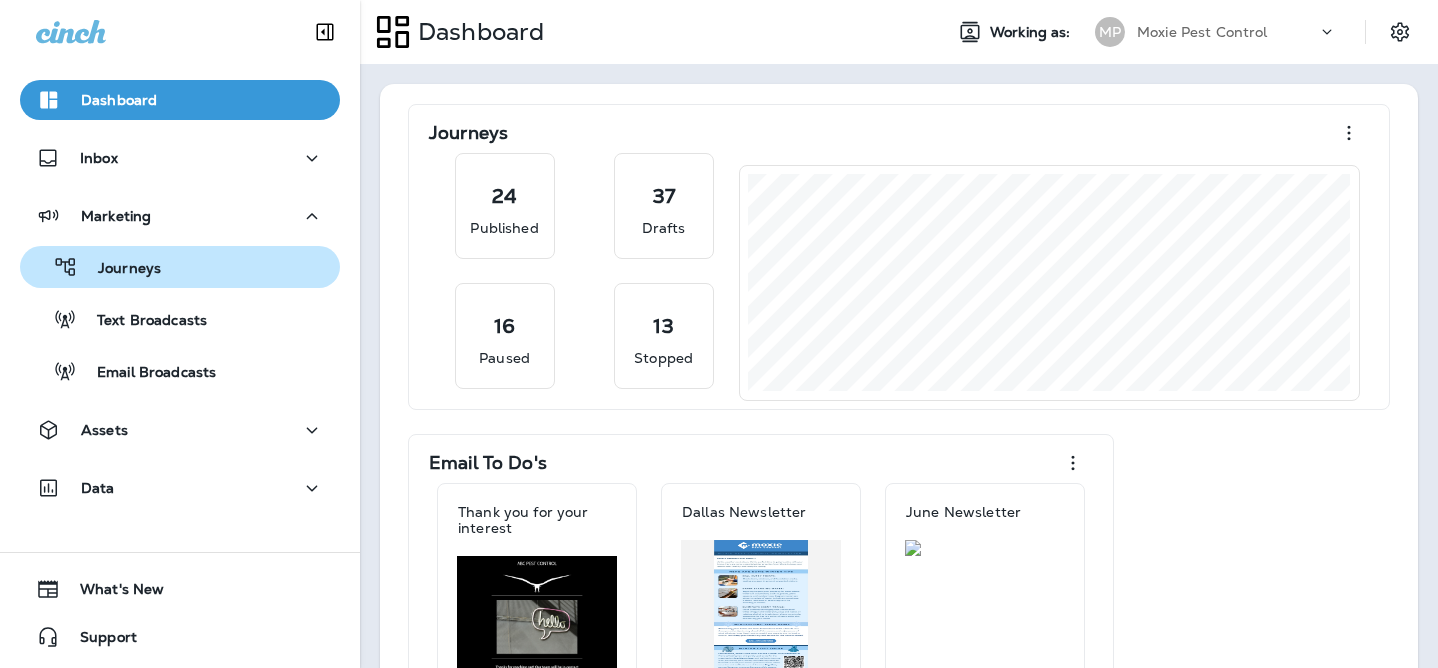 click on "Journeys" at bounding box center [180, 267] 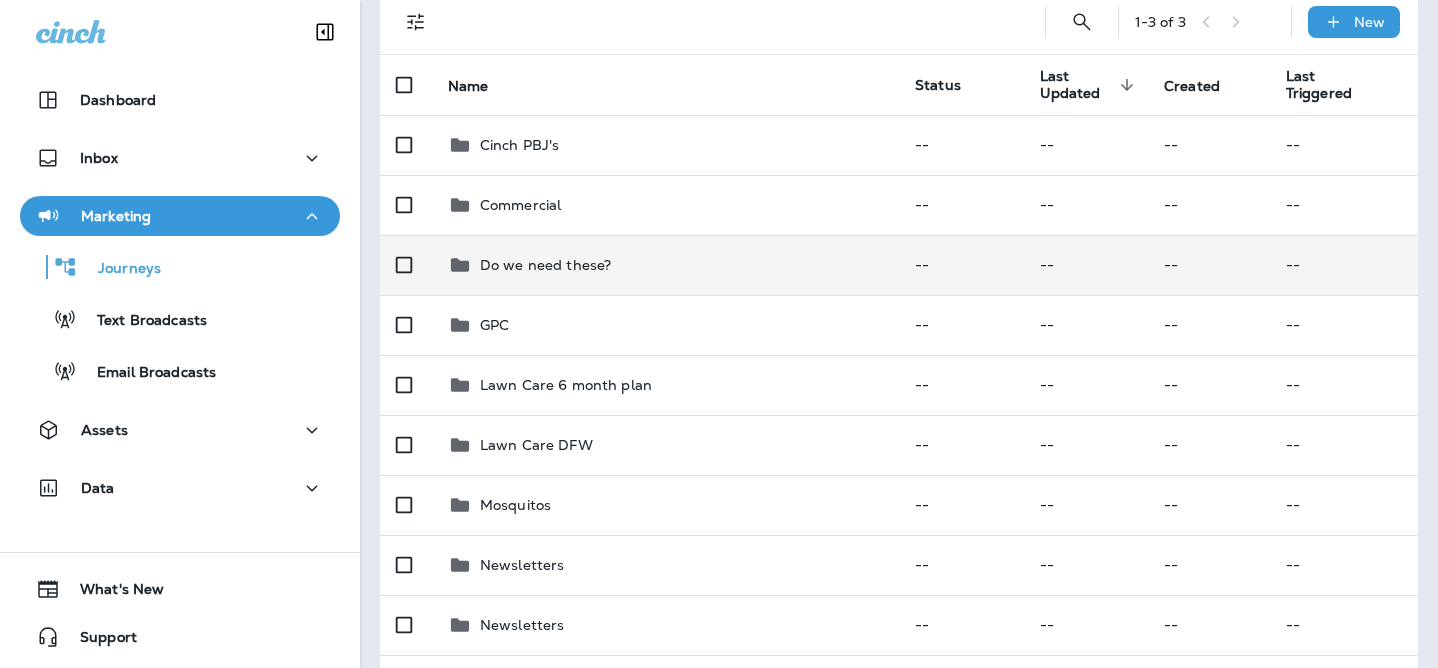 scroll, scrollTop: 0, scrollLeft: 0, axis: both 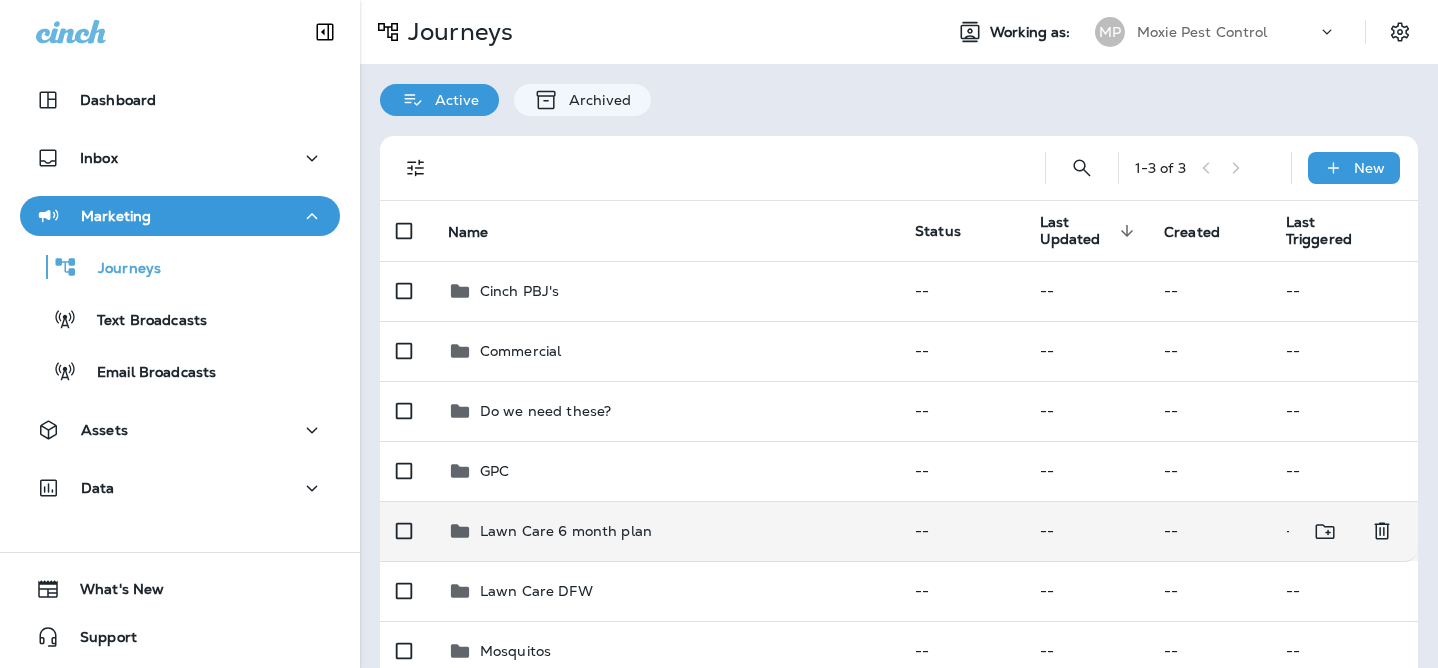 click on "Lawn Care 6 month plan" at bounding box center [566, 531] 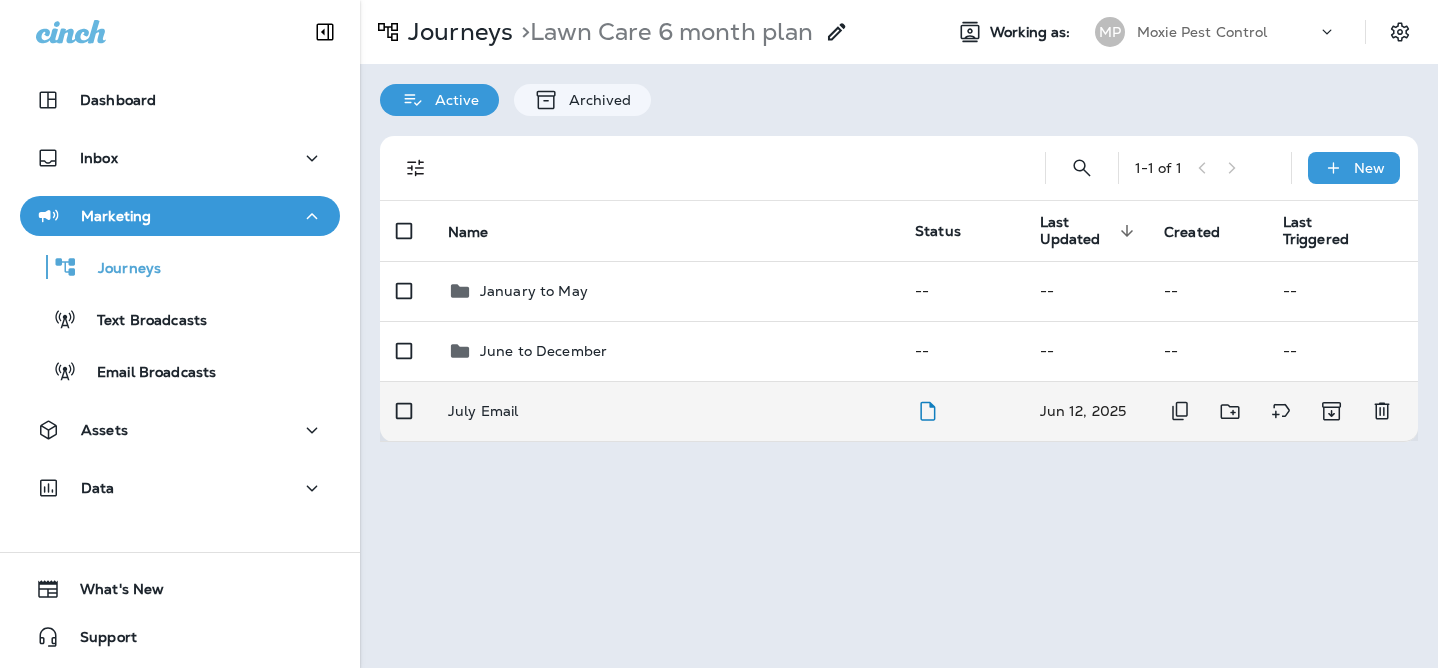 click on "July Email" at bounding box center [665, 411] 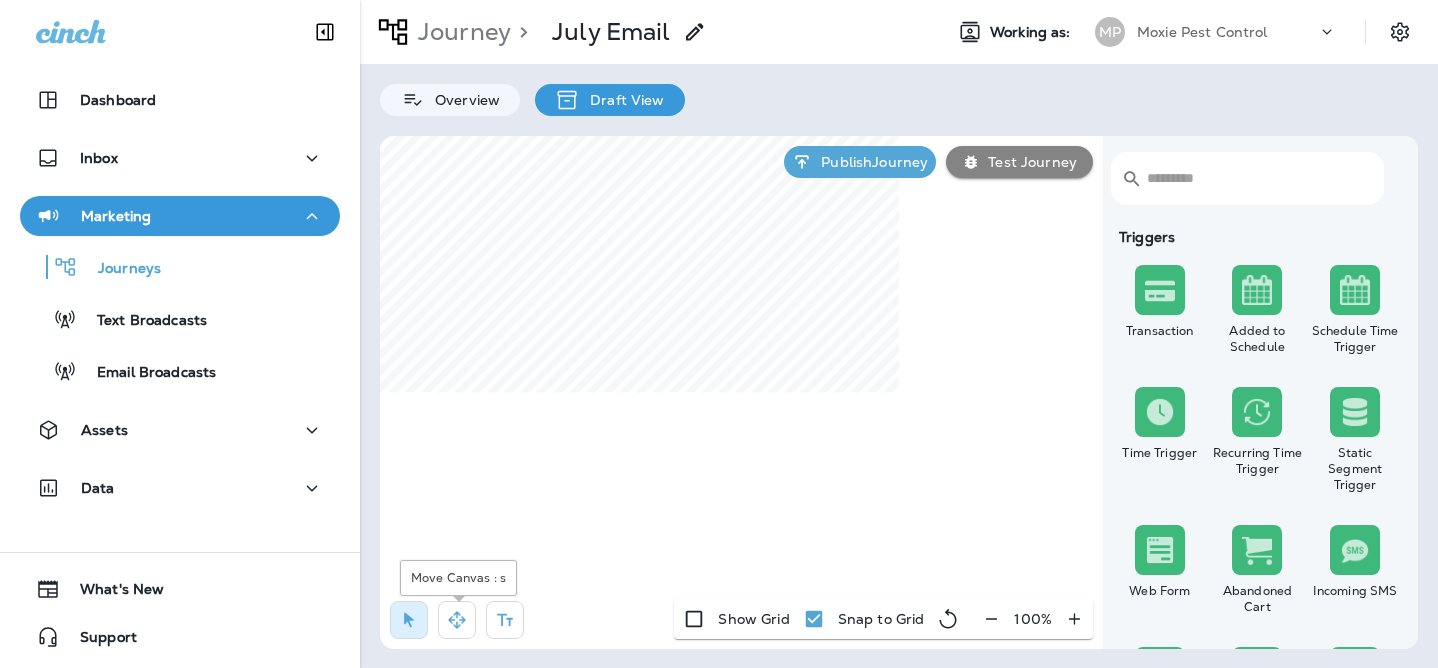 click 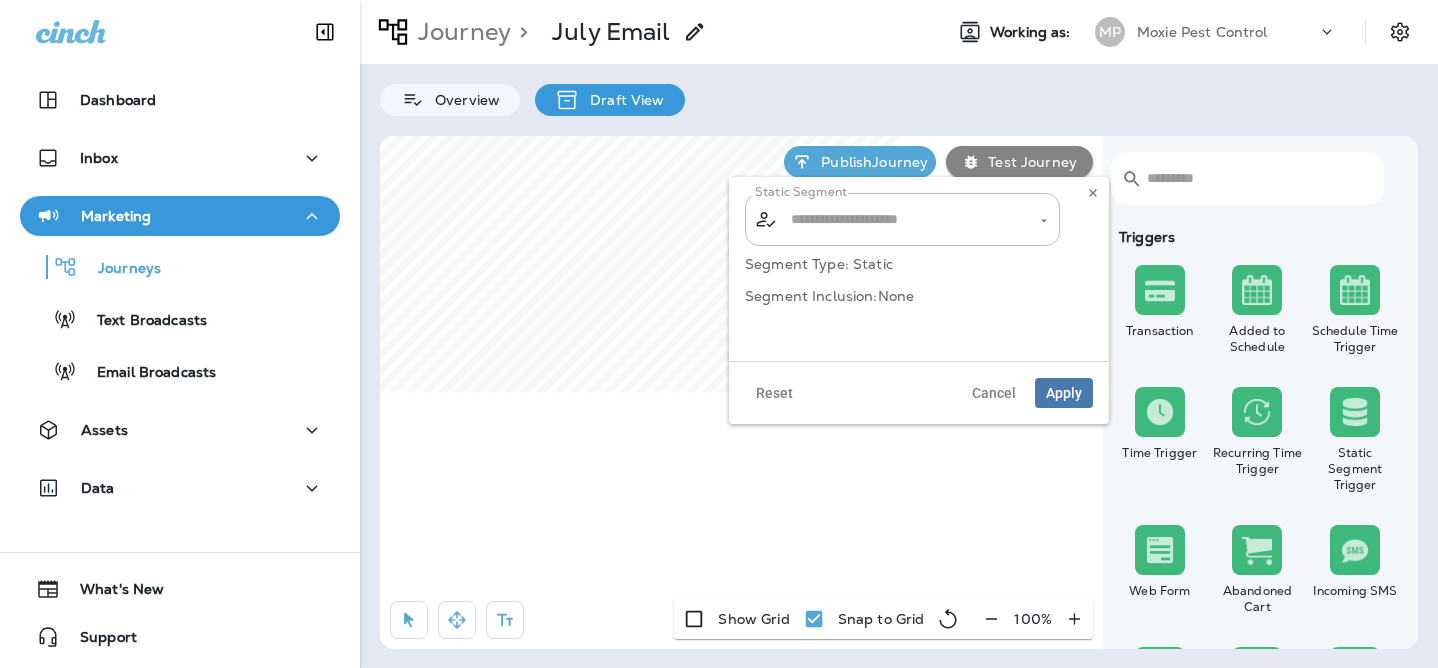 type on "**********" 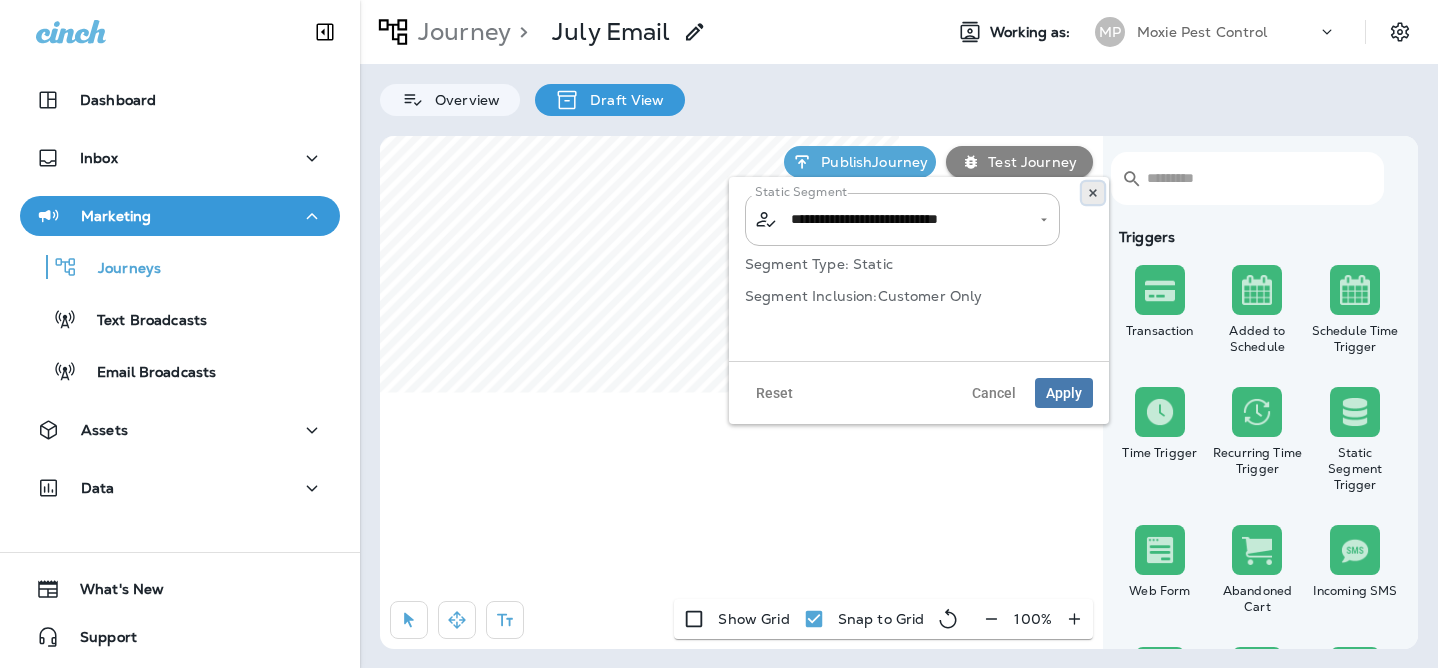 click 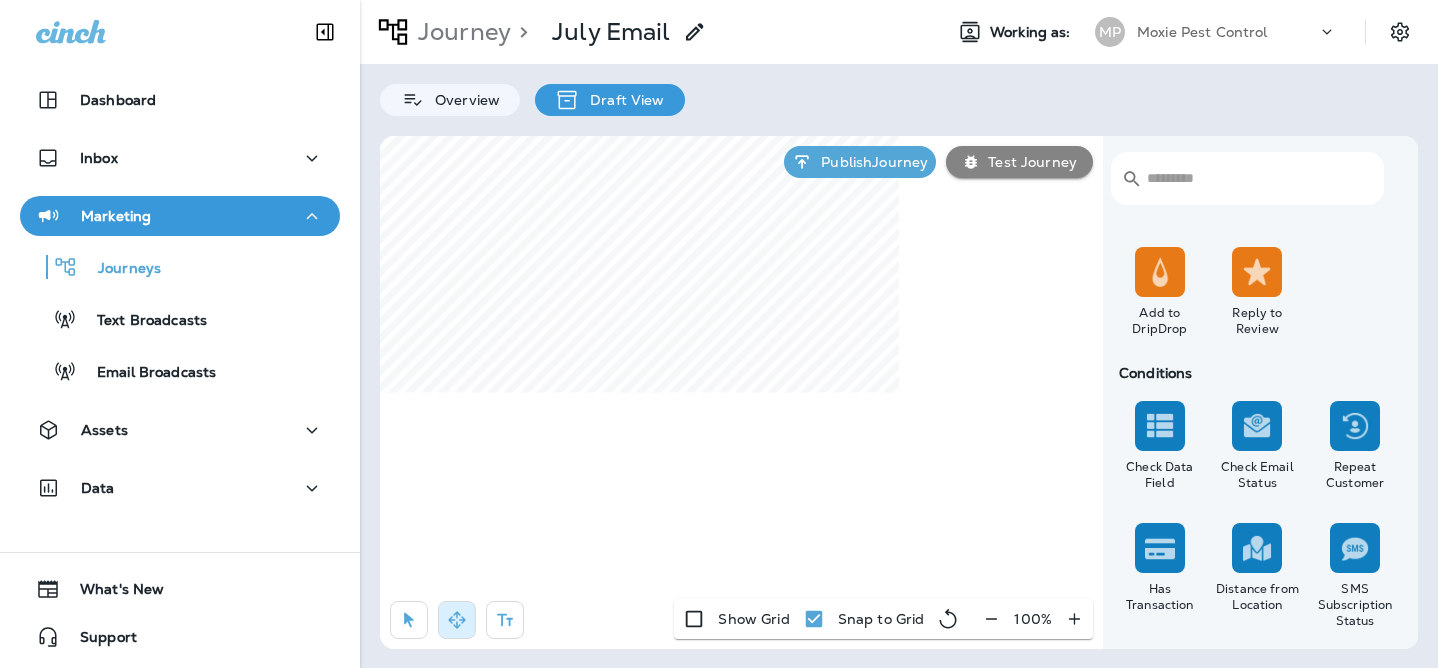scroll, scrollTop: 1723, scrollLeft: 0, axis: vertical 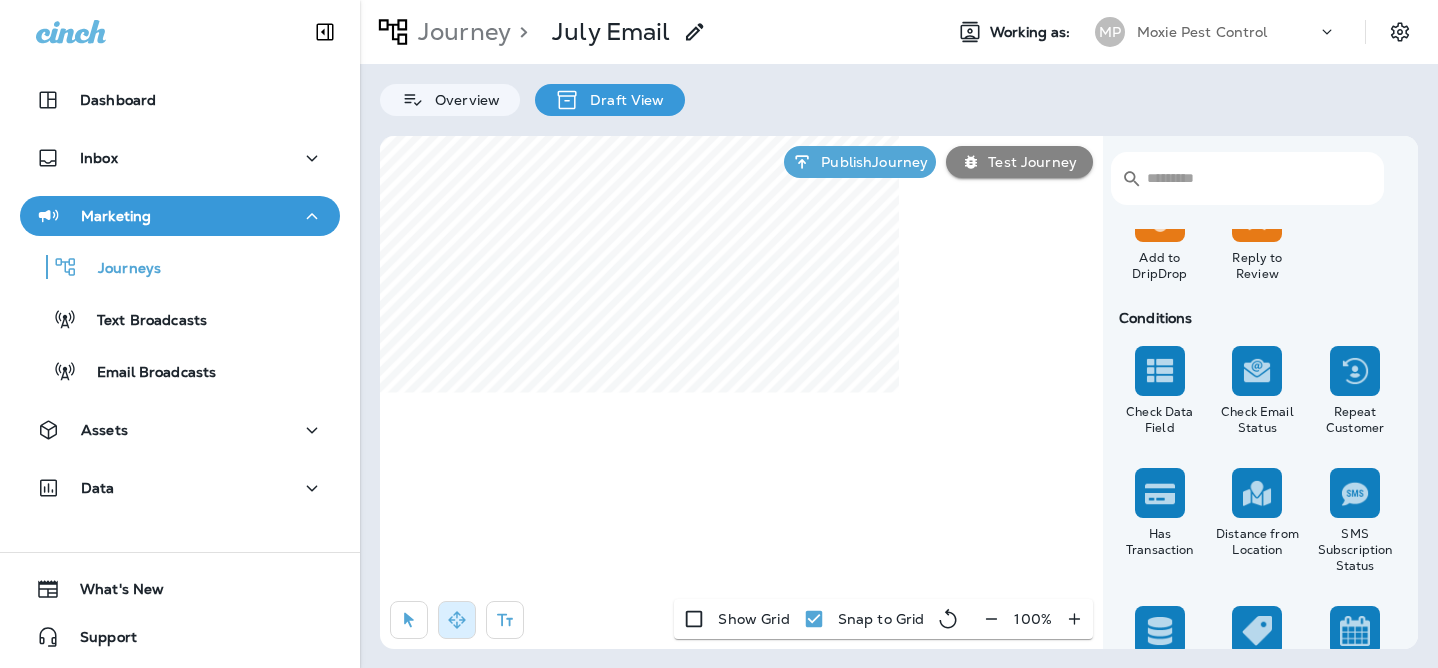 click on "​ ​ Triggers Transaction Added to Schedule Schedule Time Trigger Time Trigger Recurring Time Trigger Static Segment Trigger Web Form Abandoned Cart Incoming SMS Opt-in SMS Opt-out SMS New Customer New Review Survey Completed Actions Time Delay Await SMS Reply Rate Limit Send Email Send SMS Send MMS Send Mailer Send Notification End Journey A/B Split A/B Testing Add to Static Segment Remove from Static Segment Add to Facebook Audience Remove from Facebook Audience Add to Google Ads Audience Remove from Google Ads Audience Add to Mailbox Power Remove from Mailbox Power Send Survey SMS Send Survey Email Webhook Contest Winners Recurring Contest Winners Add to DripDrop Reply to Review Conditions Check Data Field Check Email Status Repeat Customer Has Transaction Distance from Location SMS Subscription Status In Static Segment Has Offer Check Schedule Data v2 Check Schedule Status Check Schedule Data Termite Check Check Google Review Publish Journey Test Journey Show Grid Snap to Grid 100 %" at bounding box center (899, 392) 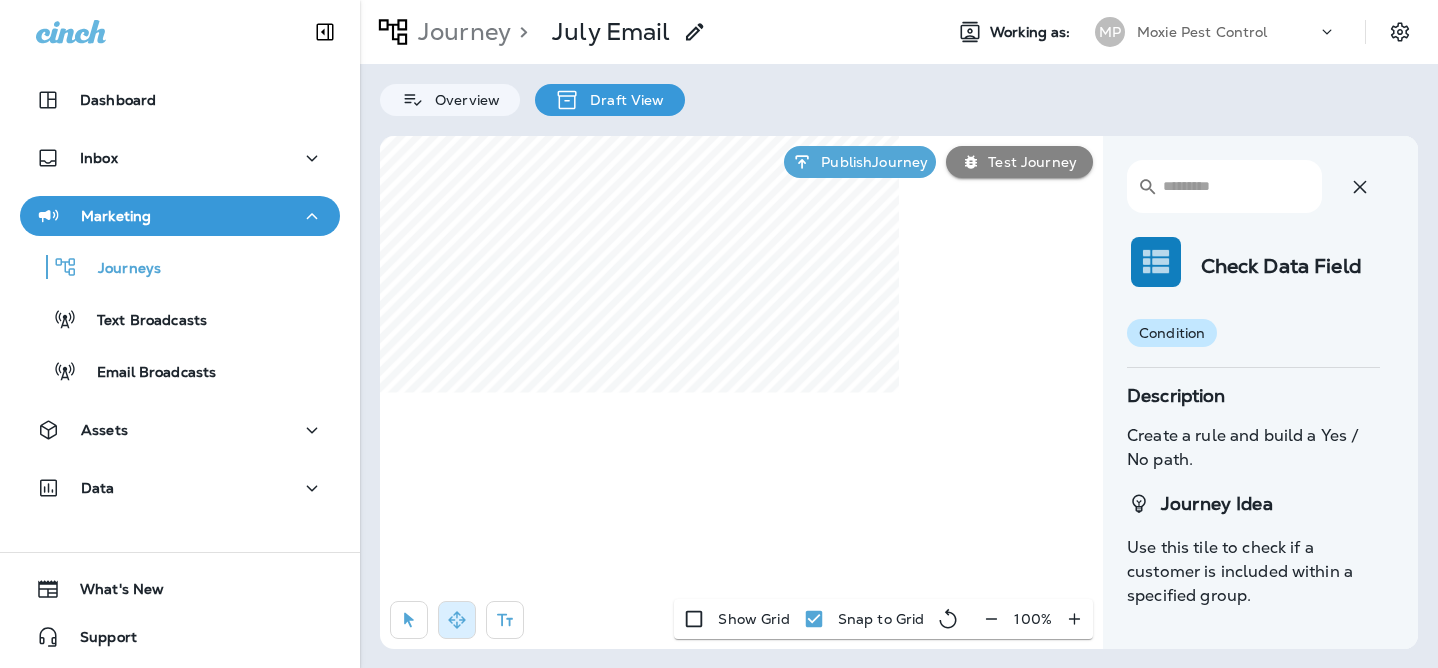 click 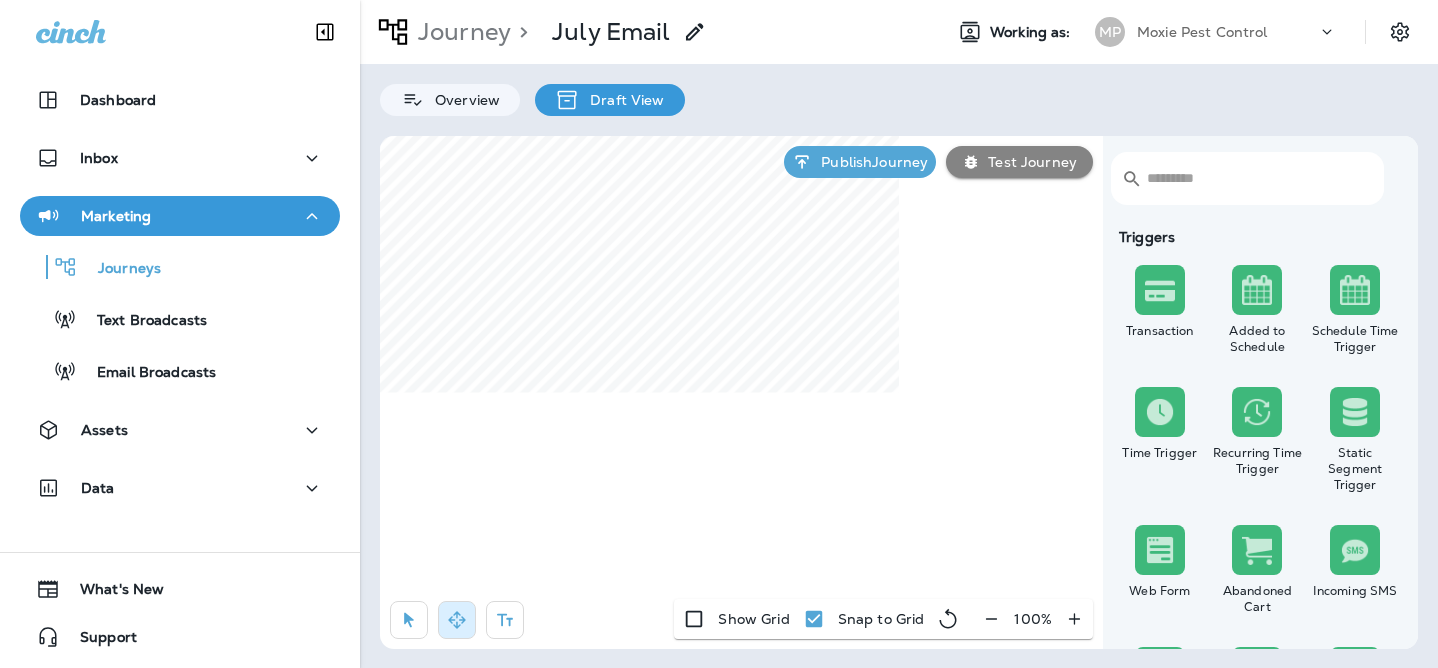 click at bounding box center (991, 619) 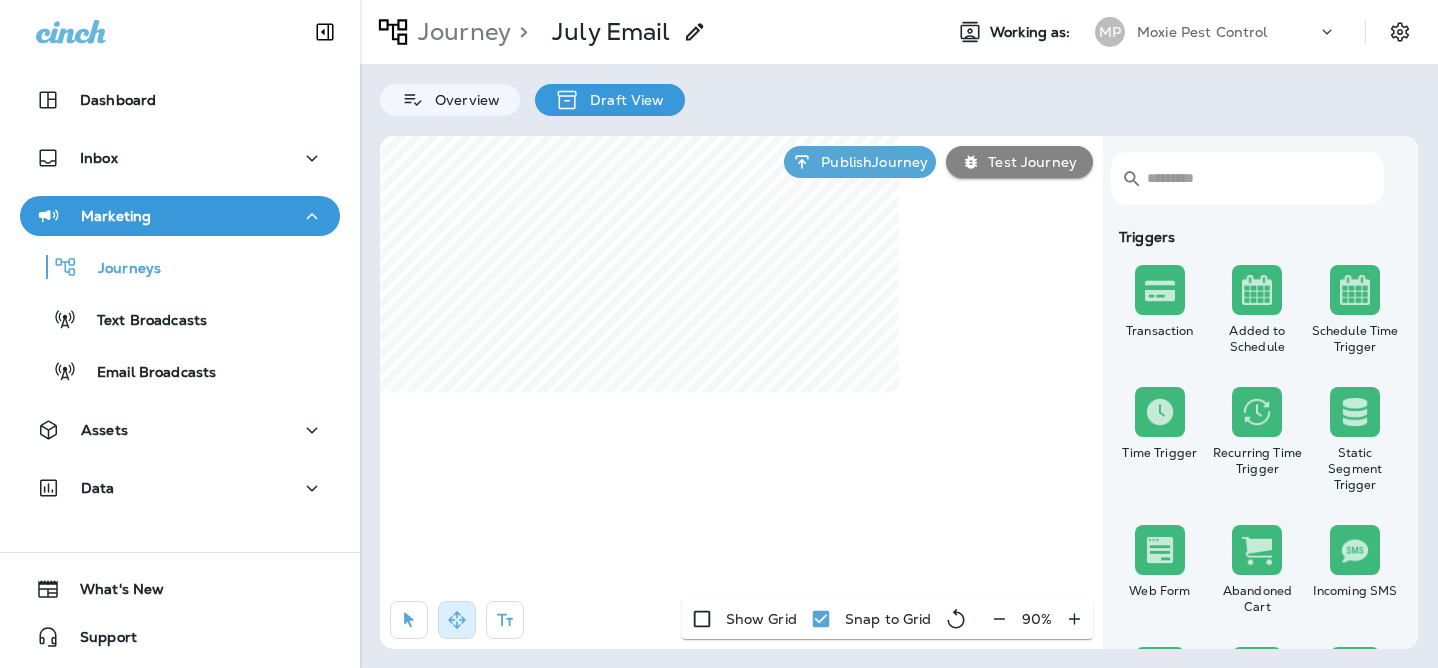 click 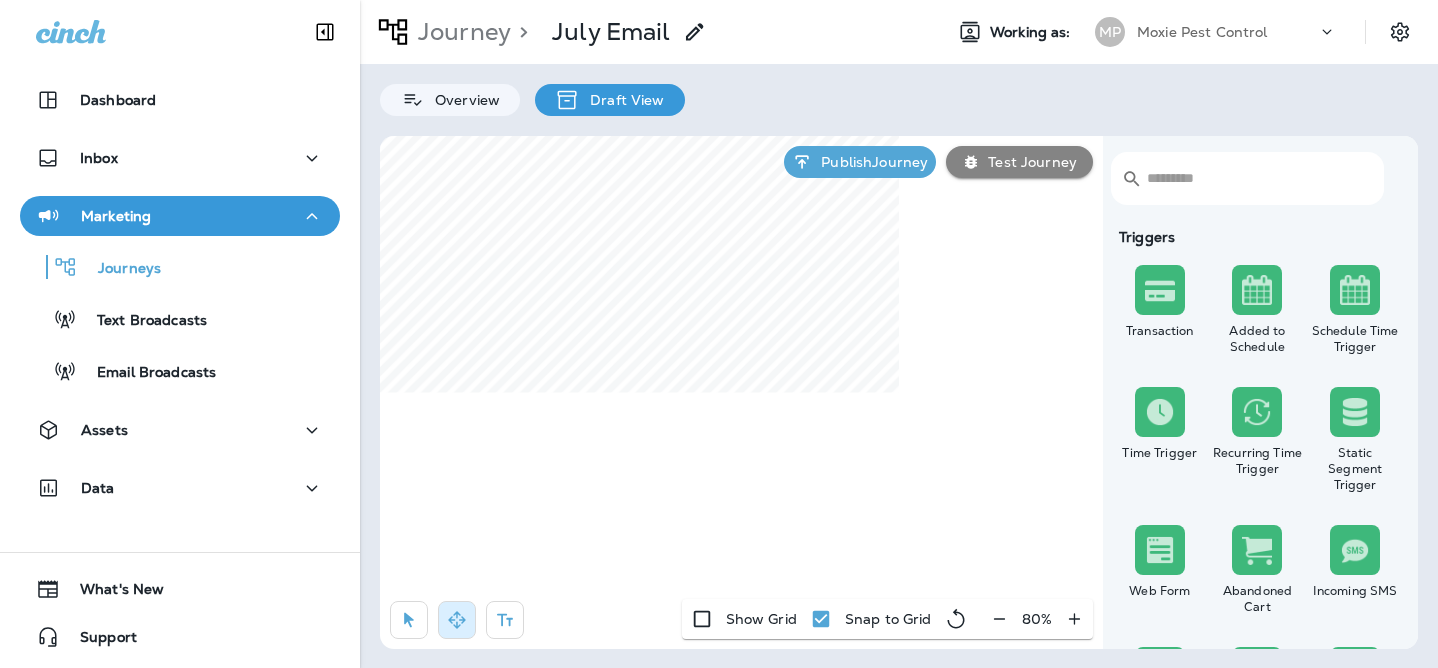click at bounding box center [999, 619] 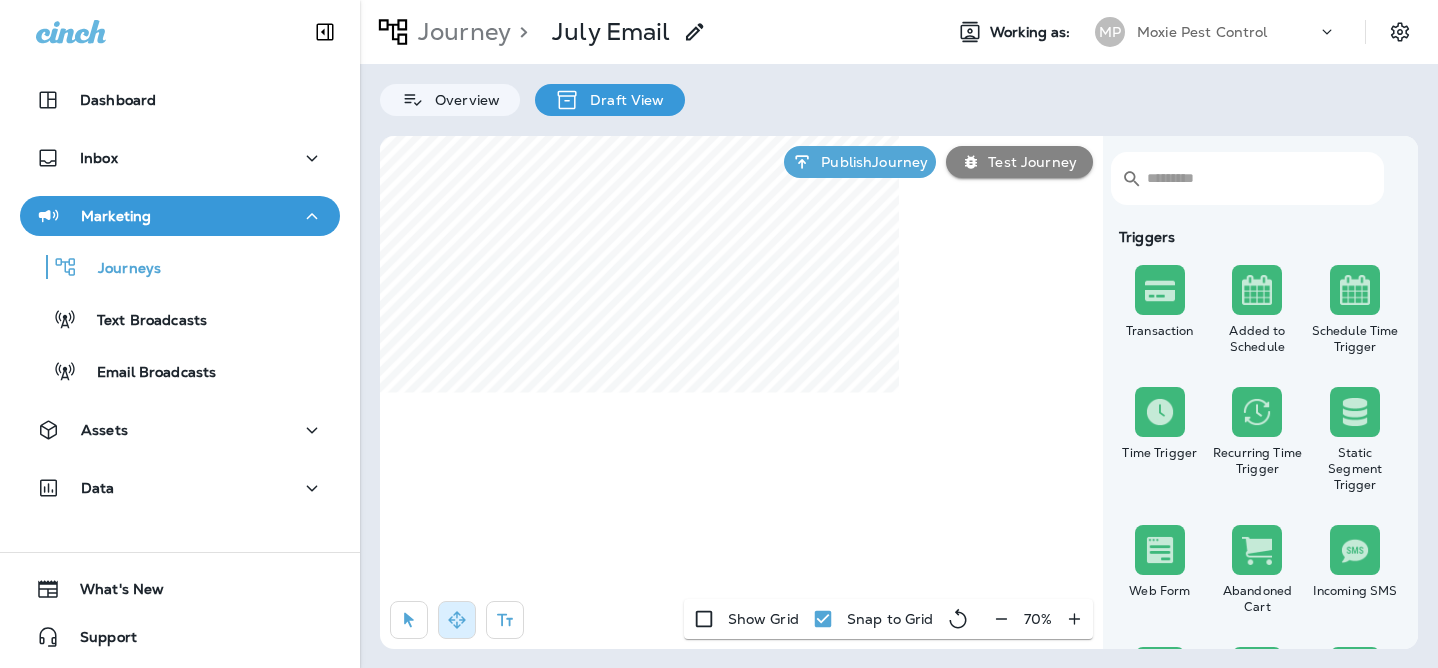 click 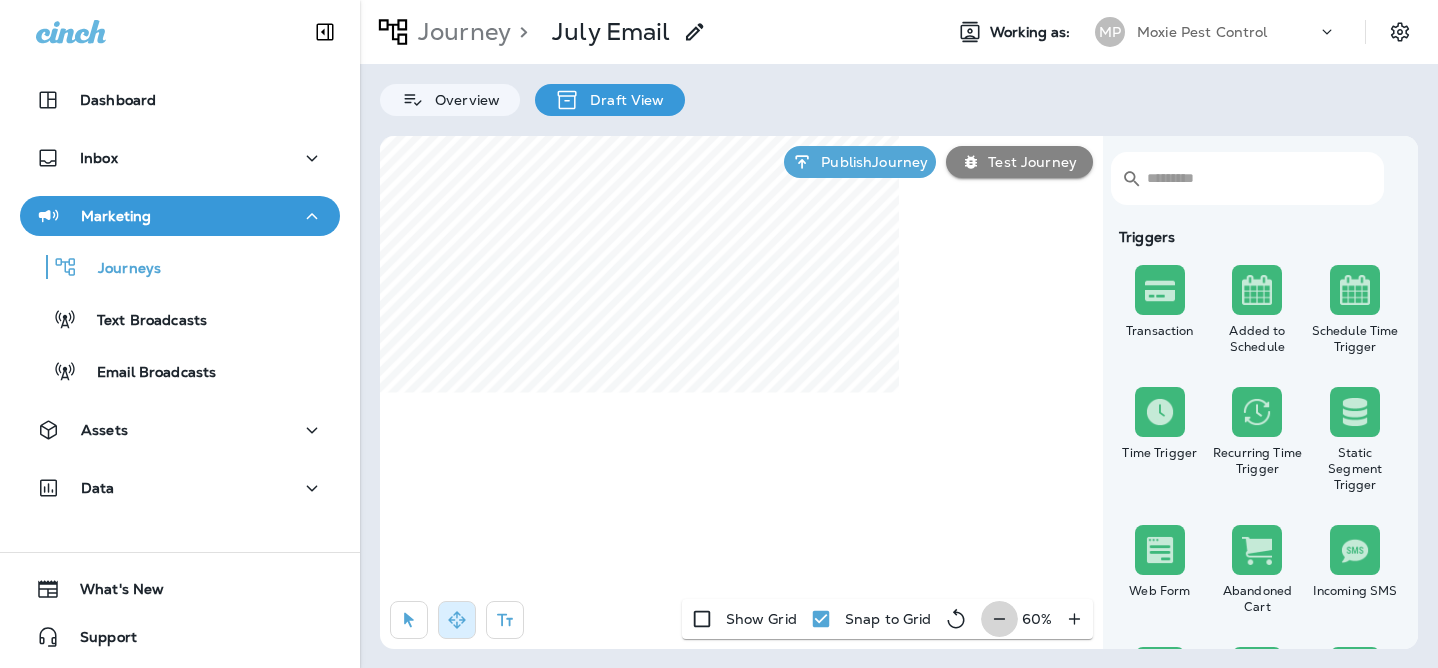 click 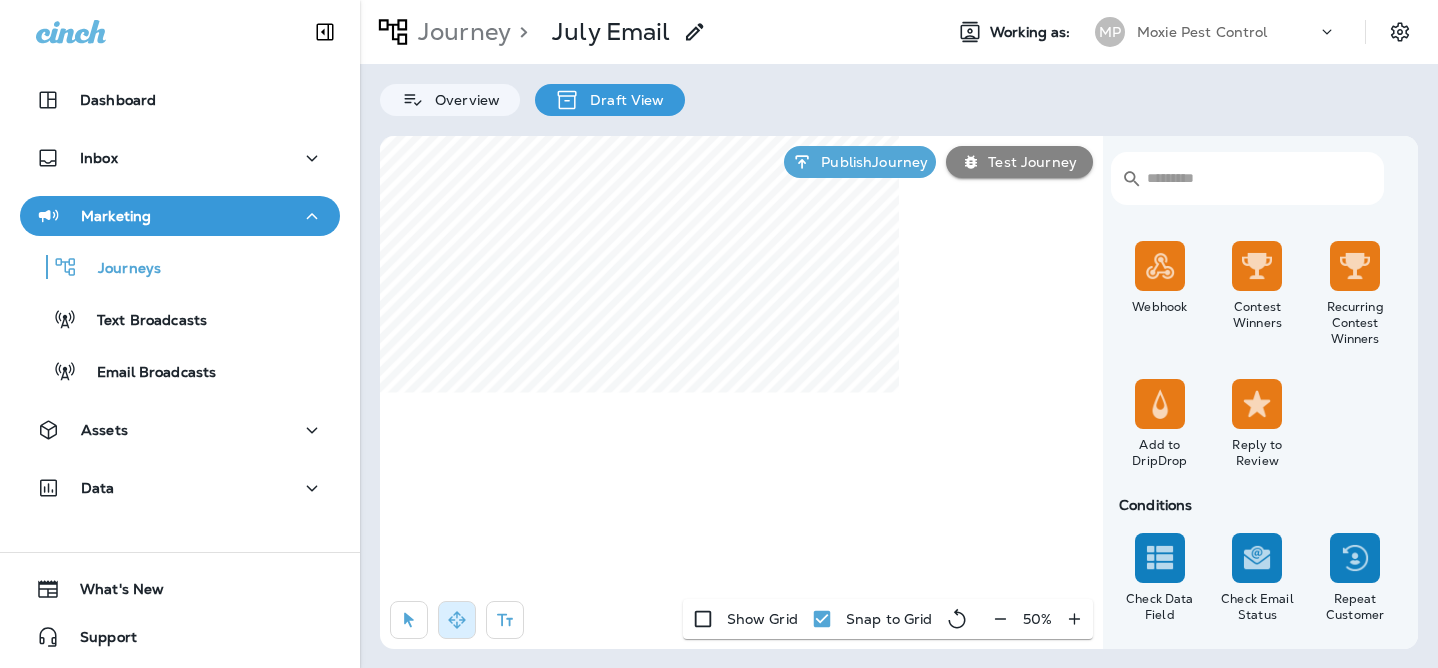 scroll, scrollTop: 1615, scrollLeft: 0, axis: vertical 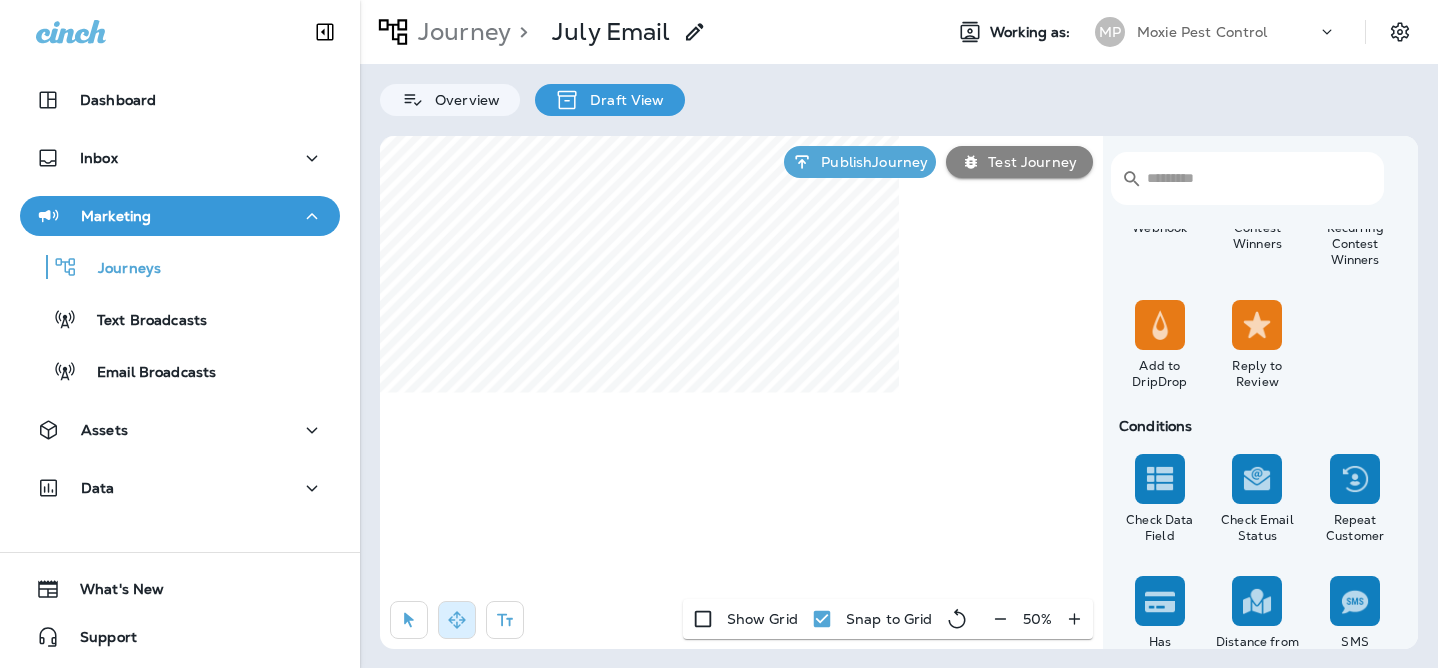 click on "​ ​ Triggers Transaction Added to Schedule Schedule Time Trigger Time Trigger Recurring Time Trigger Static Segment Trigger Web Form Abandoned Cart Incoming SMS Opt-in SMS Opt-out SMS New Customer New Review Survey Completed Actions Time Delay Await SMS Reply Rate Limit Send Email Send SMS Send MMS Send Mailer Send Notification End Journey A/B Split A/B Testing Add to Static Segment Remove from Static Segment Add to Facebook Audience Remove from Facebook Audience Add to Google Ads Audience Remove from Google Ads Audience Add to Mailbox Power Remove from Mailbox Power Send Survey SMS Send Survey Email Webhook Contest Winners Recurring Contest Winners Add to DripDrop Reply to Review Conditions Check Data Field Check Email Status Repeat Customer Has Transaction Distance from Location SMS Subscription Status In Static Segment Has Offer Check Schedule Data v2 Check Schedule Status Check Schedule Data Termite Check Check Google Review Publish Journey Test Journey Show Grid Snap to Grid 50 %" at bounding box center [899, 392] 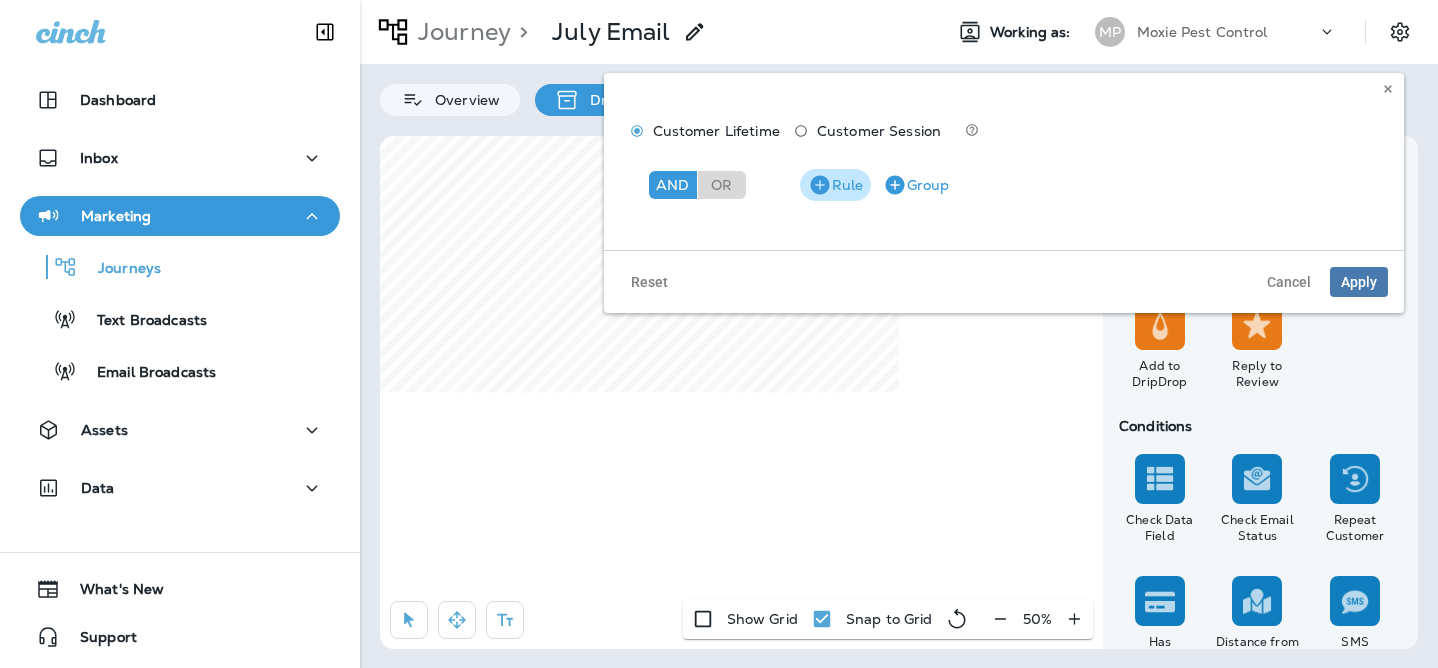 click on "Rule" at bounding box center (835, 185) 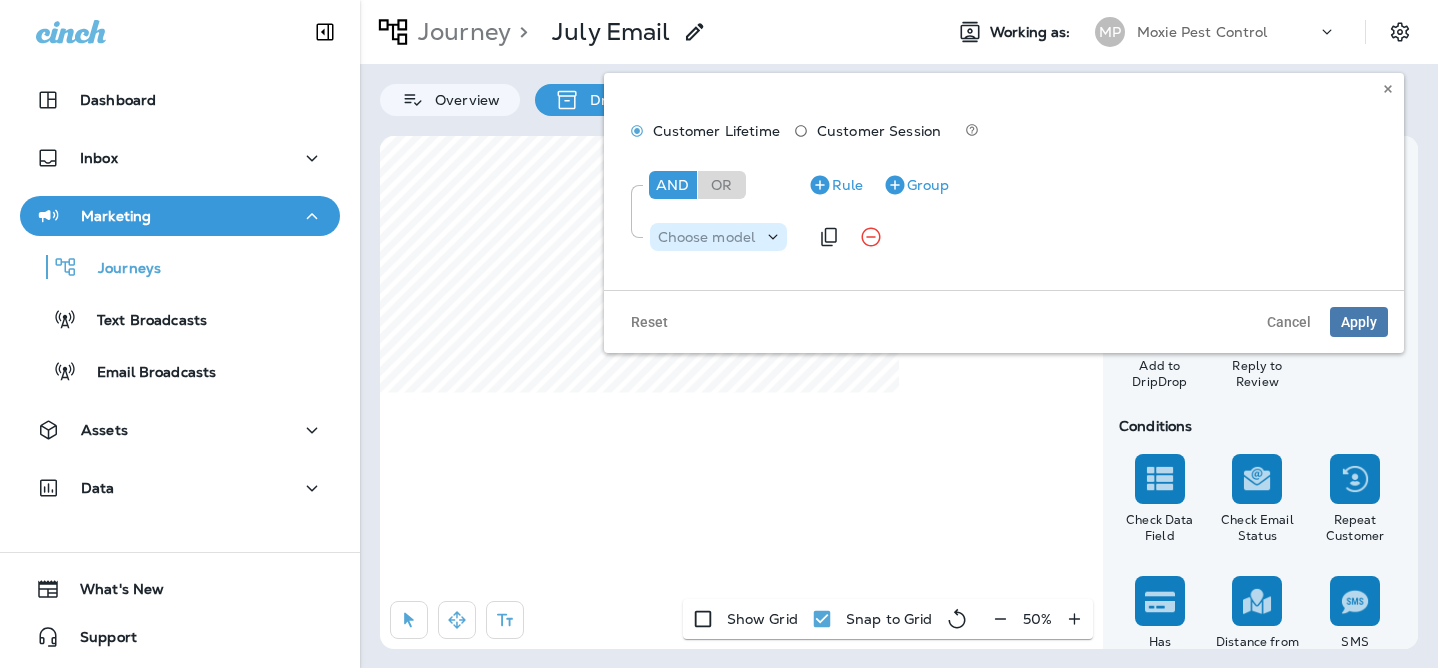 click on "Choose model" at bounding box center [719, 237] 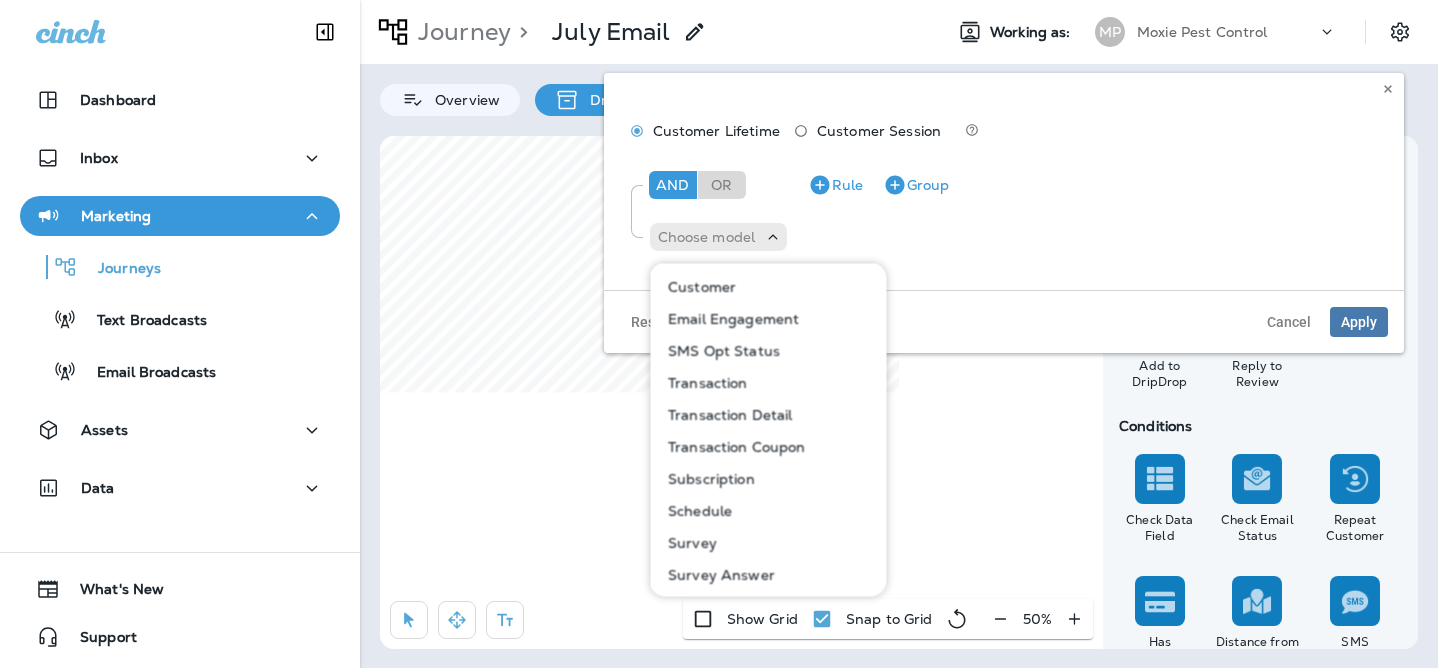 click on "Customer" at bounding box center (769, 287) 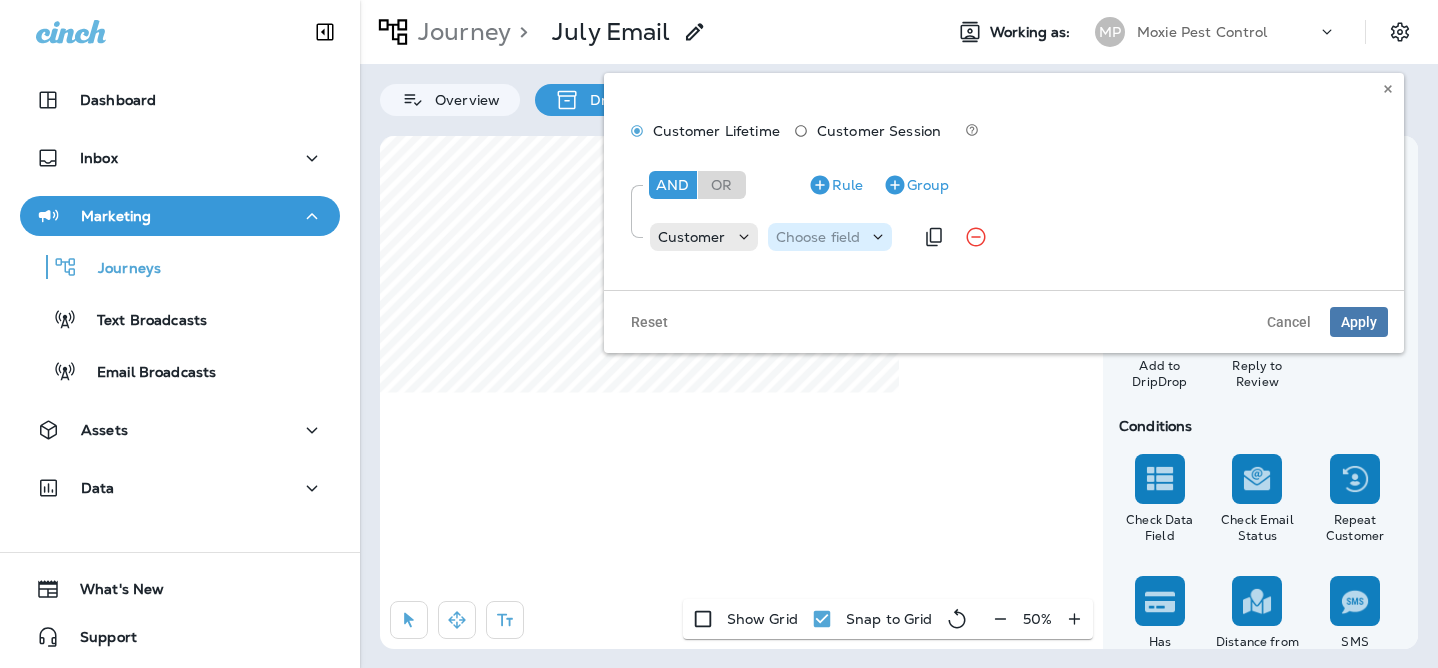 click 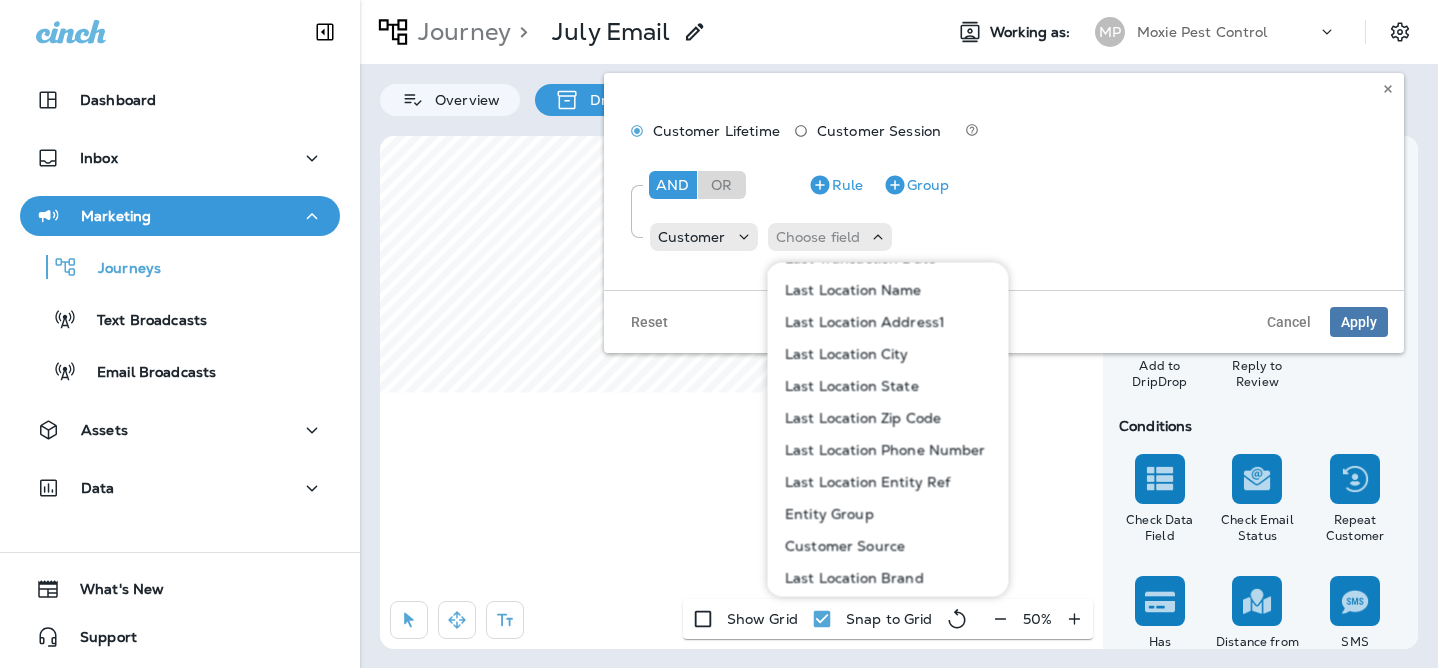 scroll, scrollTop: 610, scrollLeft: 0, axis: vertical 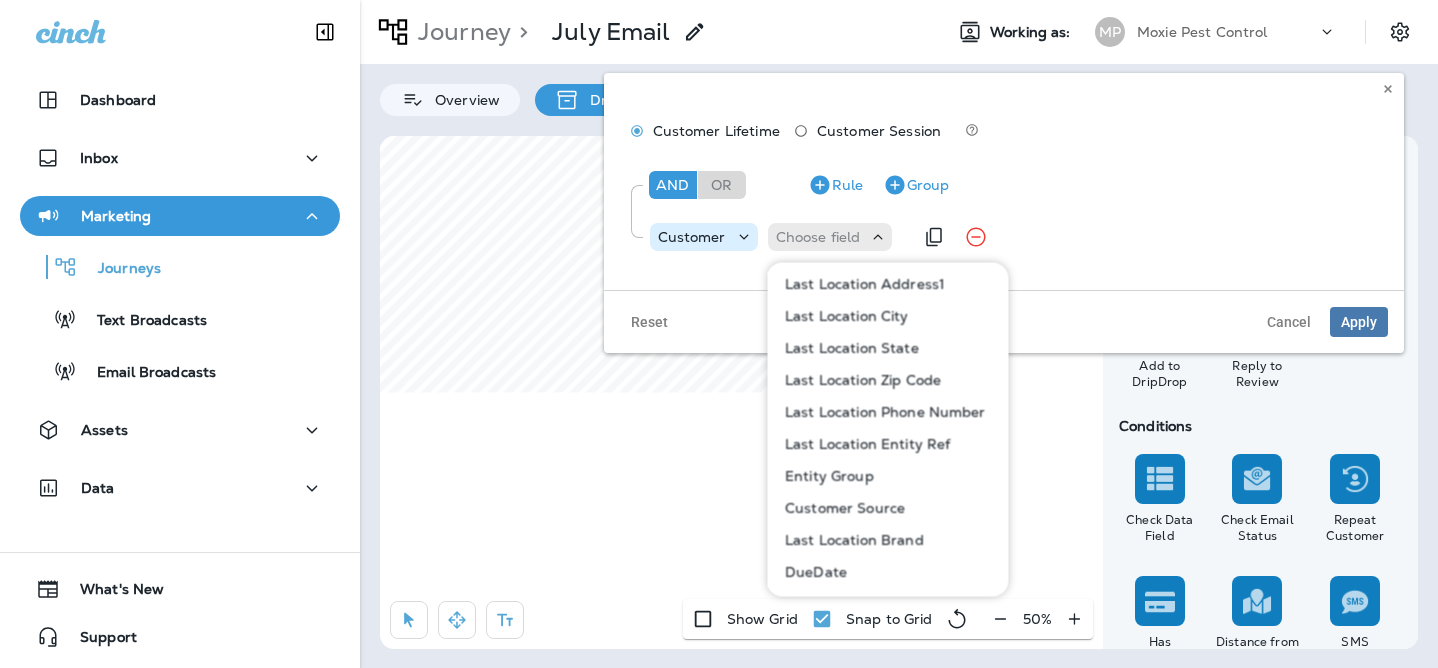 click on "Customer" at bounding box center (692, 237) 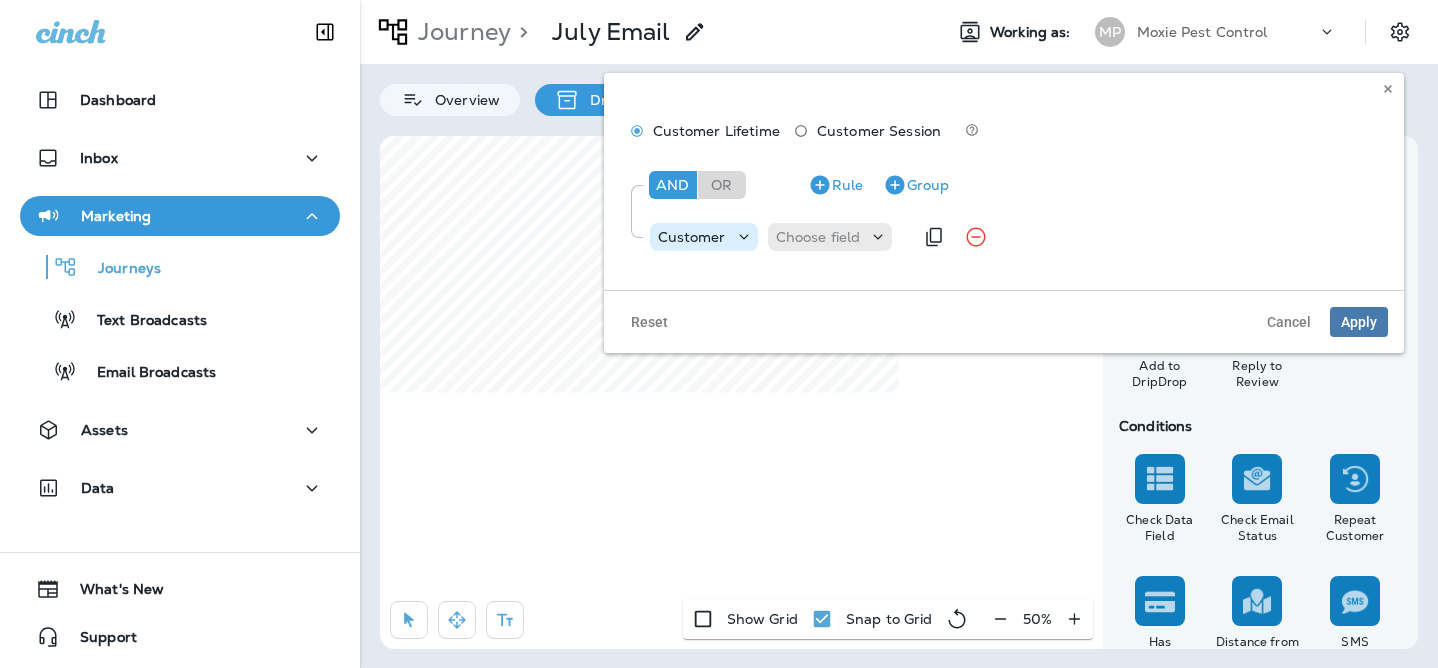click on "Customer" at bounding box center [692, 237] 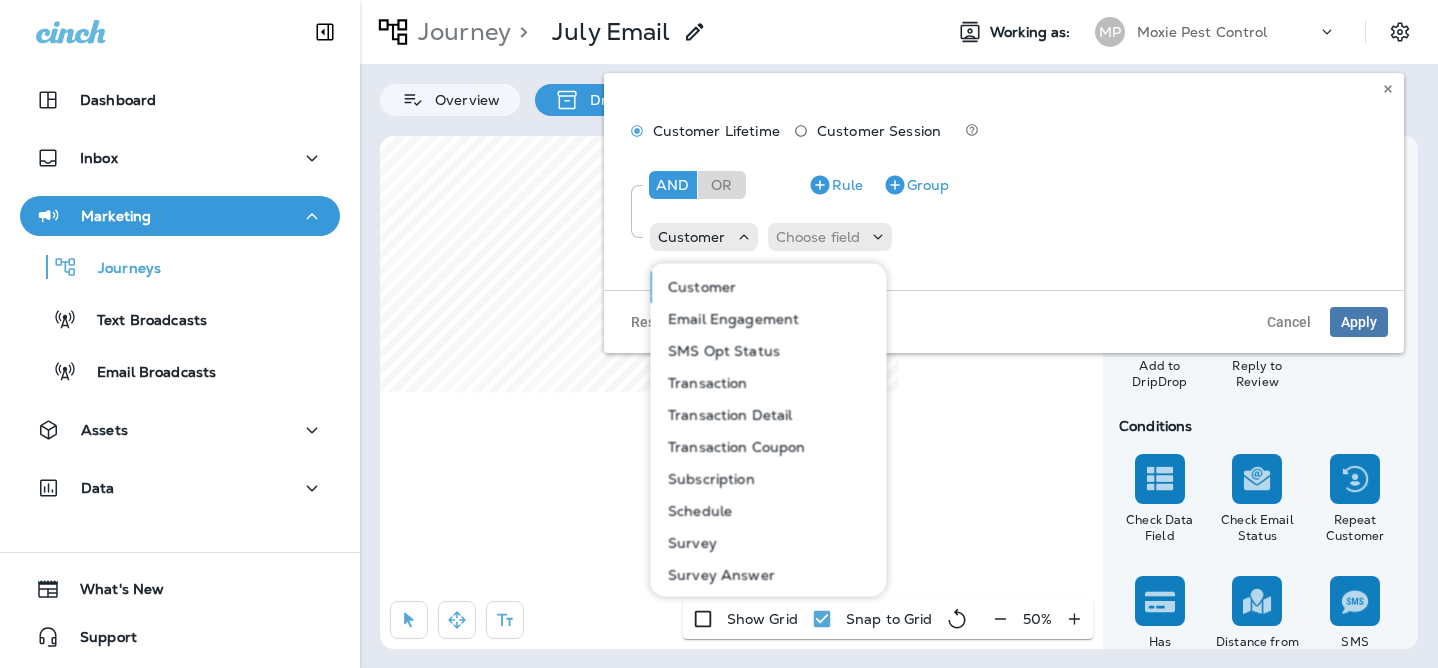 scroll, scrollTop: 14, scrollLeft: 0, axis: vertical 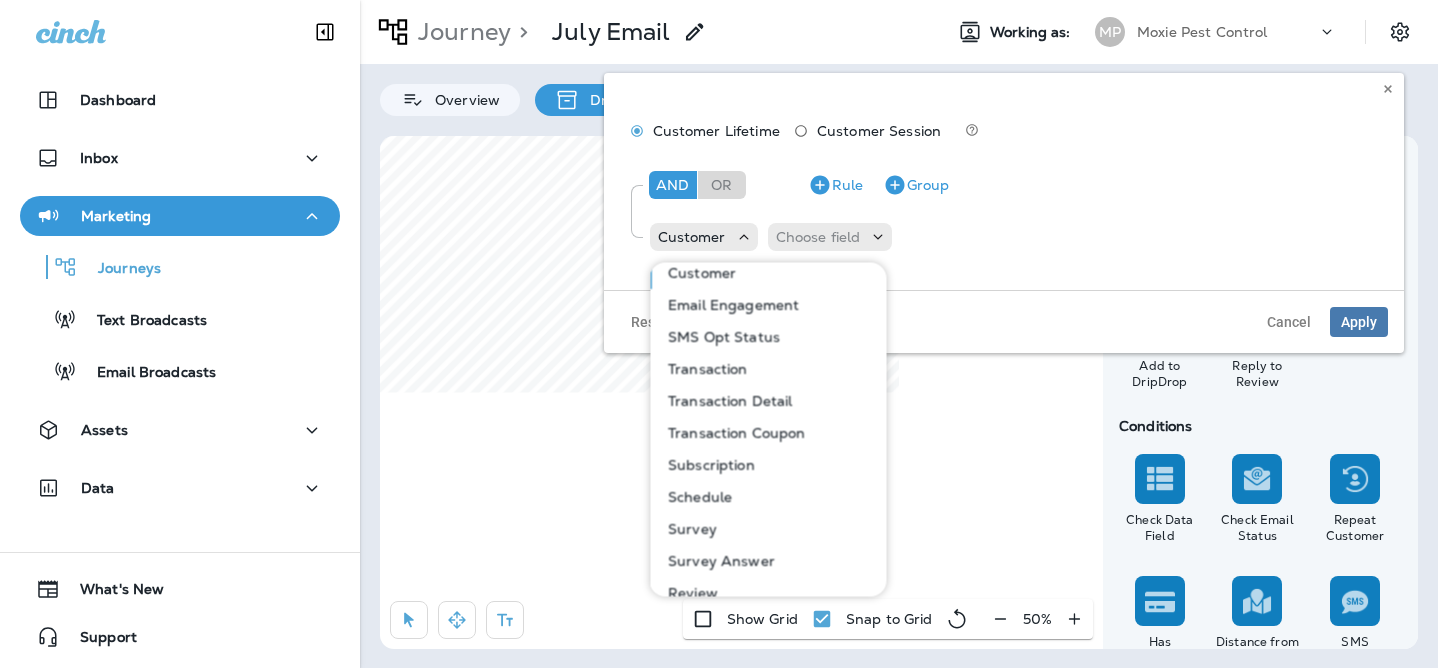 click on "Email Engagement" at bounding box center (729, 305) 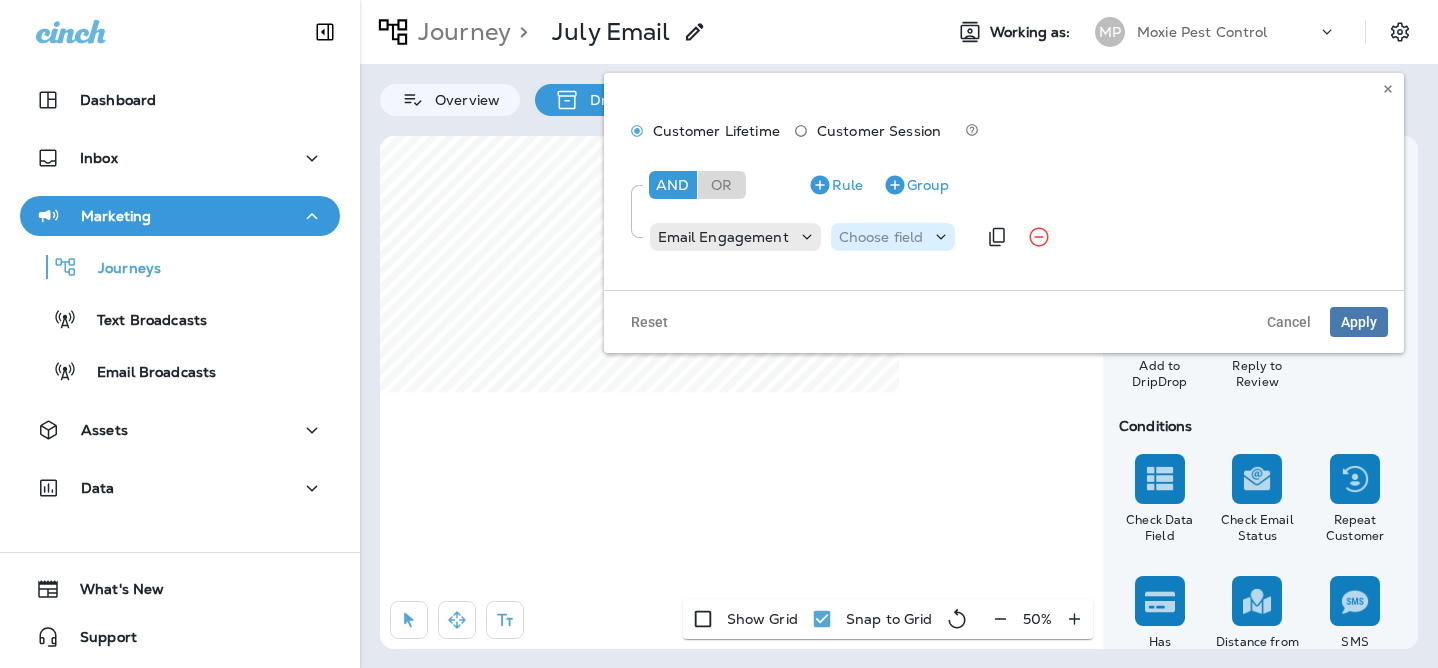 click on "Choose field" at bounding box center [881, 237] 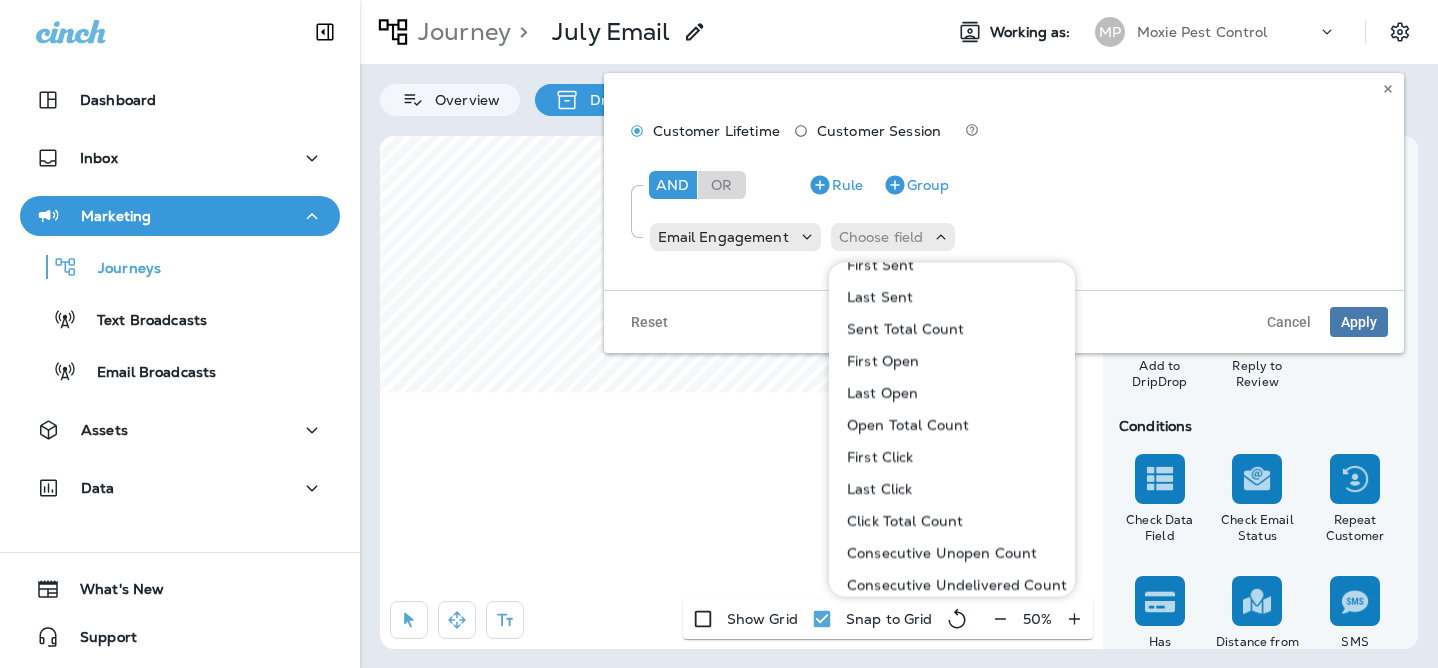 scroll, scrollTop: 130, scrollLeft: 0, axis: vertical 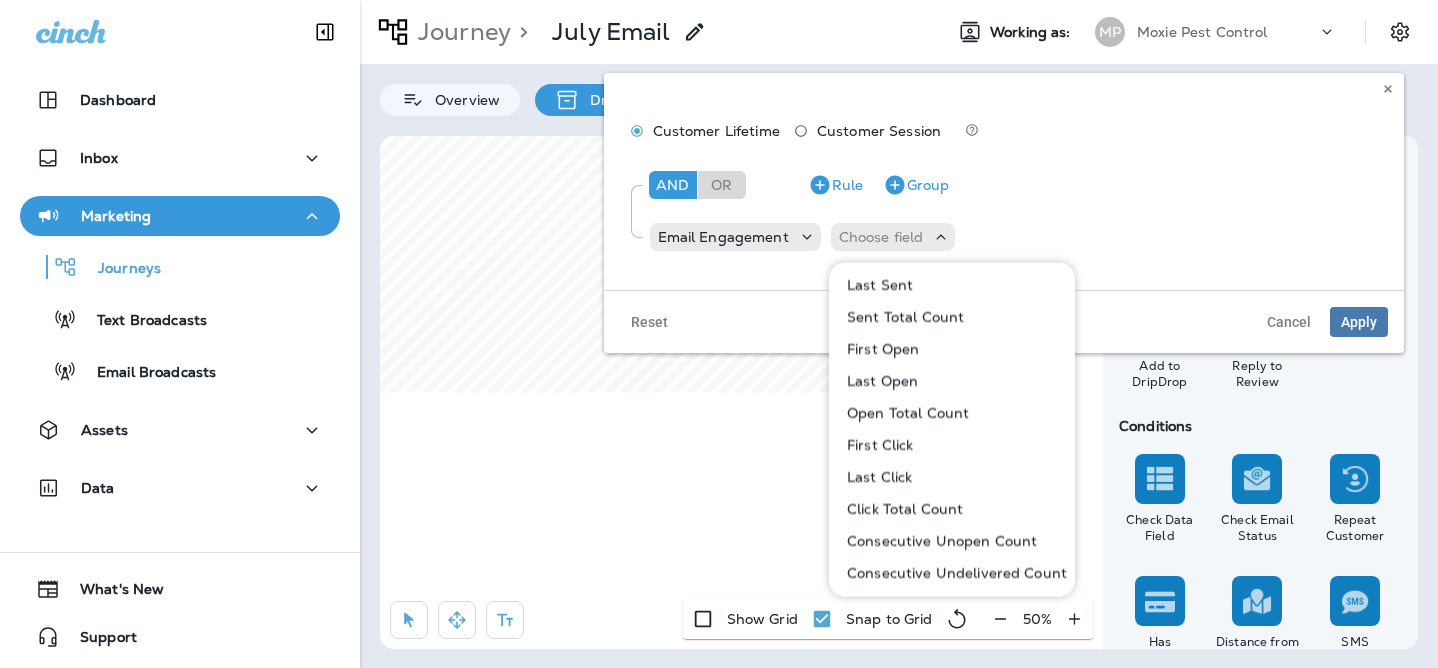 click on "Consecutive Undelivered Count" at bounding box center (953, 573) 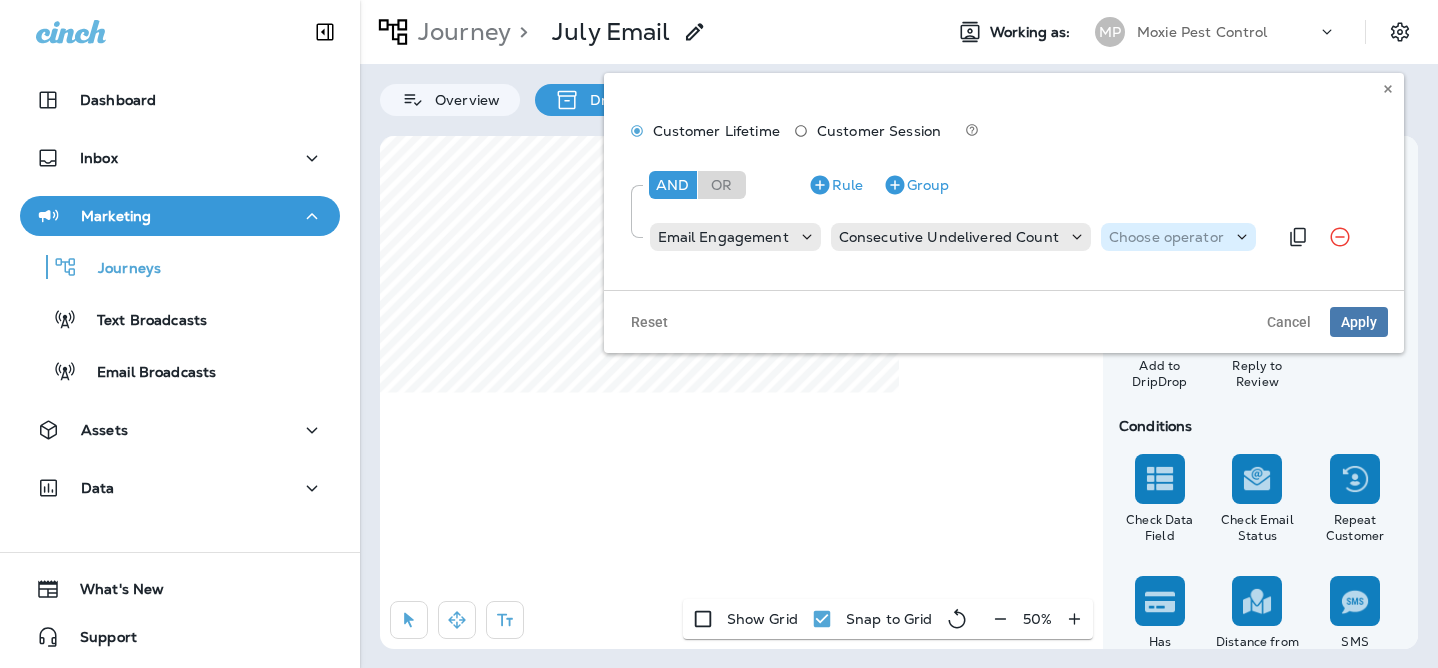 click on "Choose operator" at bounding box center (1166, 237) 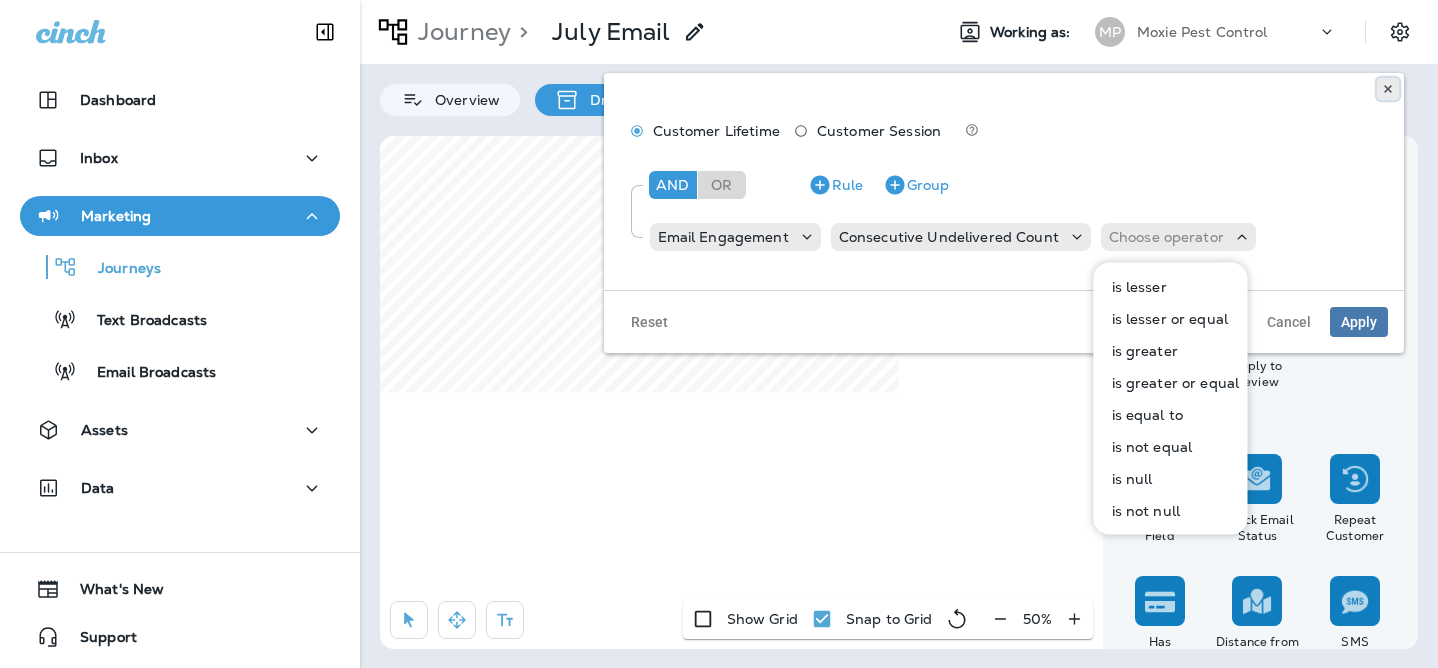 click 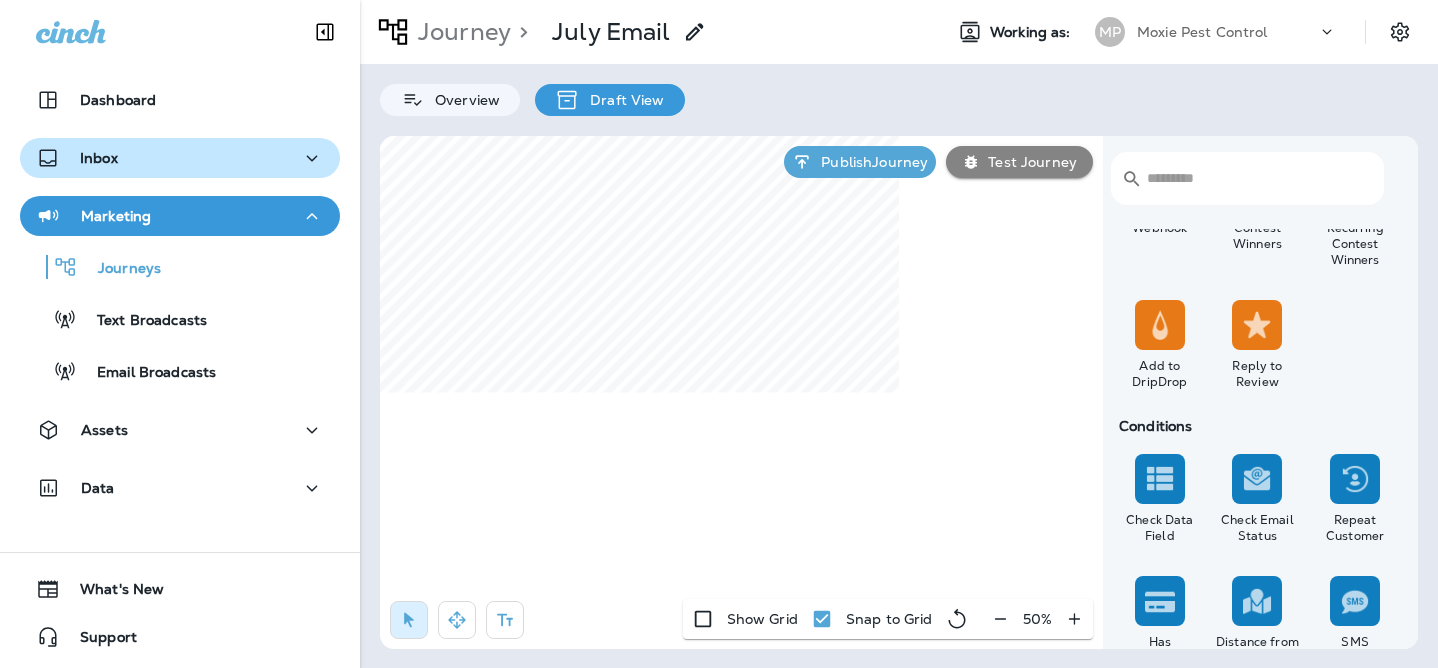click on "Inbox" at bounding box center (180, 158) 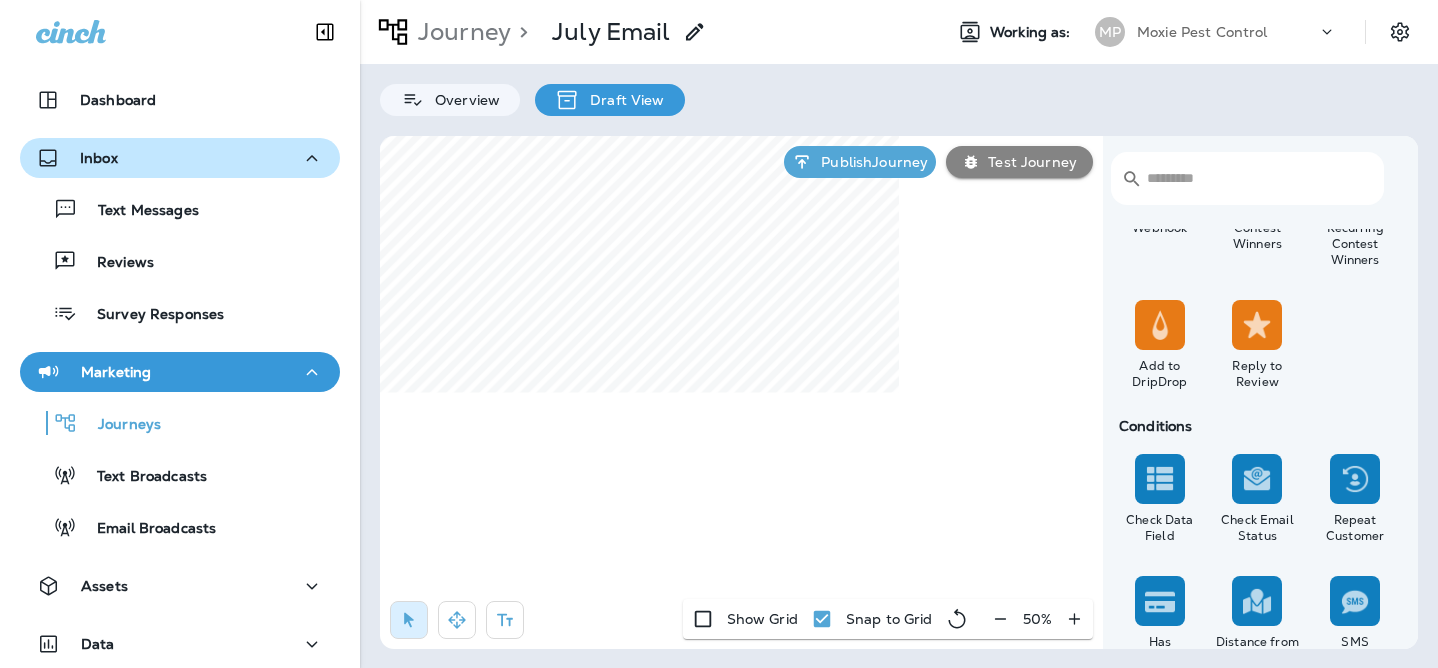 click on "Inbox" at bounding box center (180, 158) 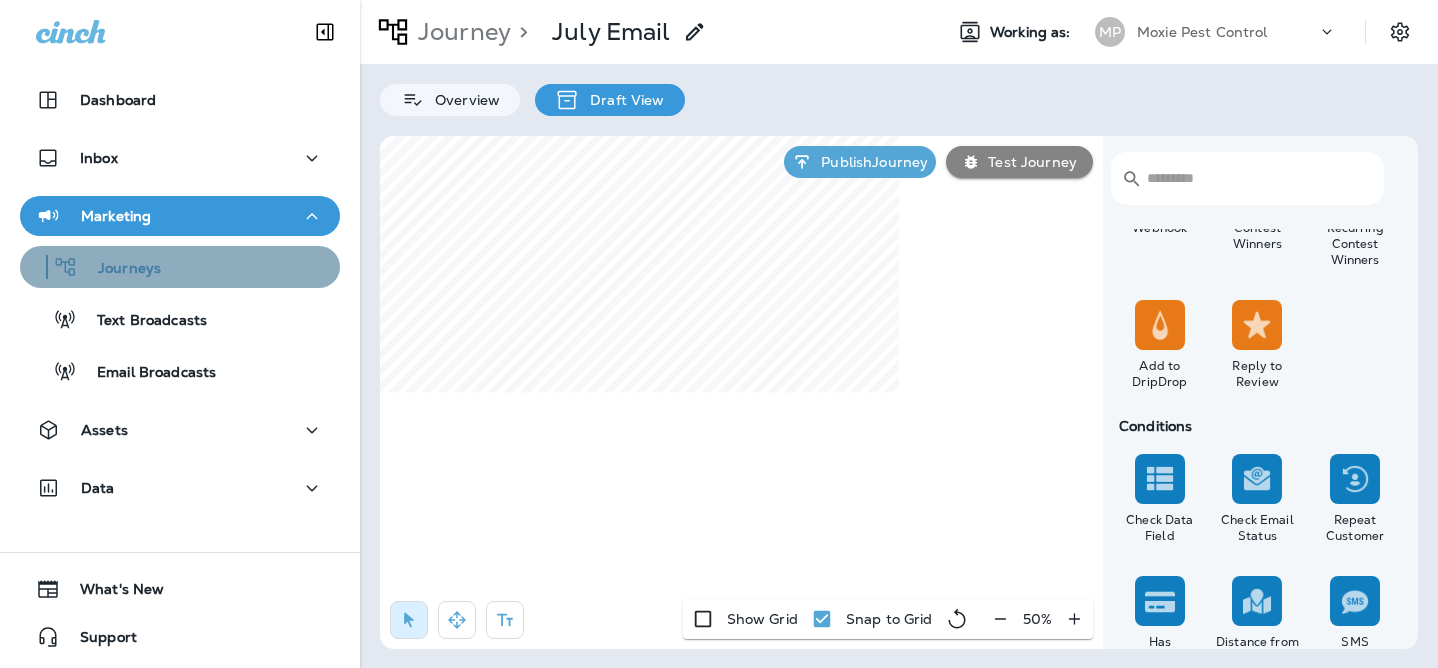 click on "Journeys" at bounding box center (94, 267) 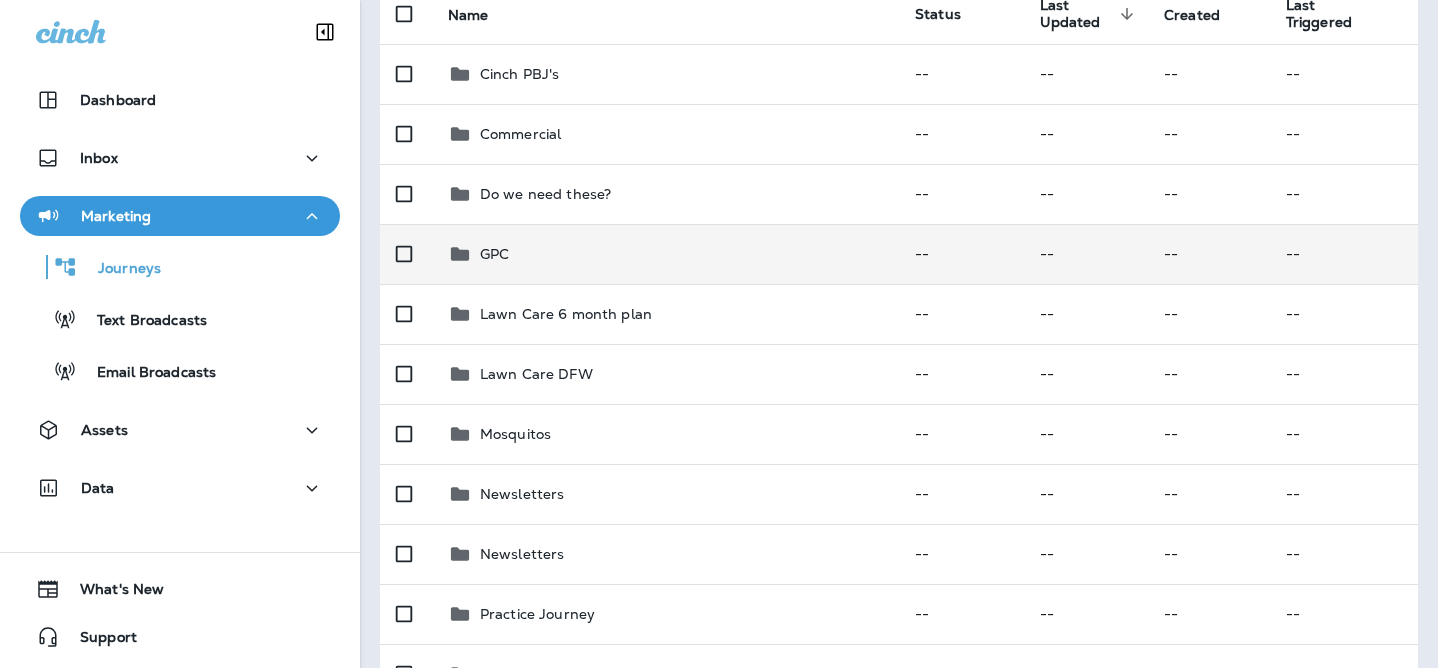 scroll, scrollTop: 0, scrollLeft: 0, axis: both 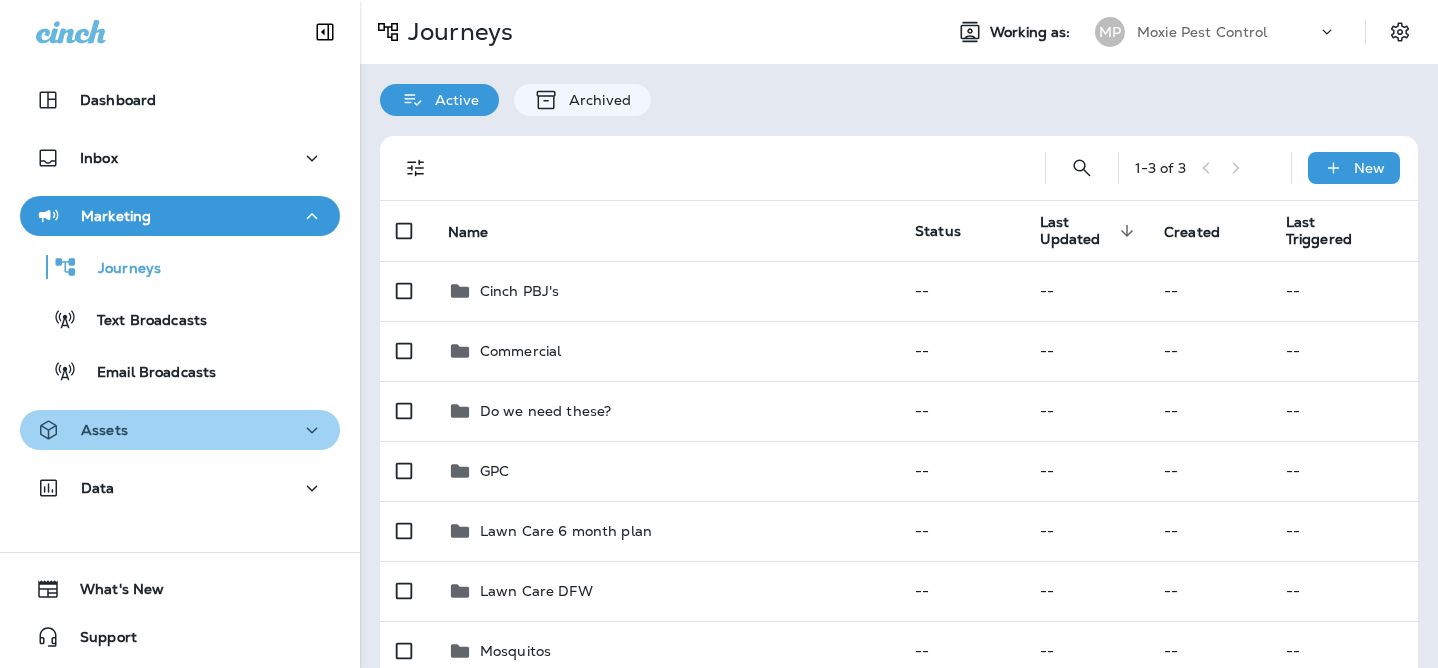 click on "Assets" at bounding box center [180, 430] 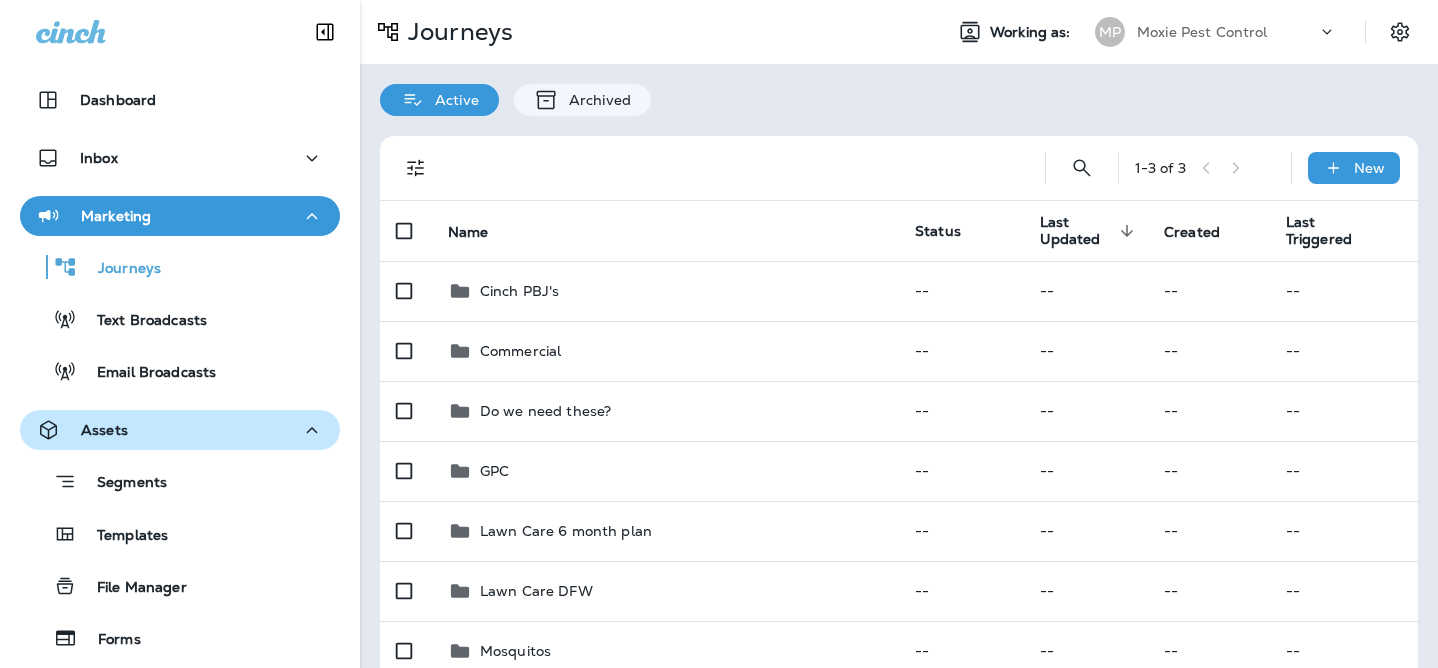 scroll, scrollTop: 47, scrollLeft: 0, axis: vertical 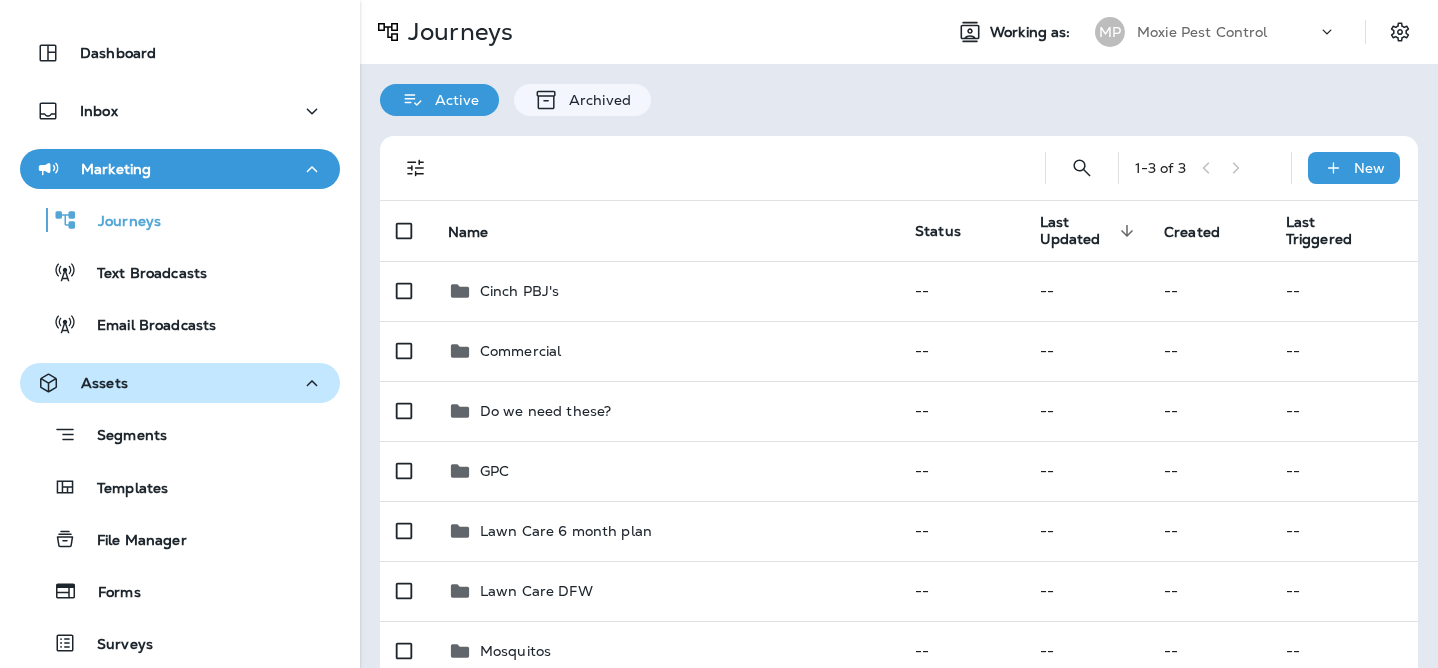click on "Assets" at bounding box center (180, 383) 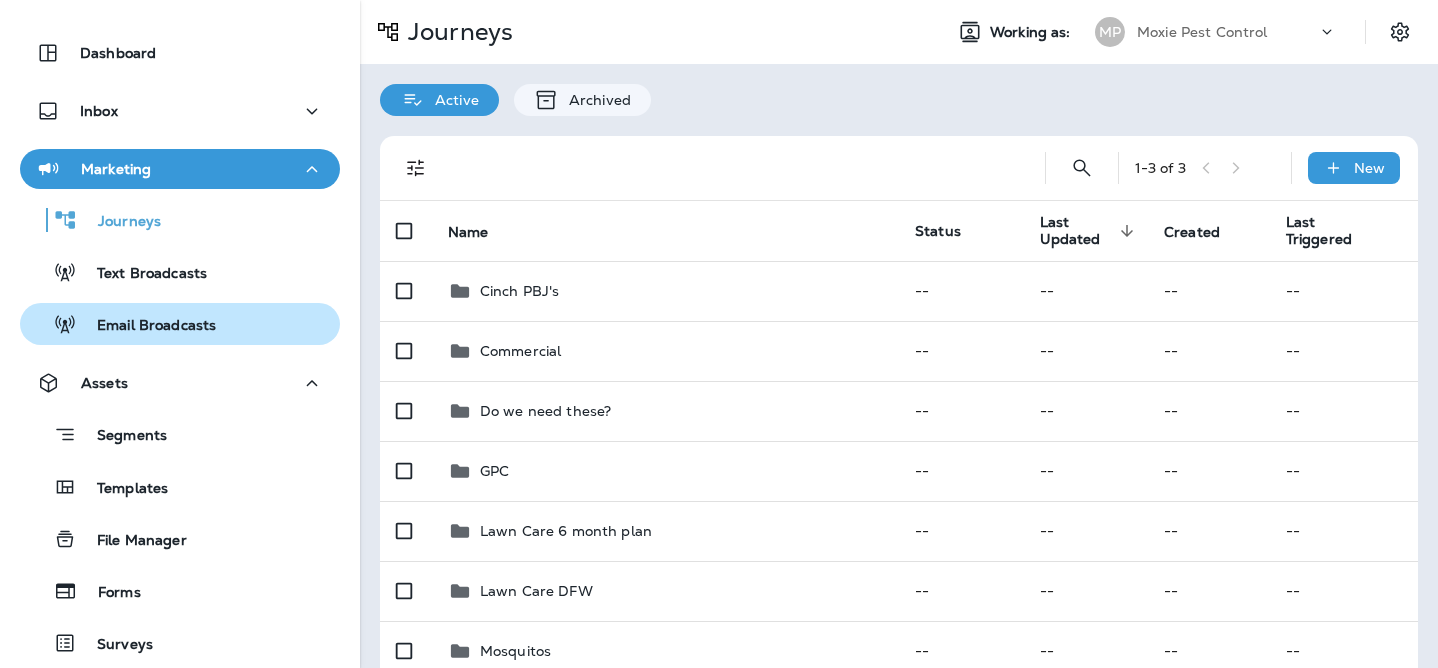 scroll, scrollTop: 0, scrollLeft: 0, axis: both 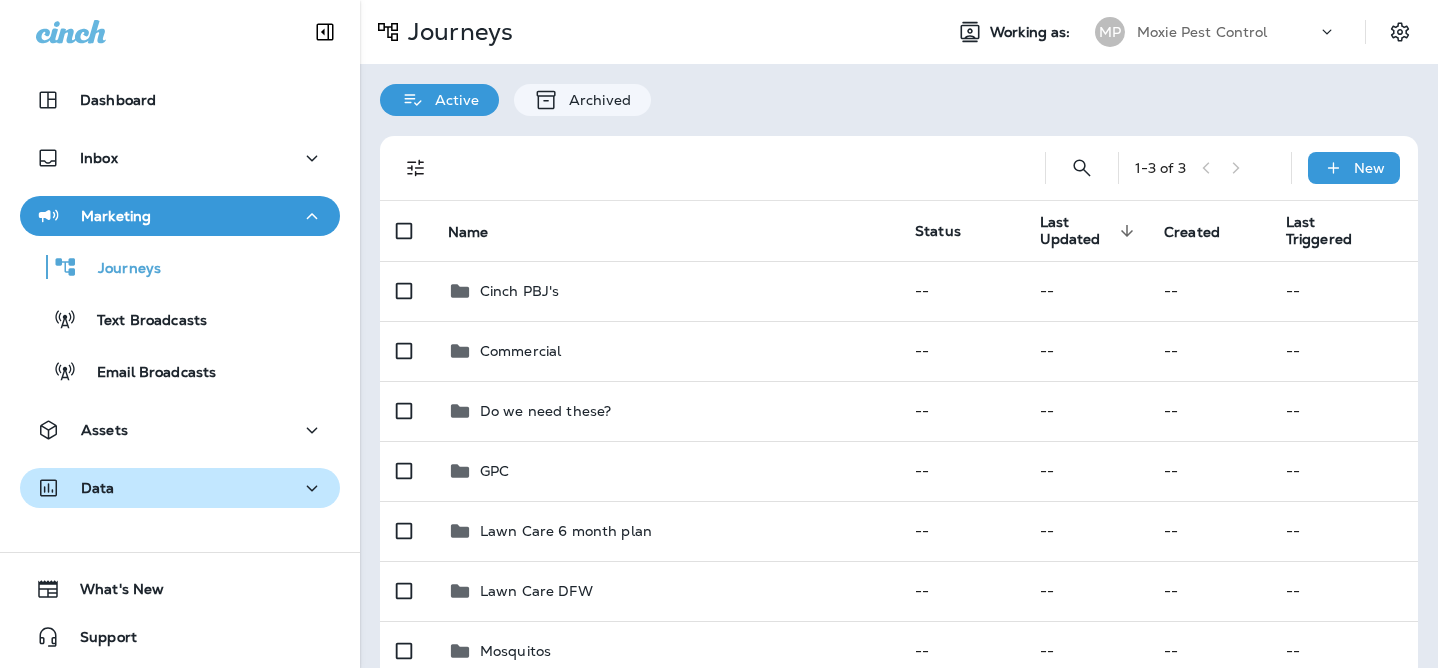 click on "Data" at bounding box center [180, 488] 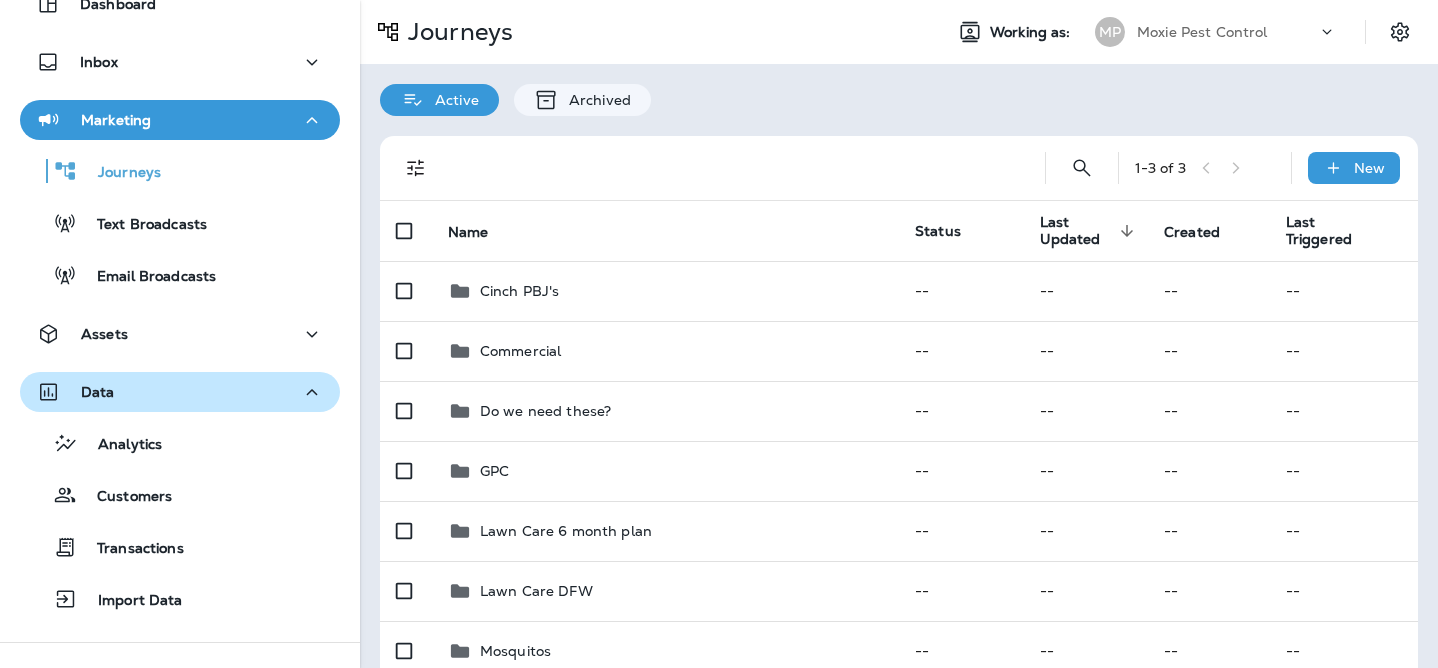 scroll, scrollTop: 173, scrollLeft: 0, axis: vertical 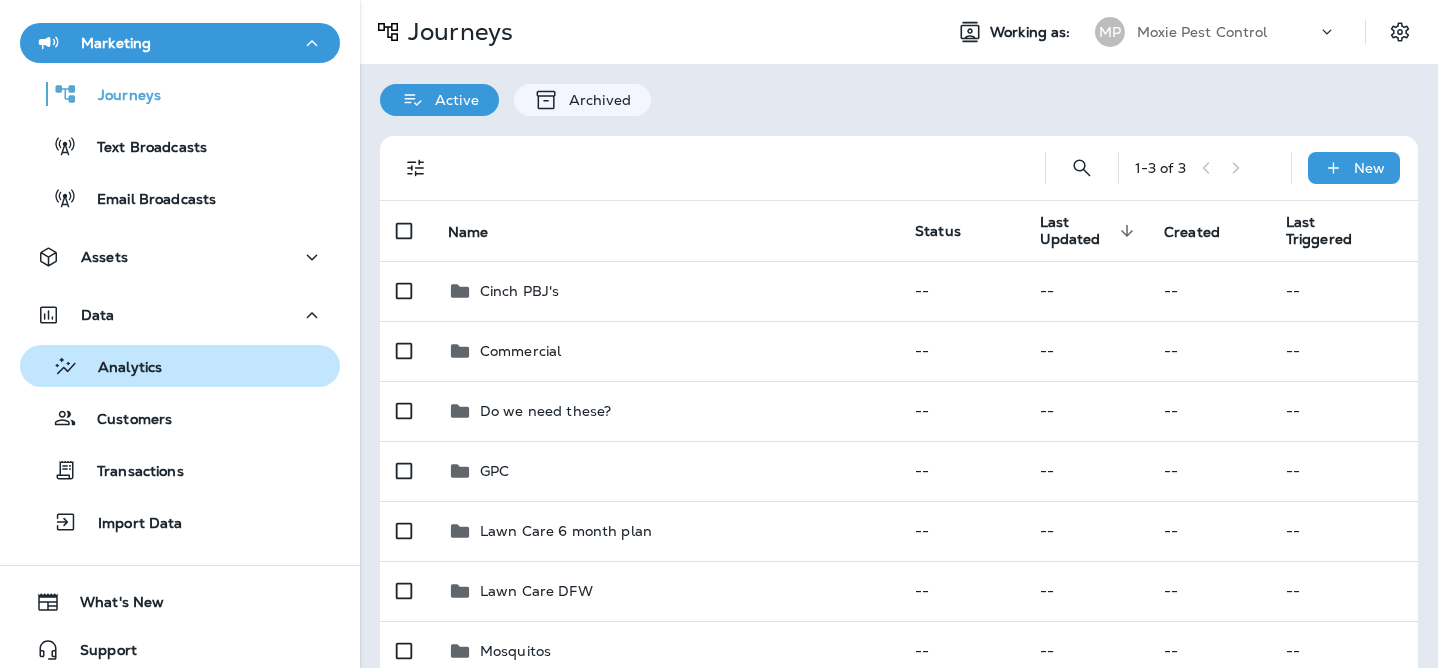 click on "Analytics" at bounding box center (180, 366) 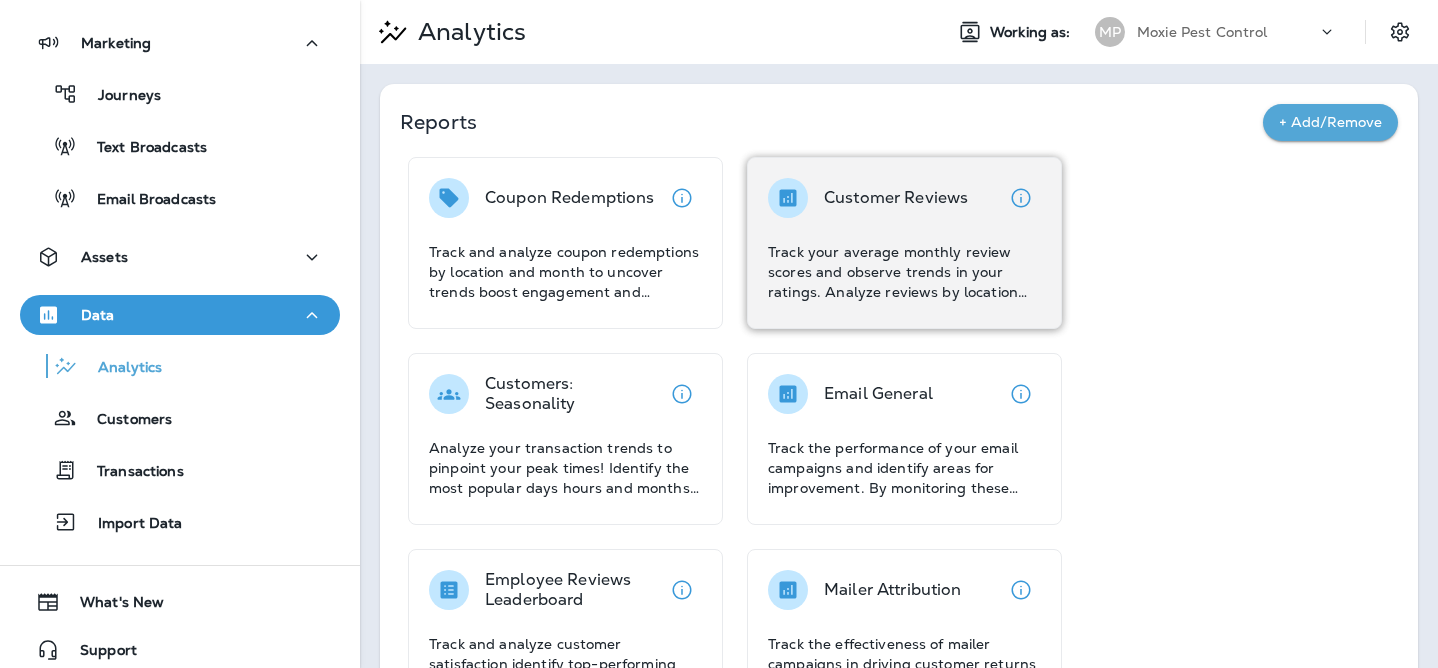 click on "Track your average monthly review scores and observe trends in your ratings. Analyze reviews by location and view the average review score and the total number of reviews left each month. Use these insights to enhance customer satisfaction and improve your ratings." at bounding box center [904, 272] 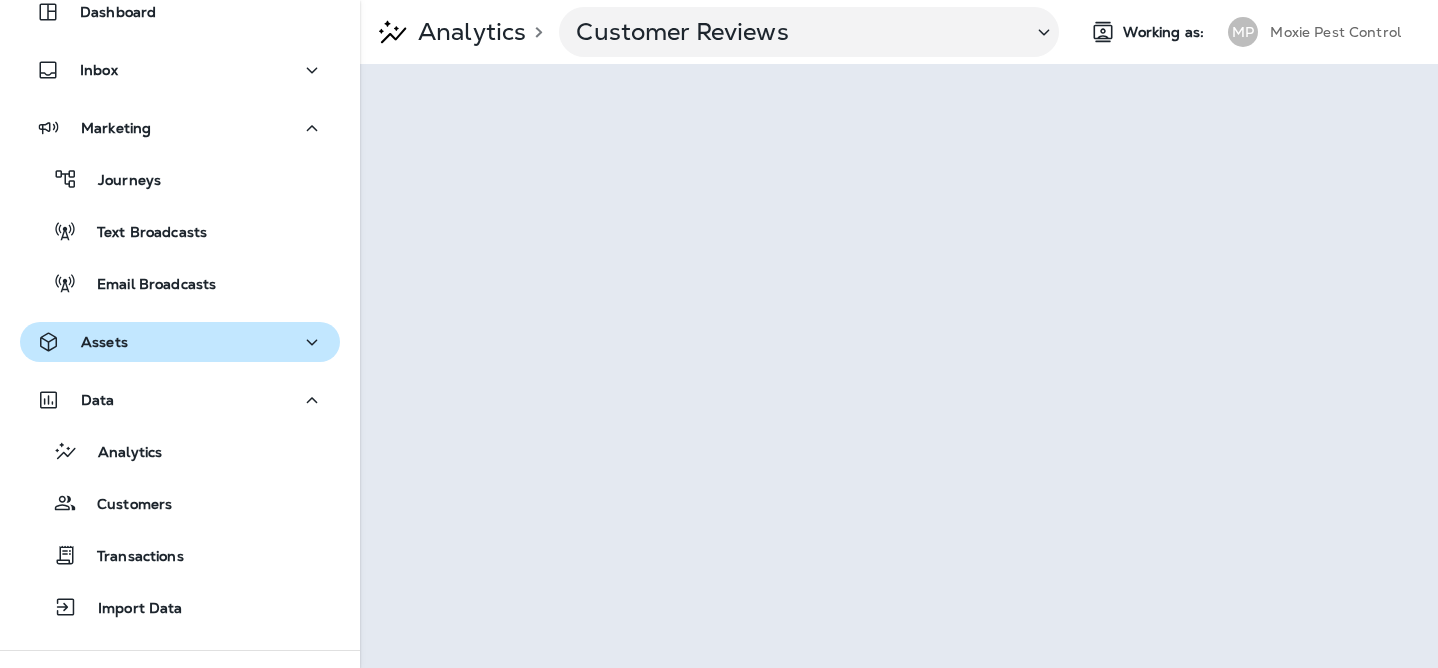 scroll, scrollTop: 89, scrollLeft: 0, axis: vertical 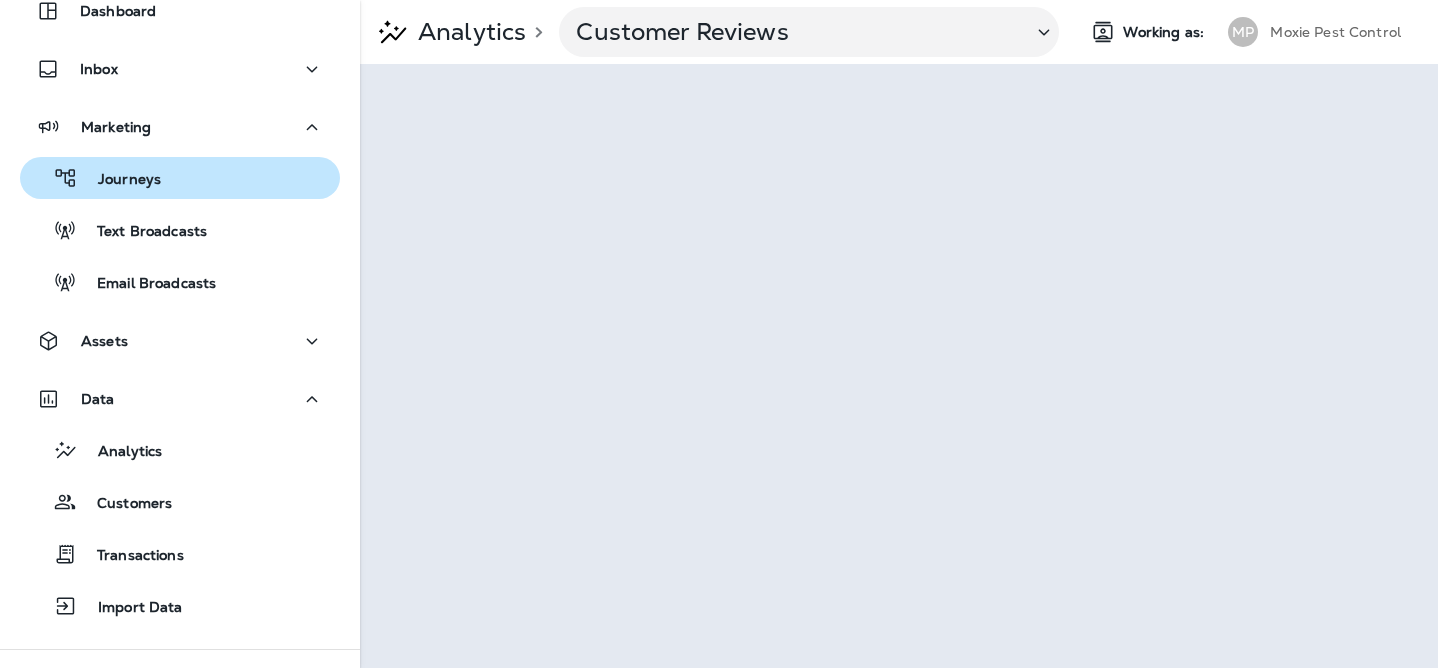 click on "Journeys" at bounding box center [180, 178] 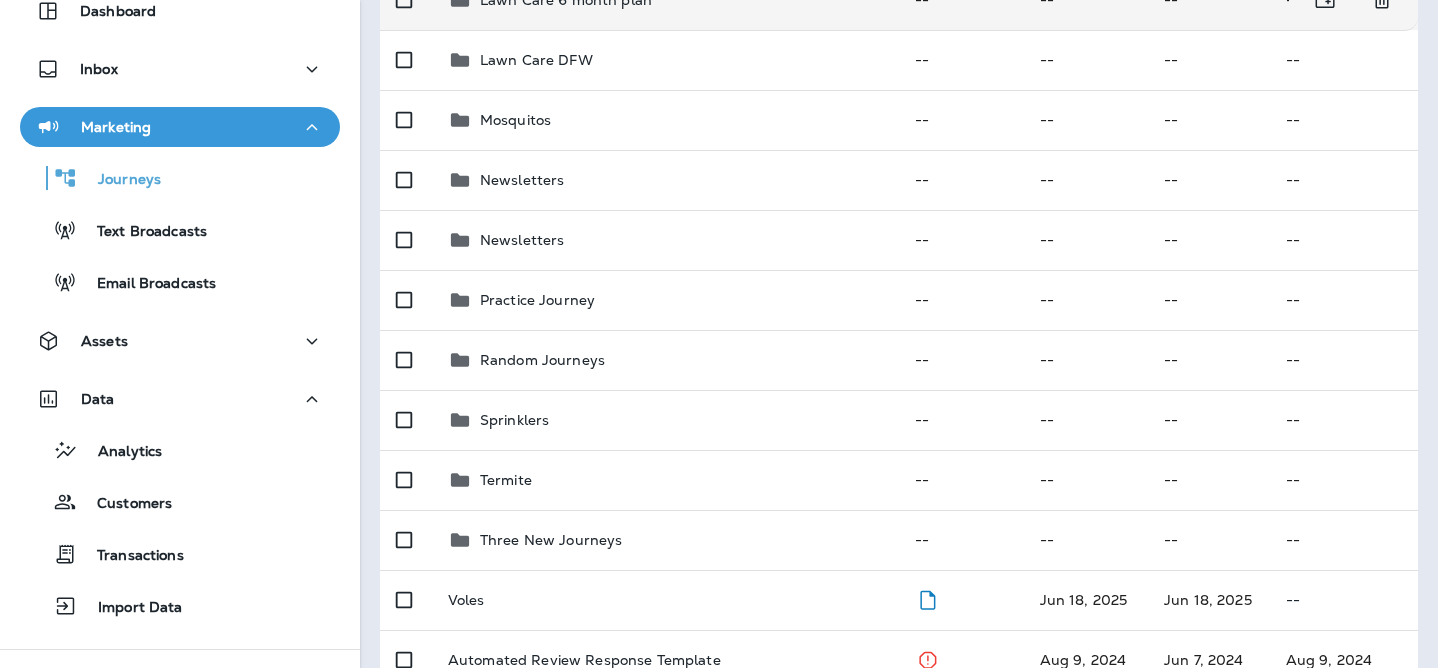scroll, scrollTop: 633, scrollLeft: 0, axis: vertical 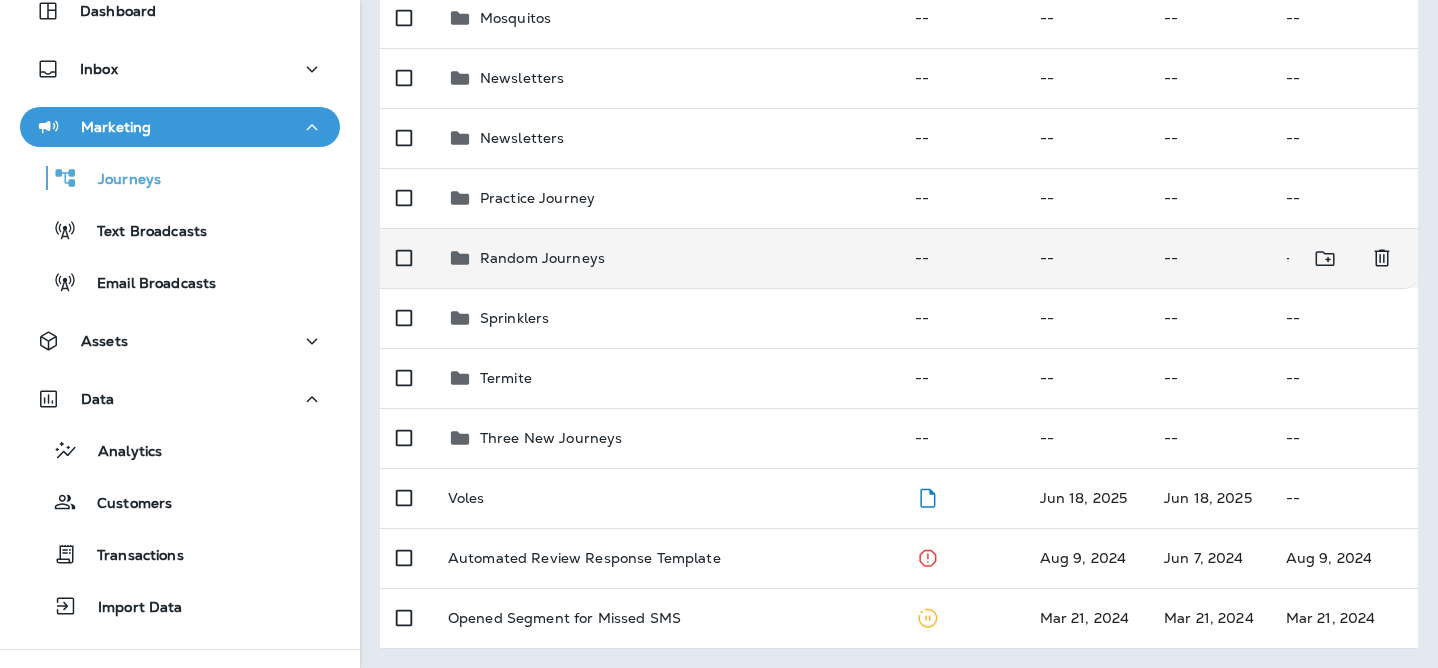 click on "Random Journeys" at bounding box center [665, 258] 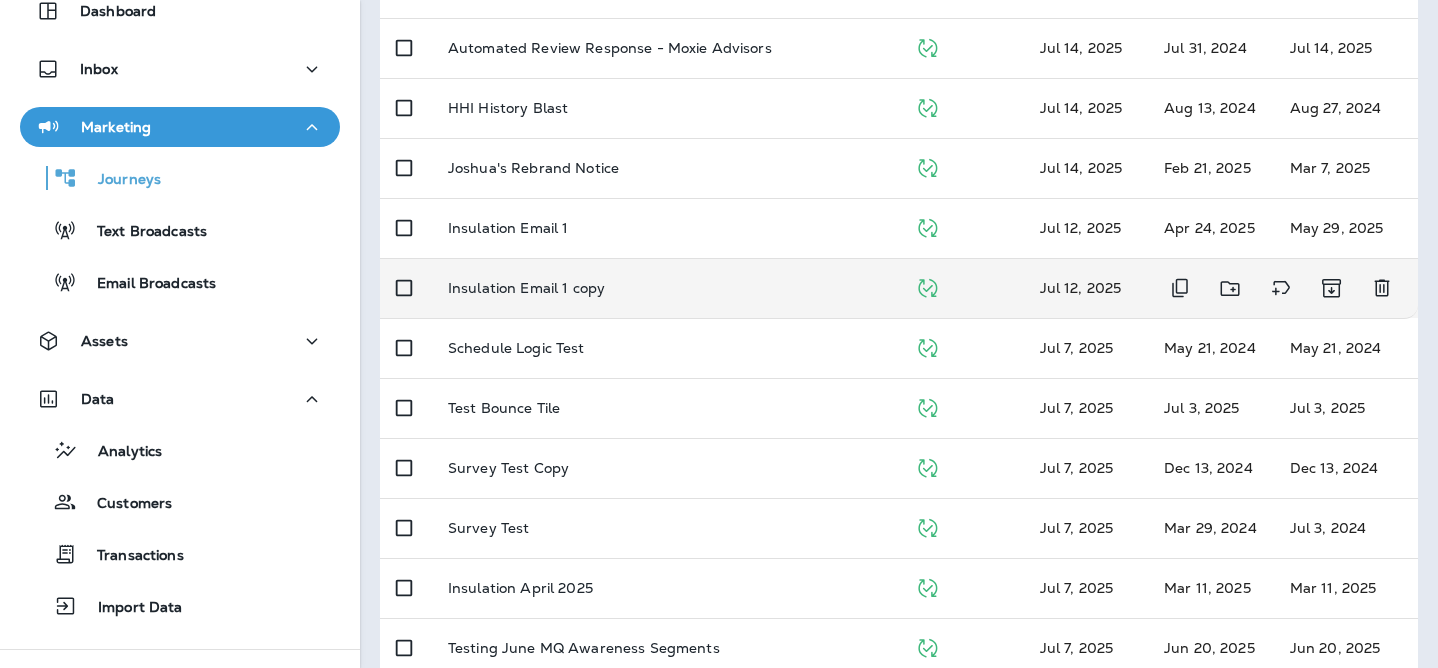 scroll, scrollTop: 333, scrollLeft: 0, axis: vertical 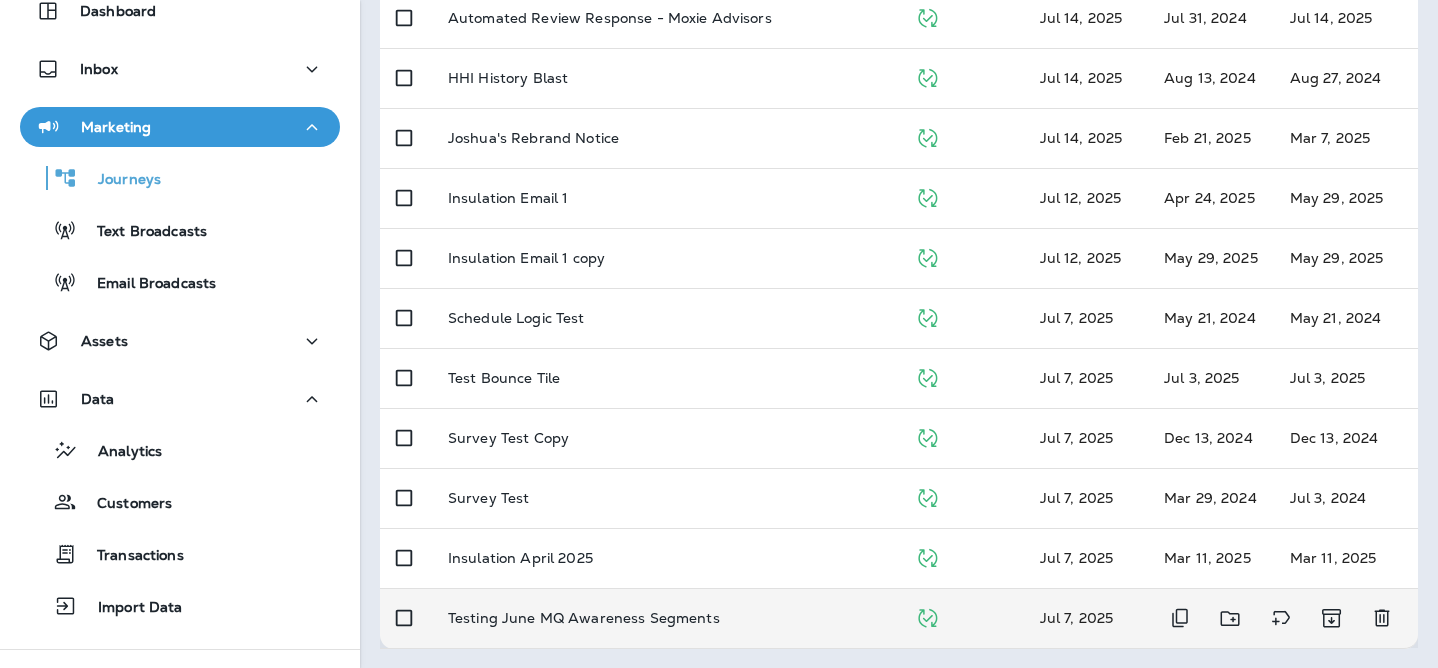 click on "Testing June MQ Awareness Segments" at bounding box center (584, 618) 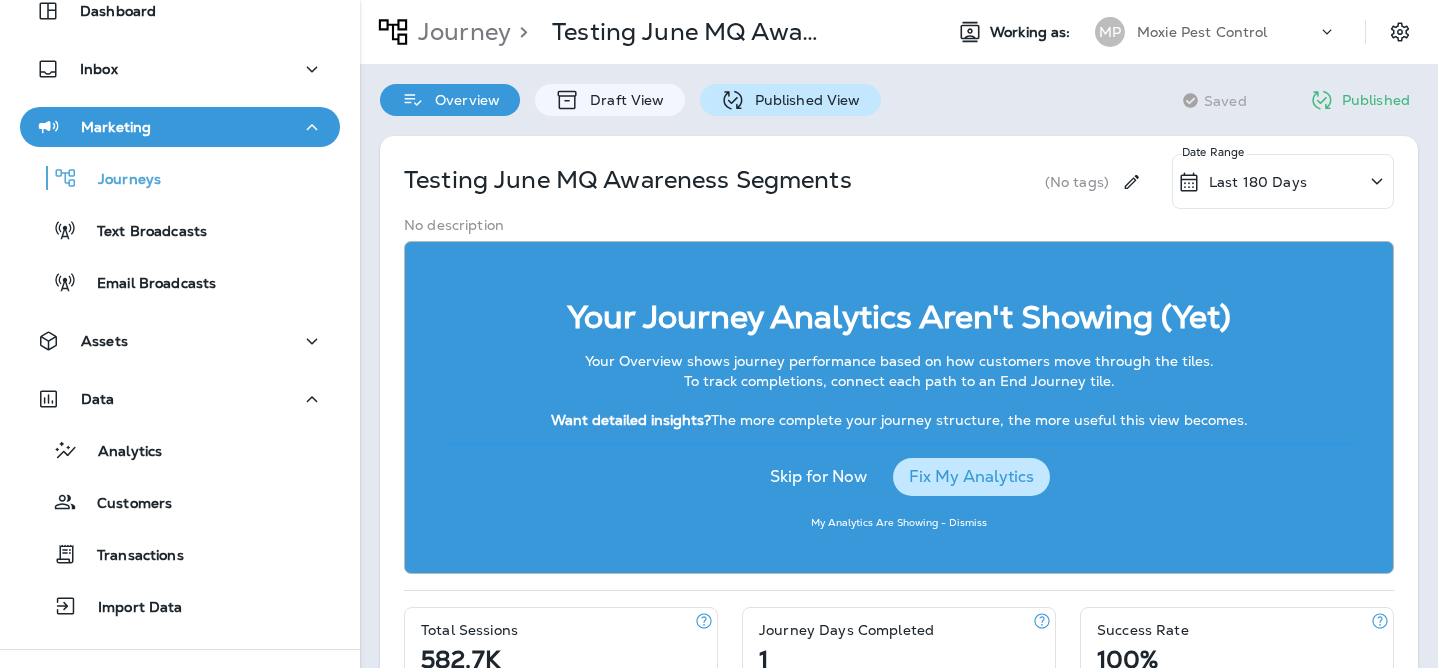 click on "Published View" at bounding box center (803, 100) 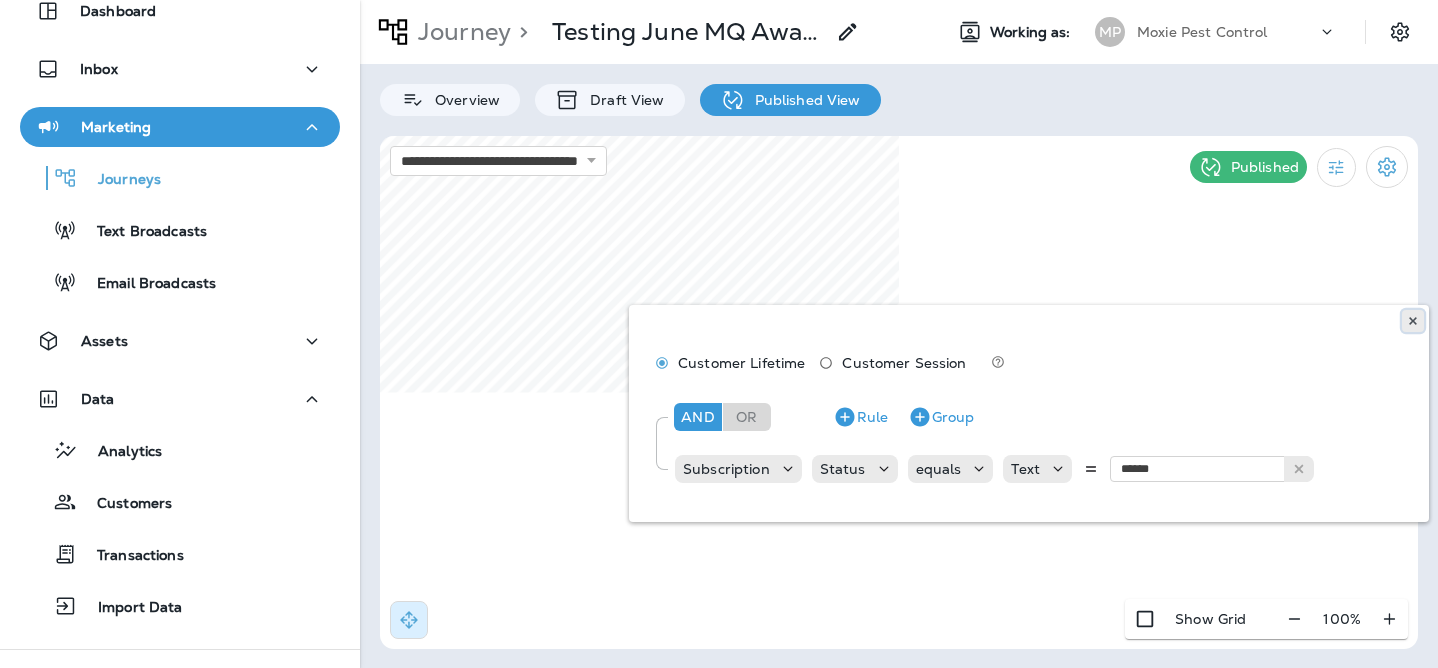 click 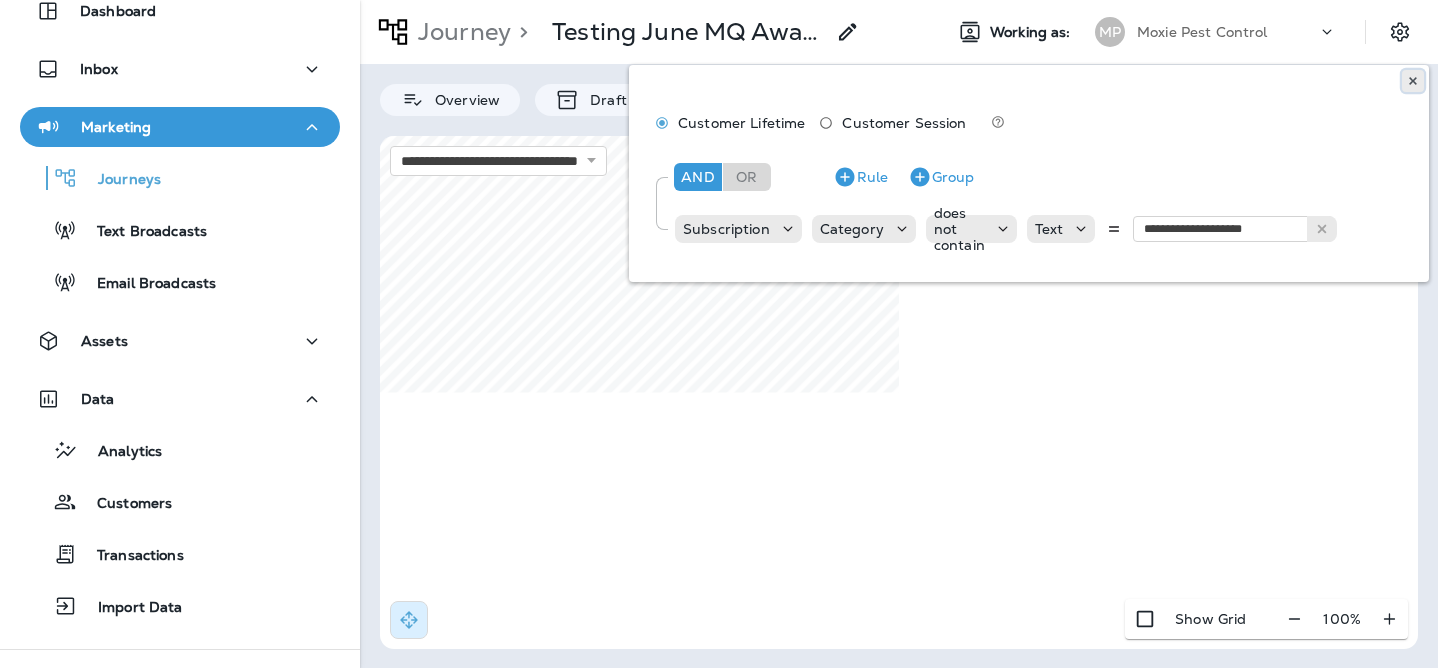 click 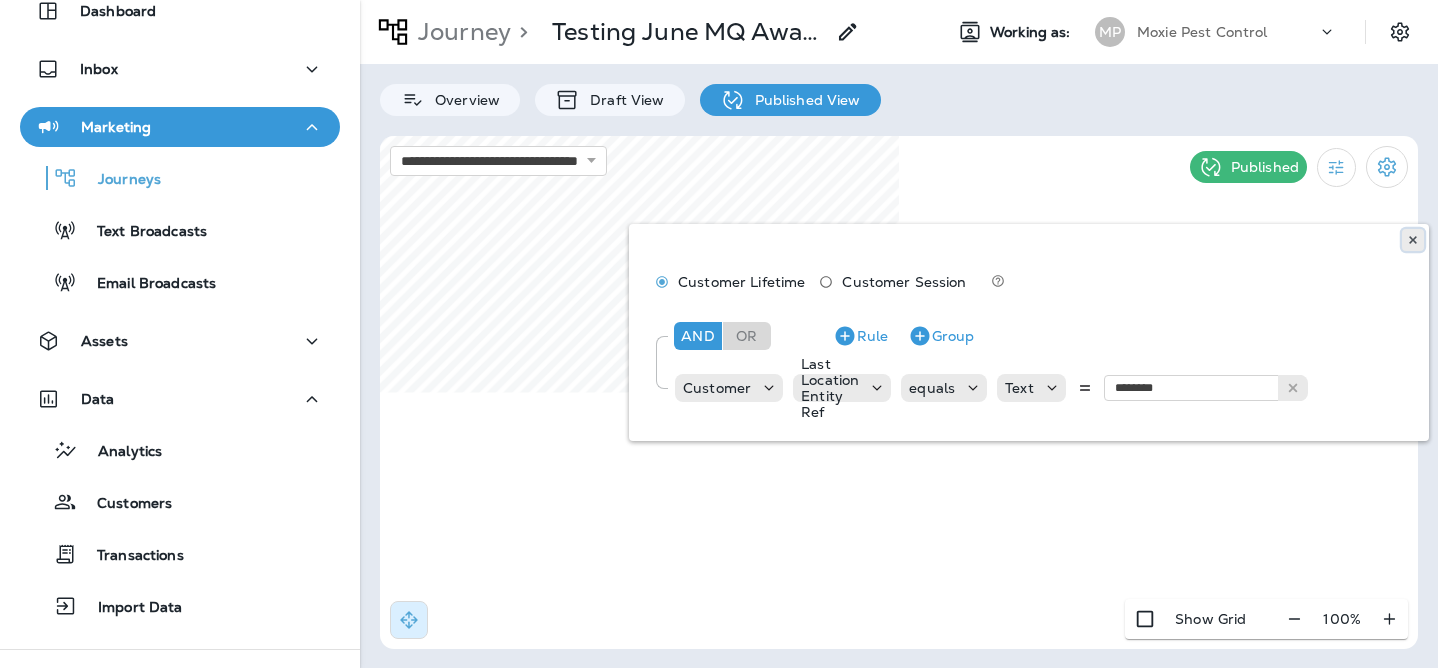 click 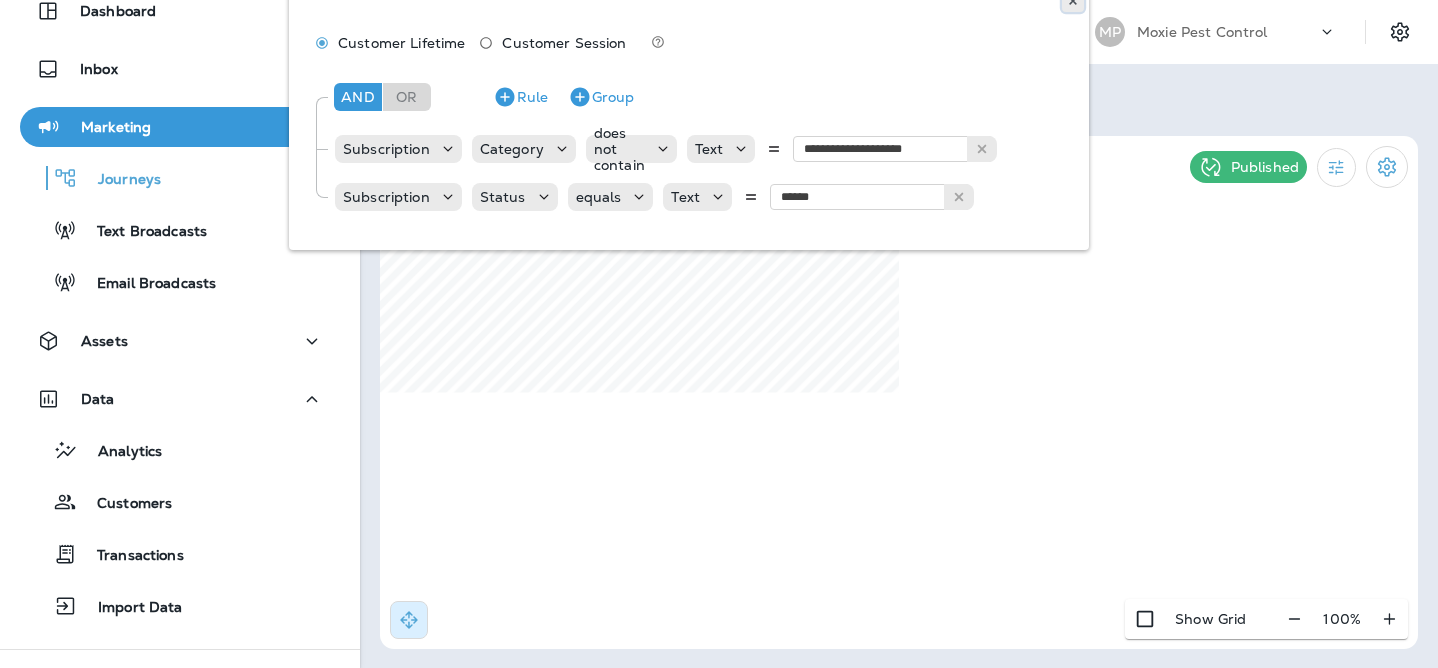click at bounding box center (1073, 1) 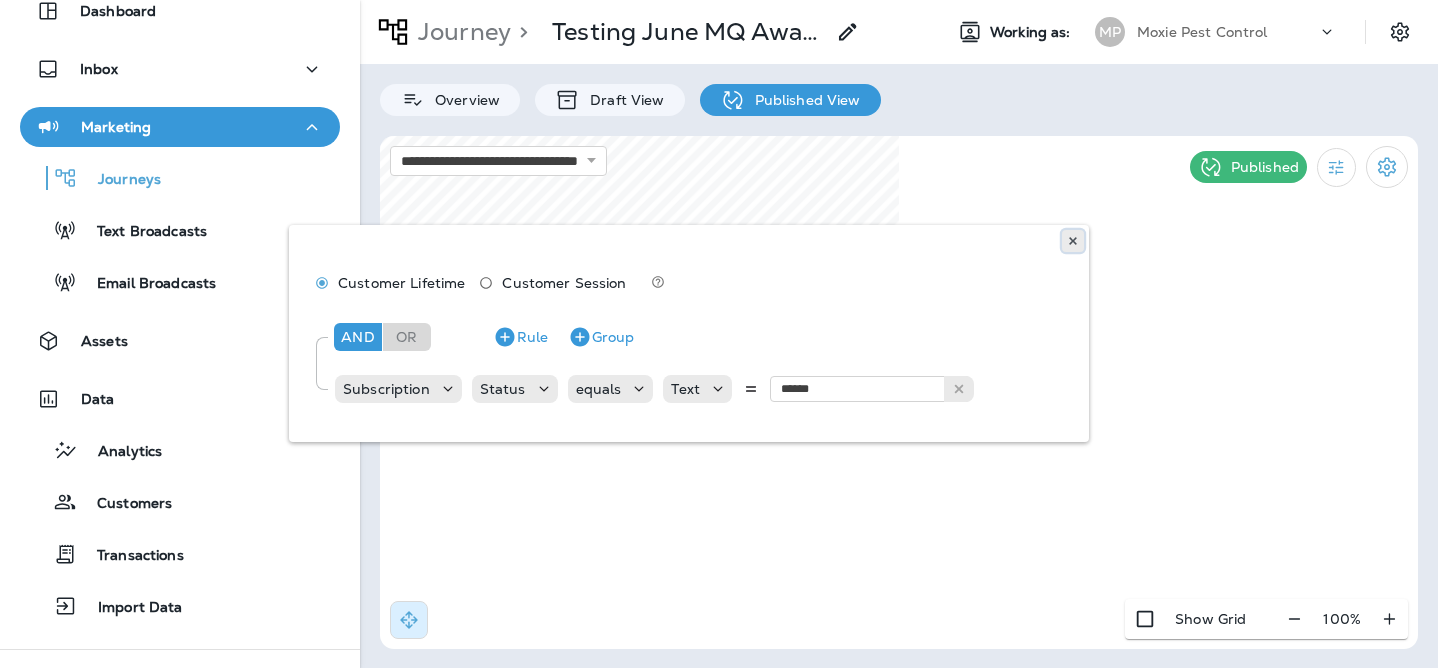 click 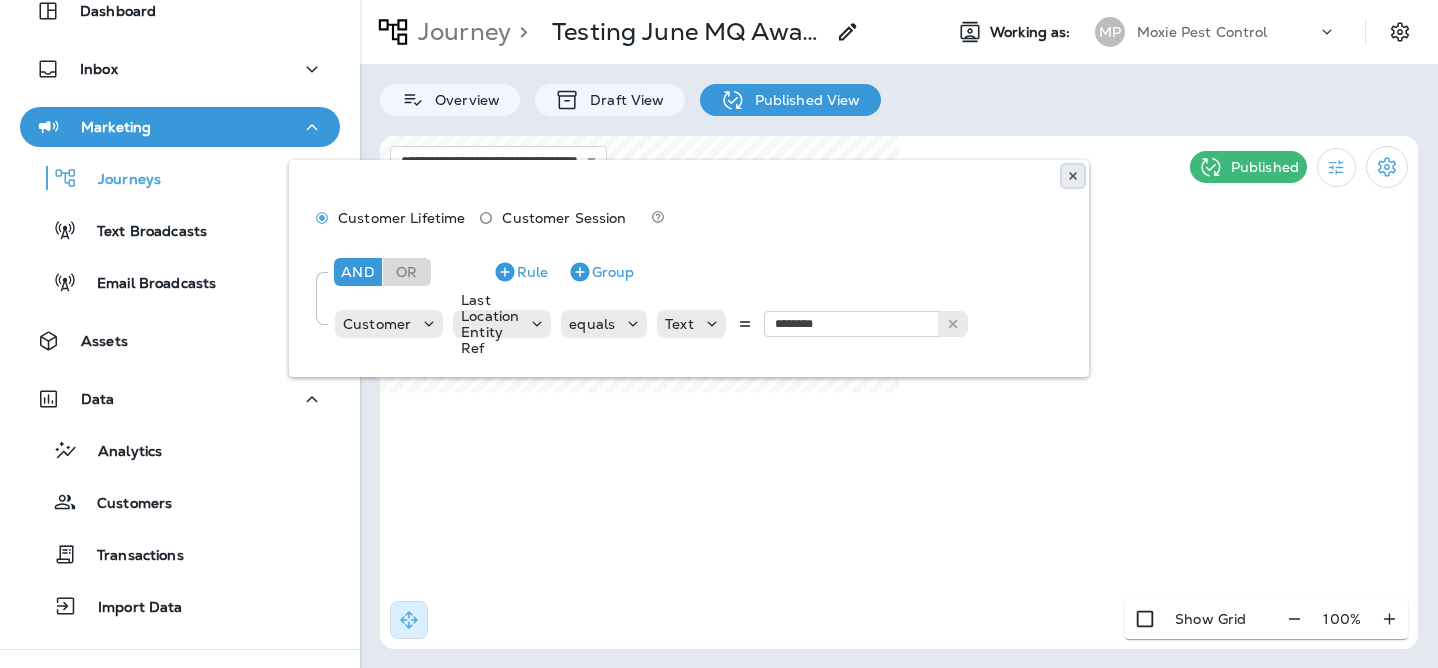 click at bounding box center [1073, 176] 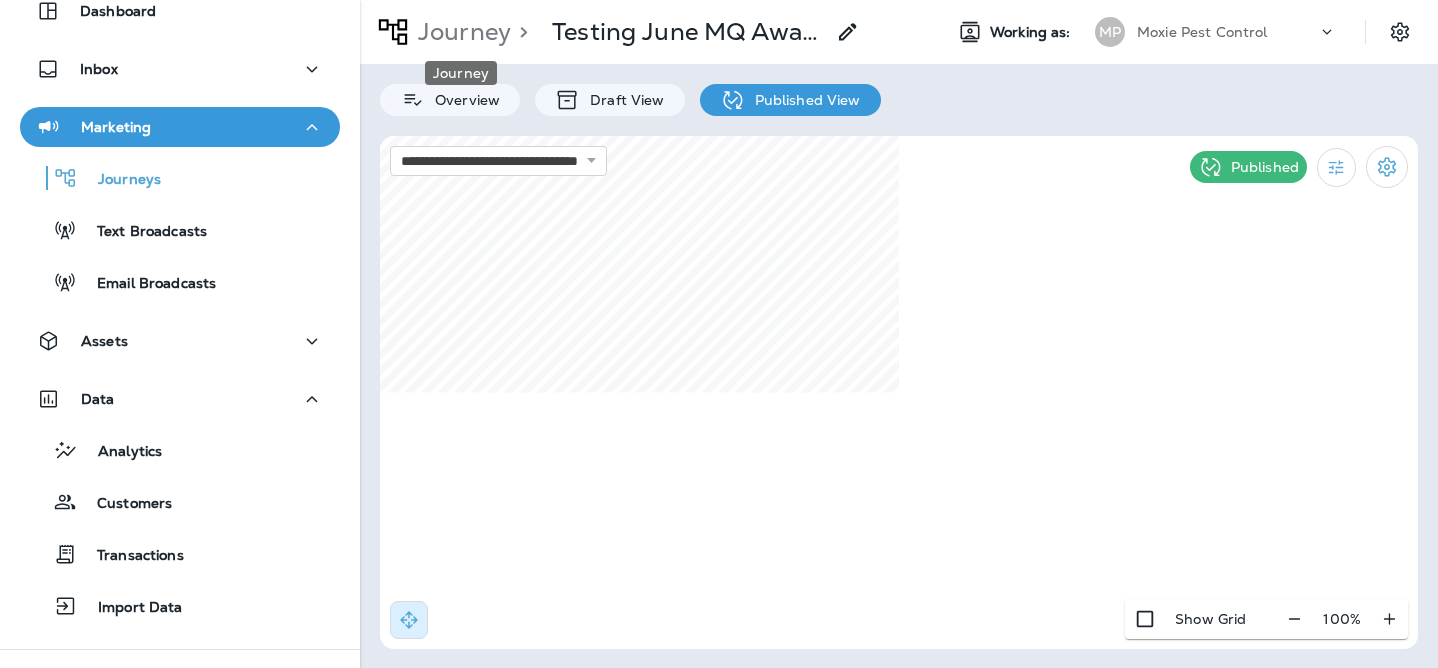click on "Journey" at bounding box center [460, 32] 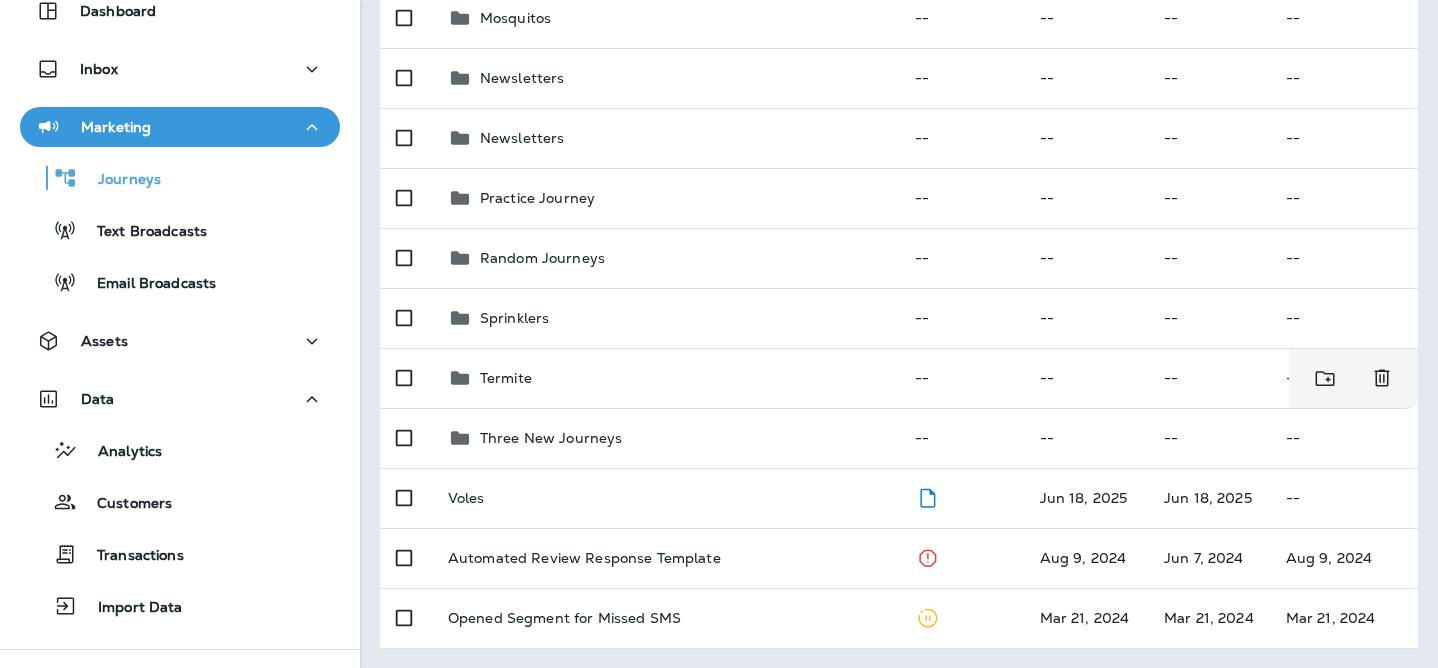 scroll, scrollTop: 633, scrollLeft: 0, axis: vertical 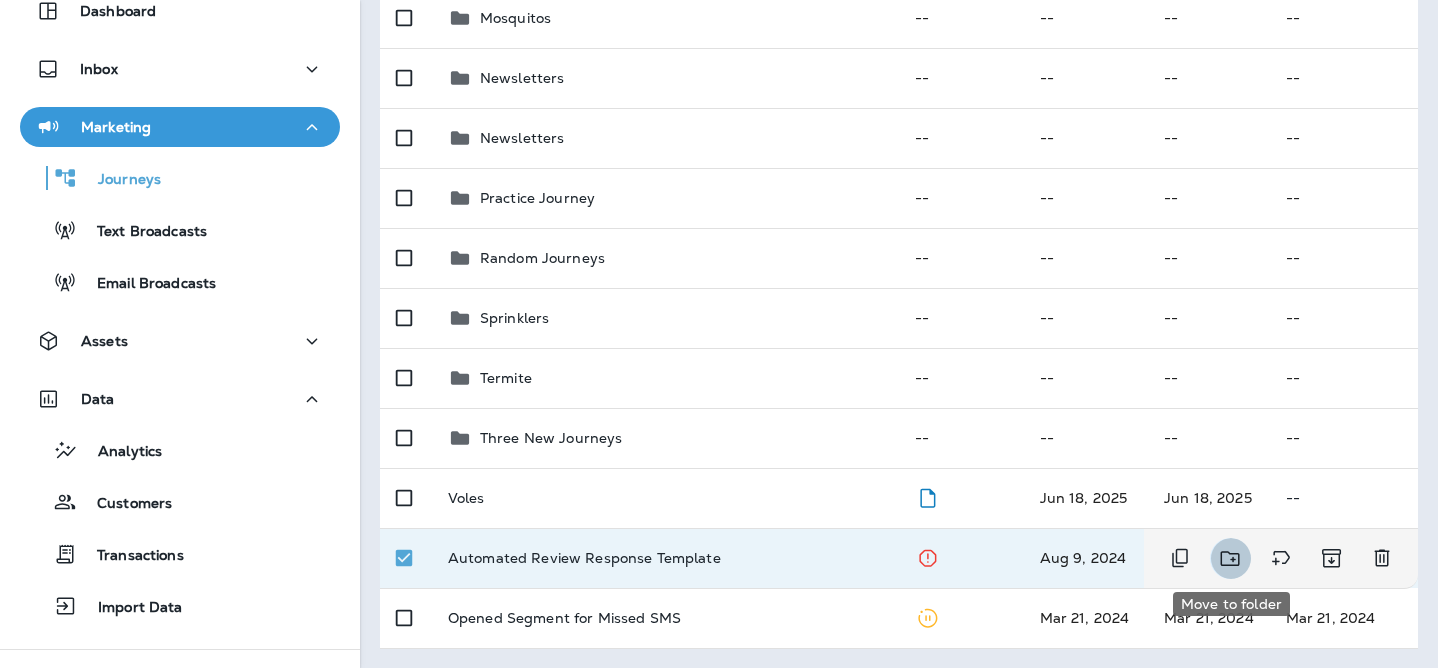 click 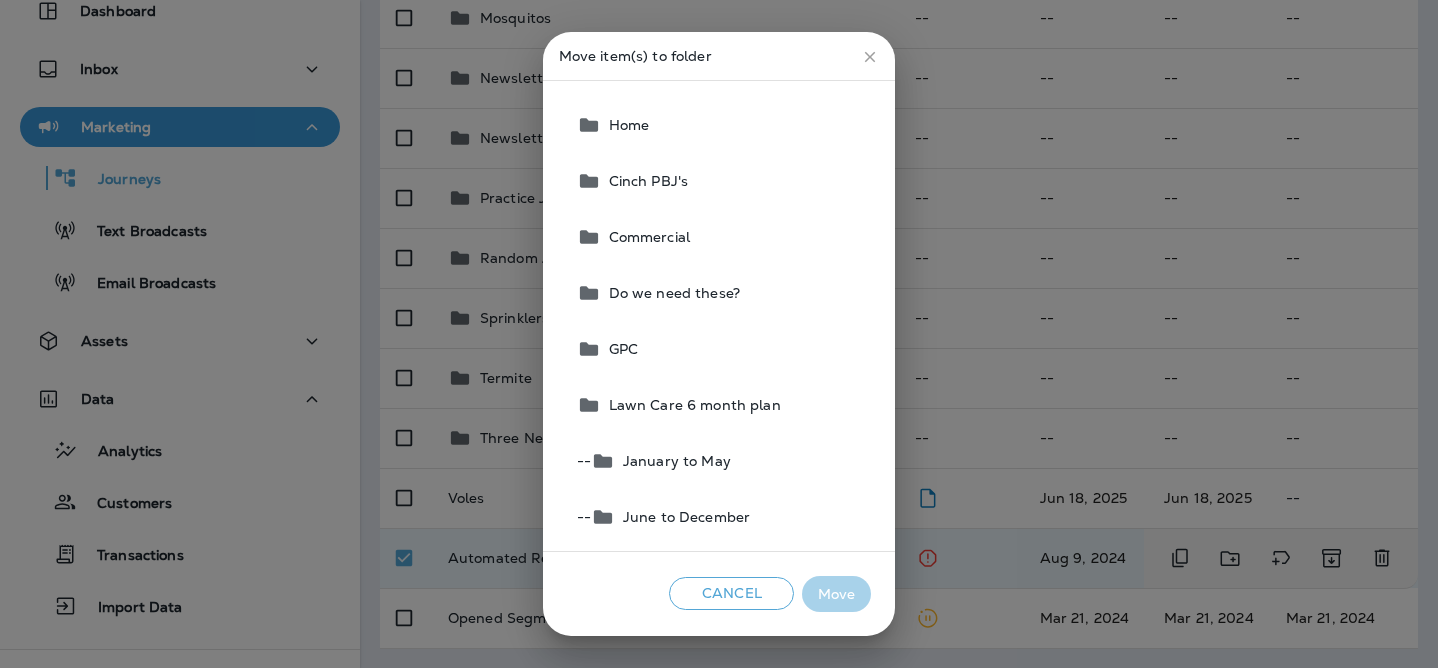 click on "Do we need these?" at bounding box center [720, 293] 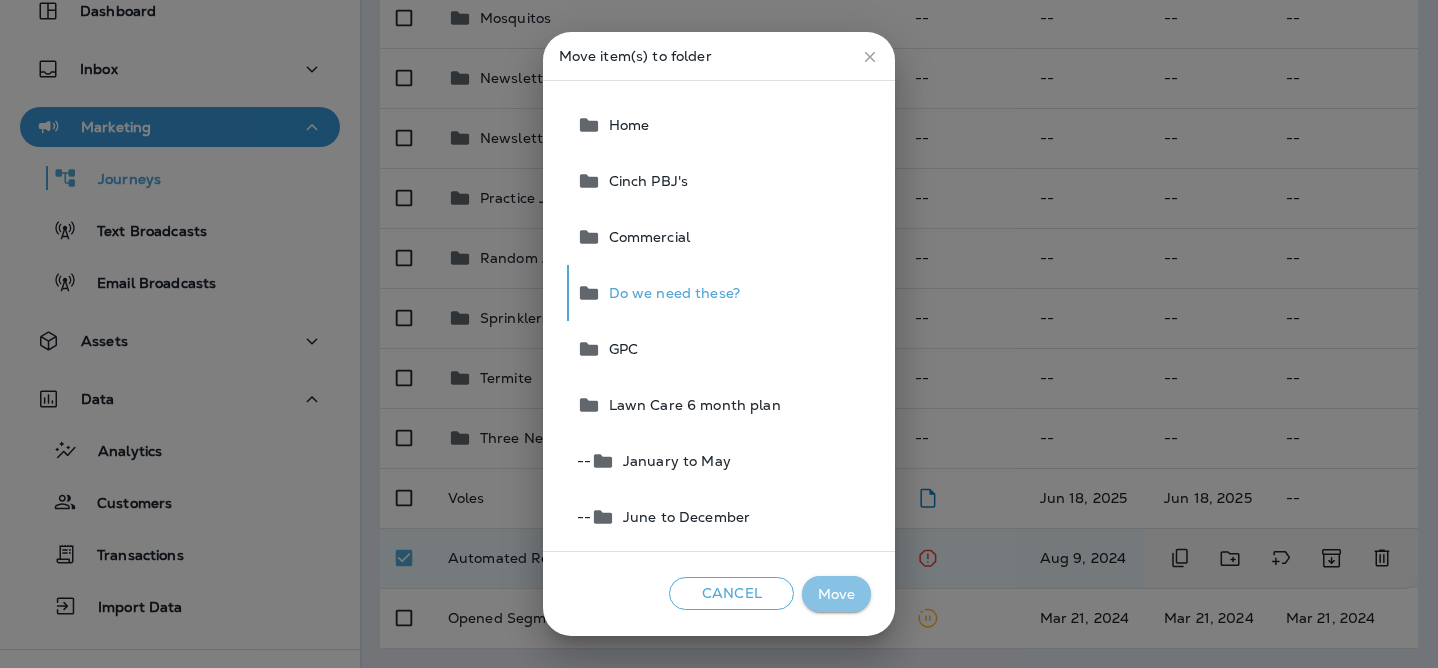 click on "Move" at bounding box center (836, 594) 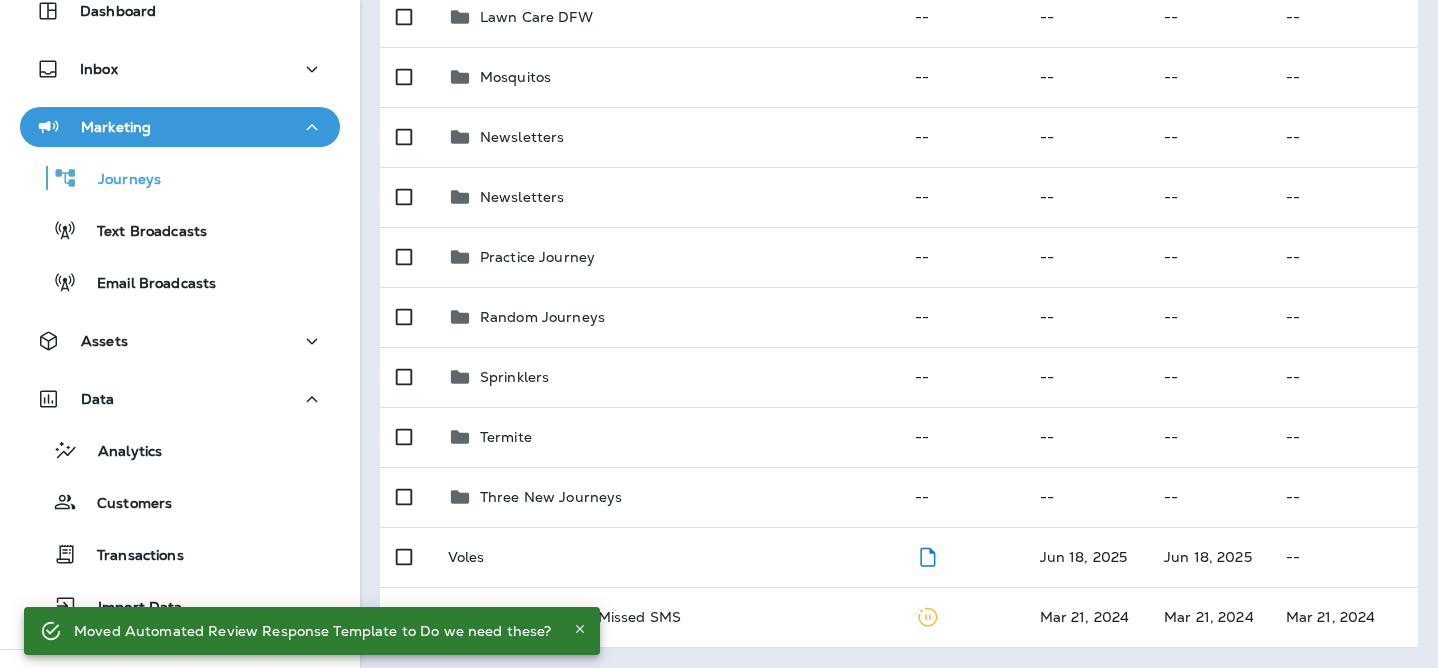 scroll, scrollTop: 573, scrollLeft: 0, axis: vertical 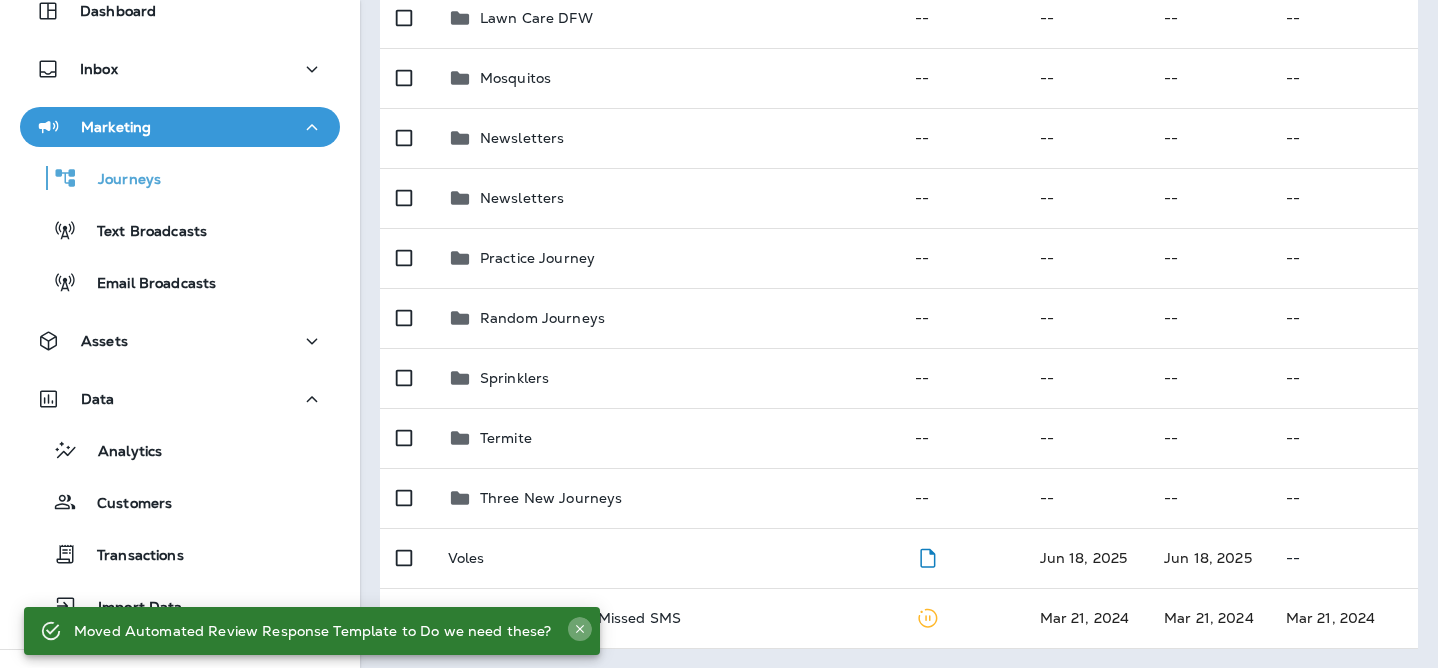 click 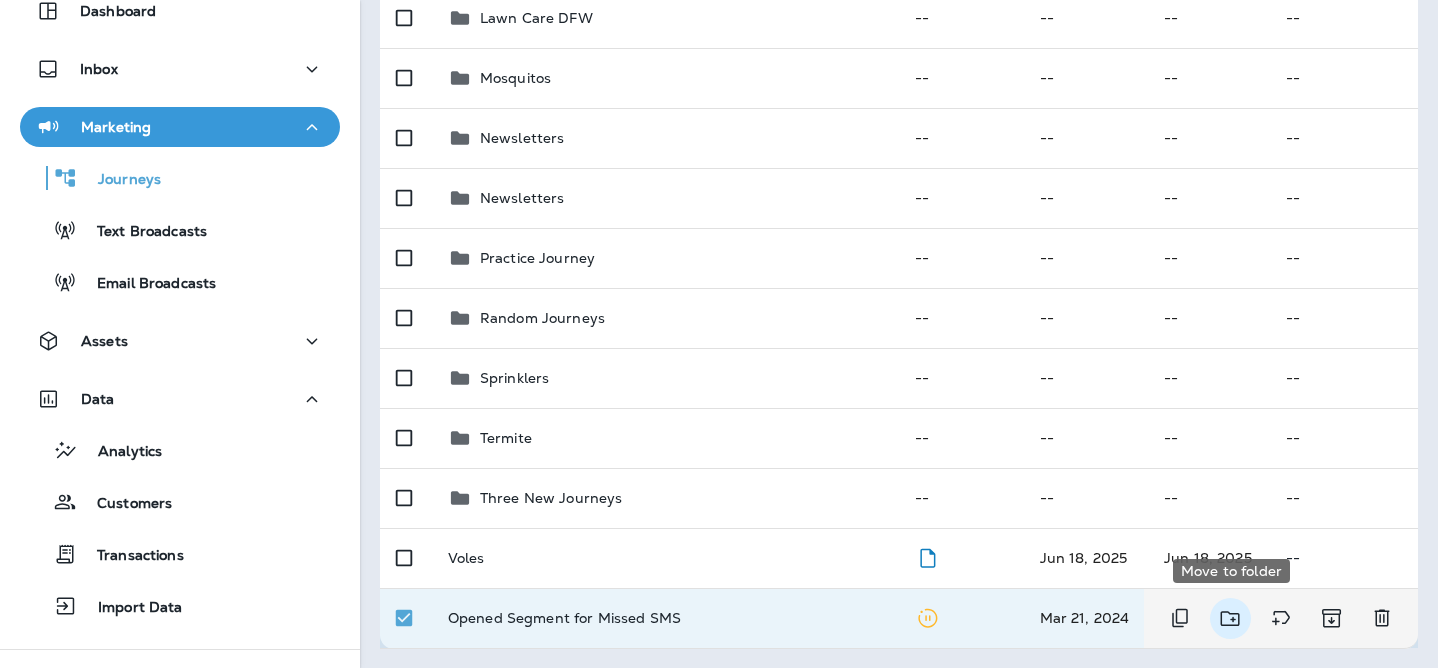 click at bounding box center (1230, 618) 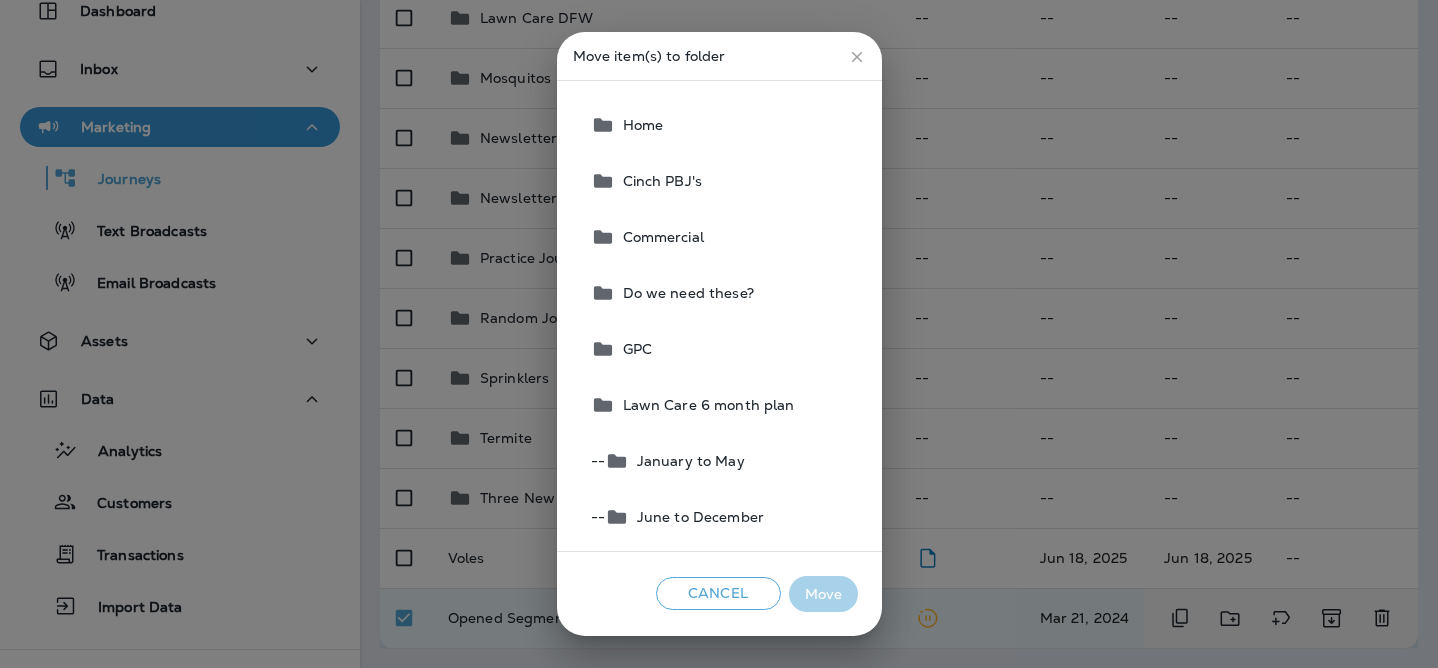 click on "Do we need these?" at bounding box center (684, 293) 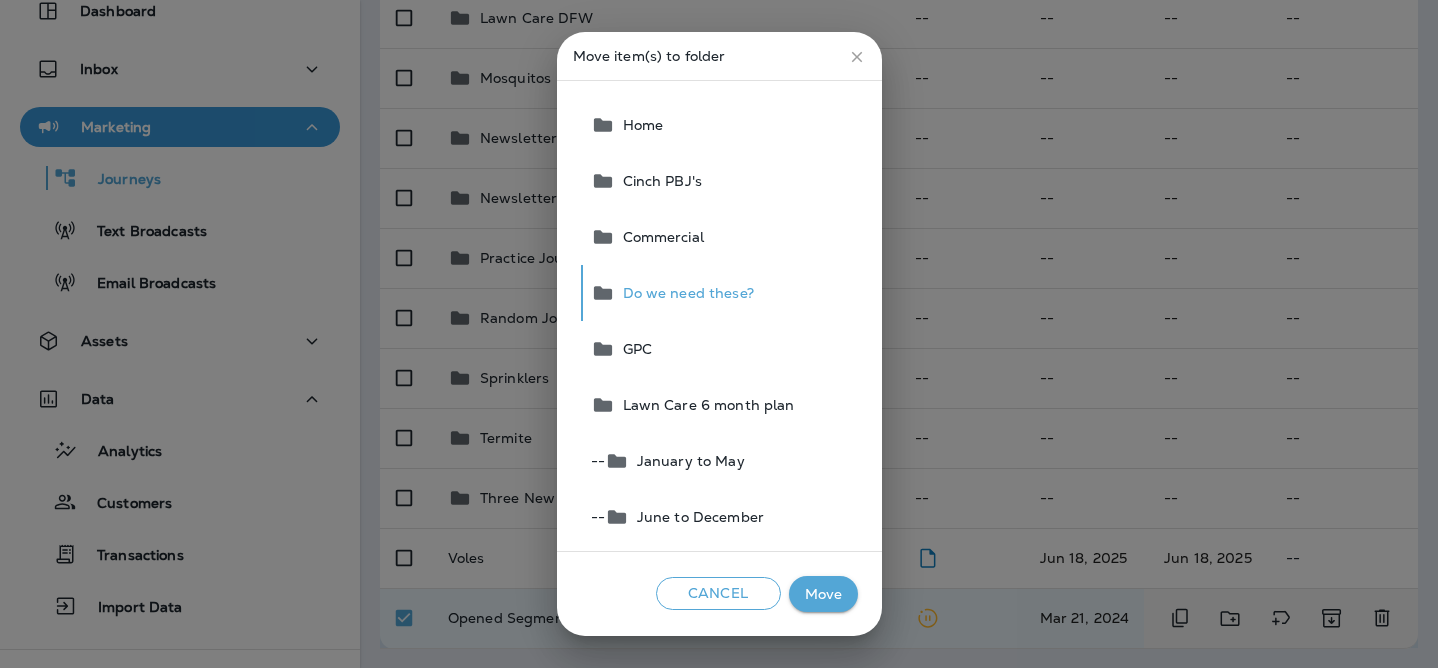 click on "Move" at bounding box center [823, 594] 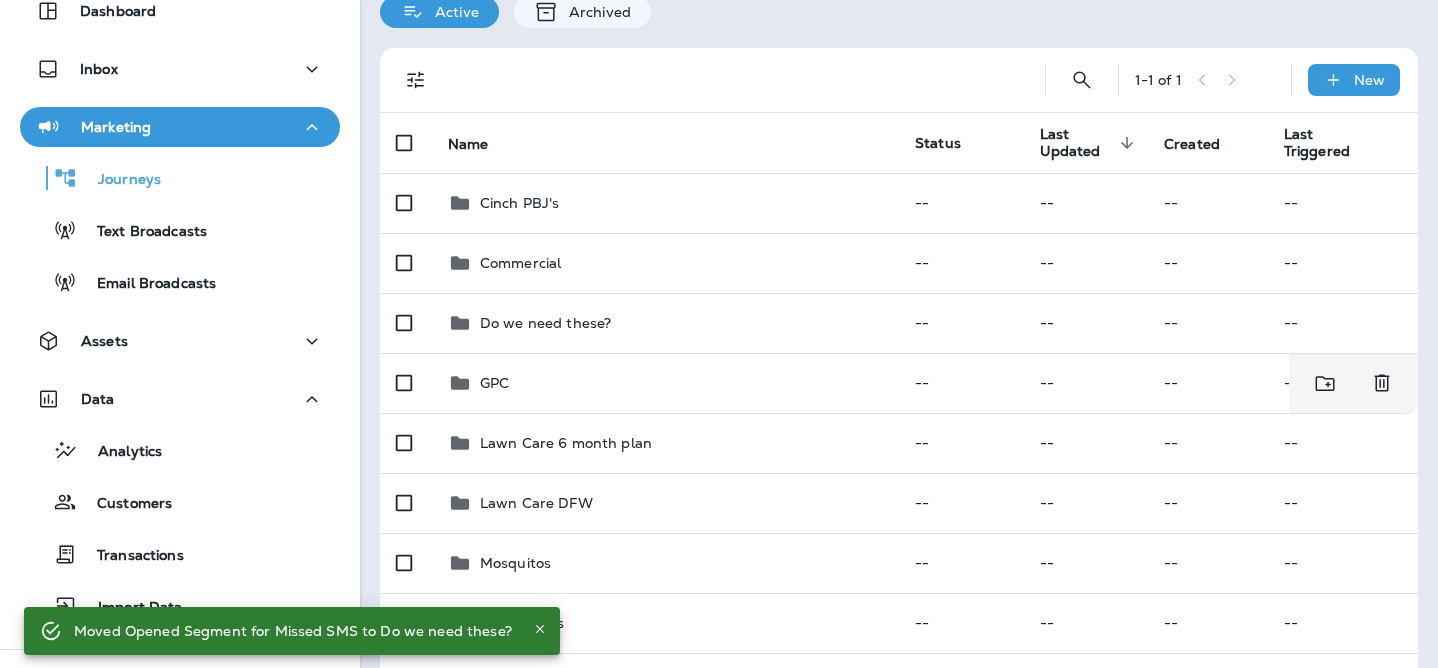 scroll, scrollTop: 0, scrollLeft: 0, axis: both 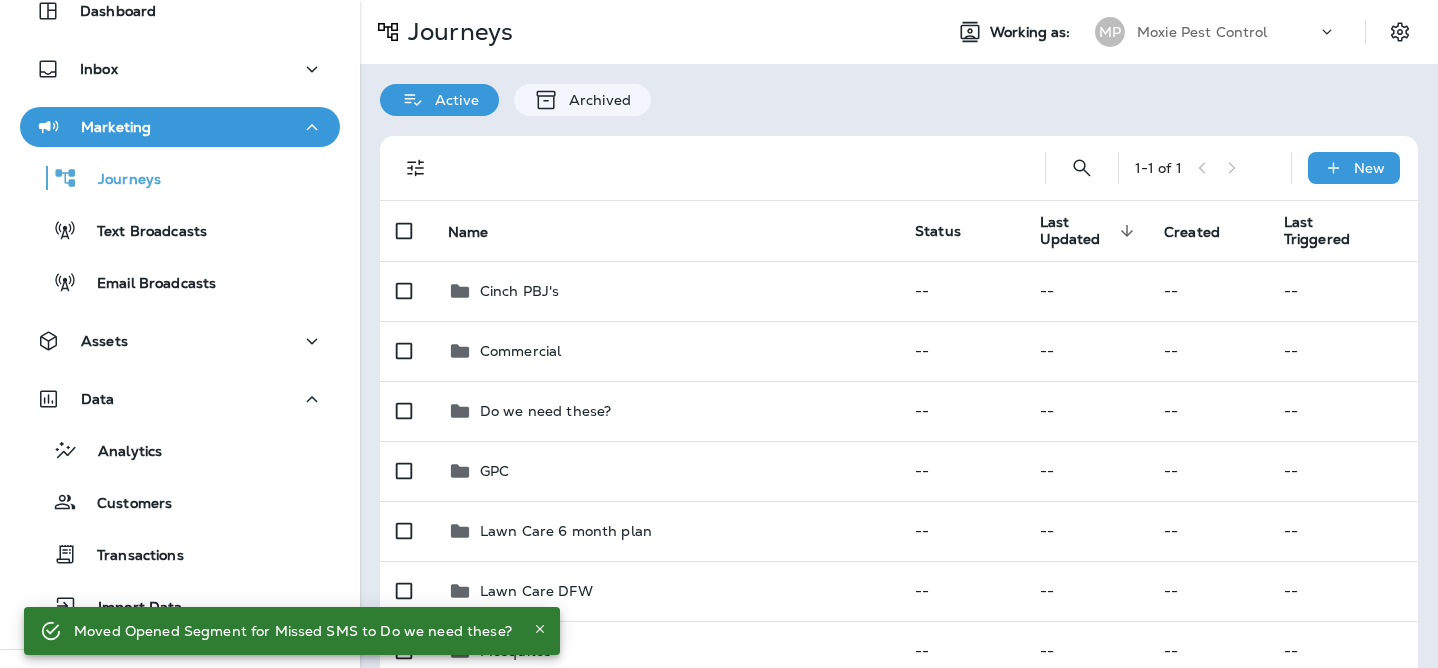 click on "Marketing" at bounding box center [180, 127] 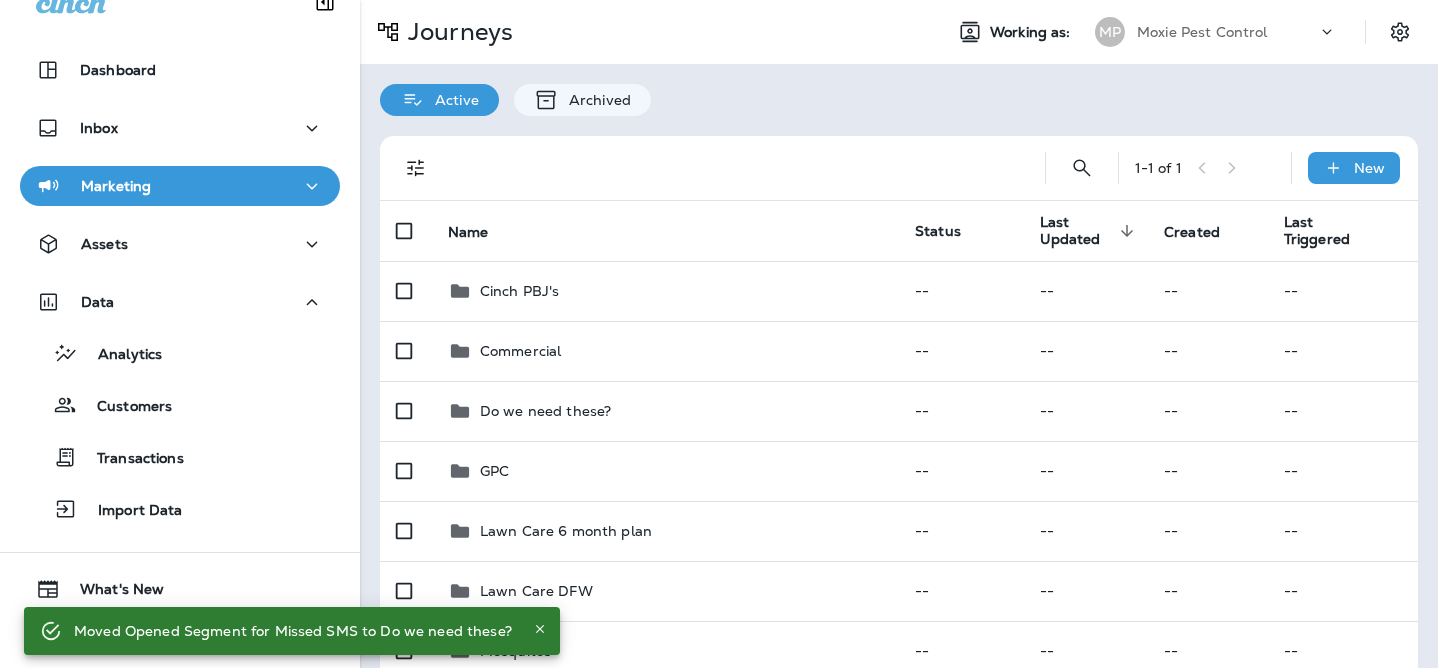scroll, scrollTop: 30, scrollLeft: 0, axis: vertical 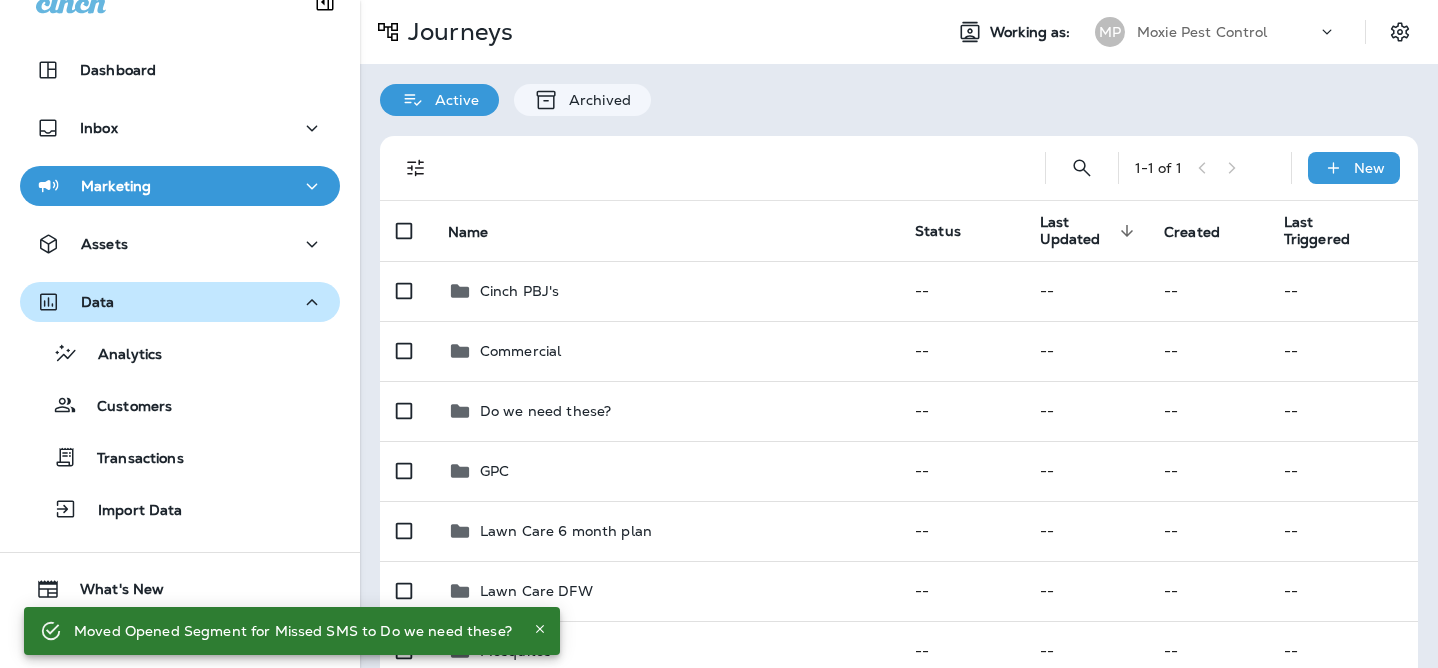 click on "Data" at bounding box center [180, 302] 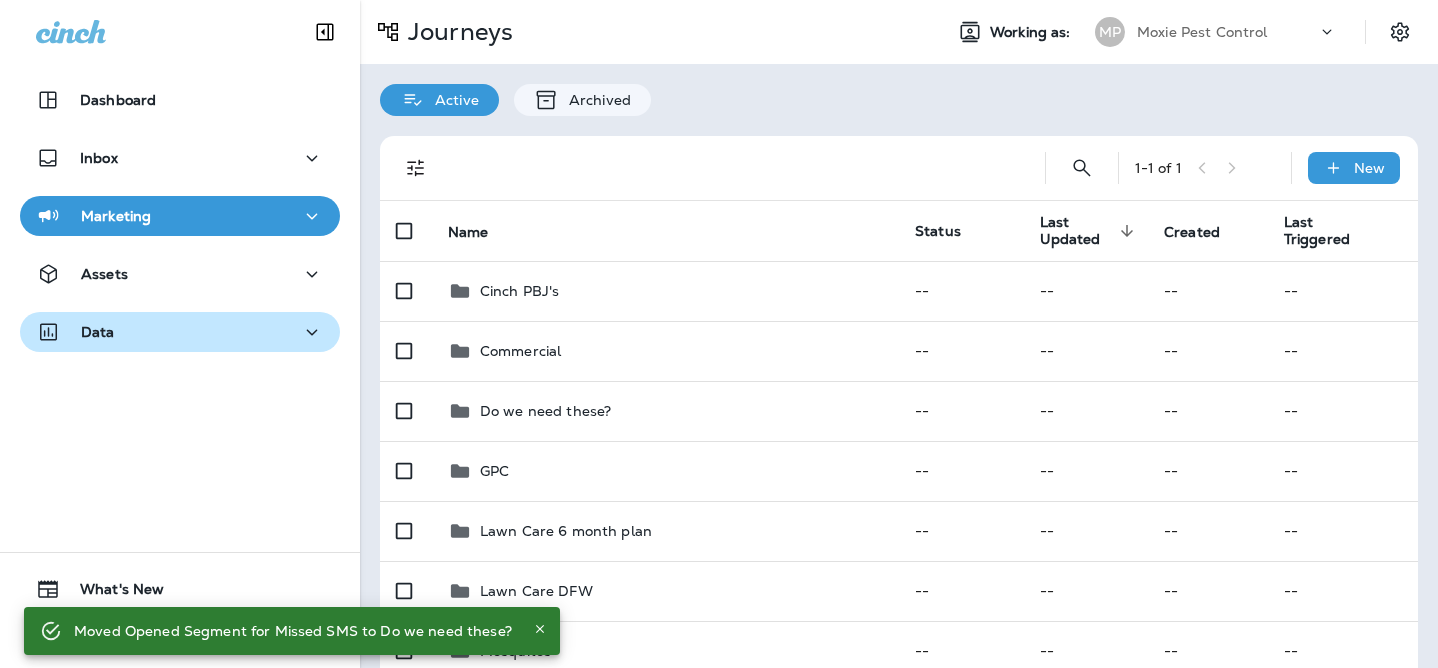 scroll, scrollTop: 0, scrollLeft: 0, axis: both 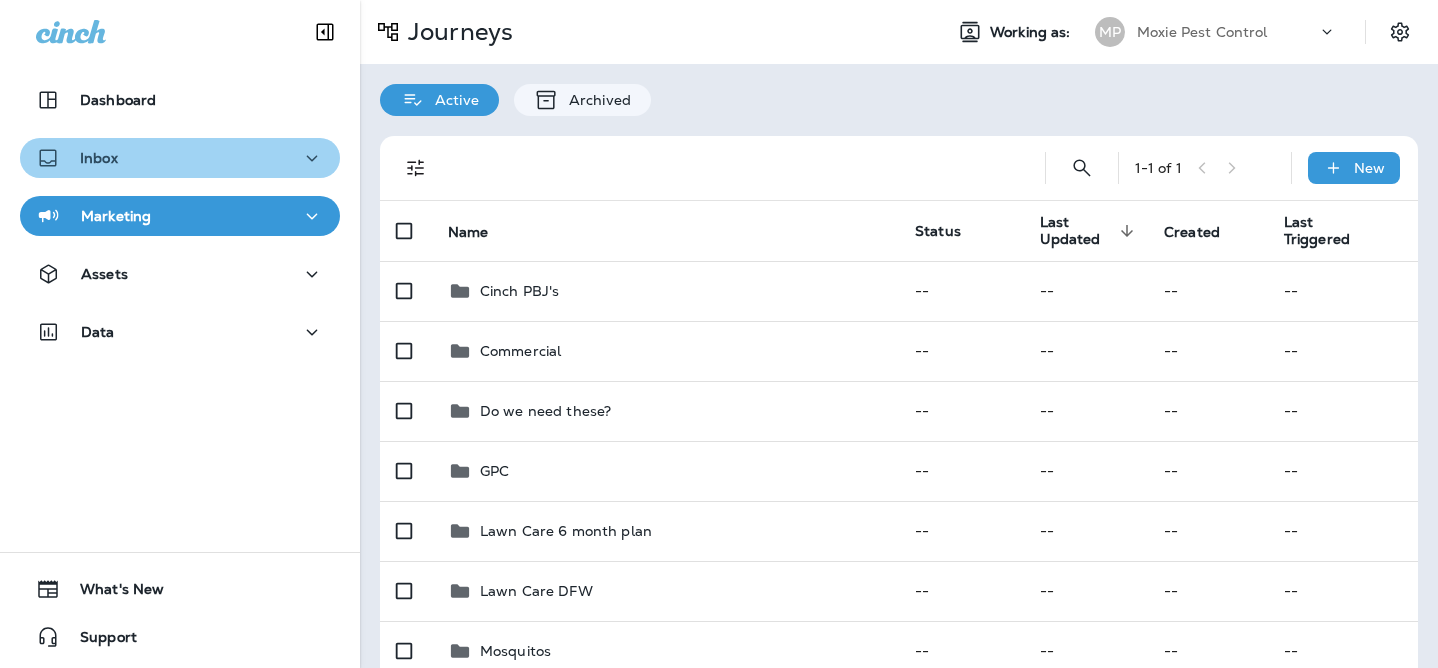 click on "Inbox" at bounding box center (180, 158) 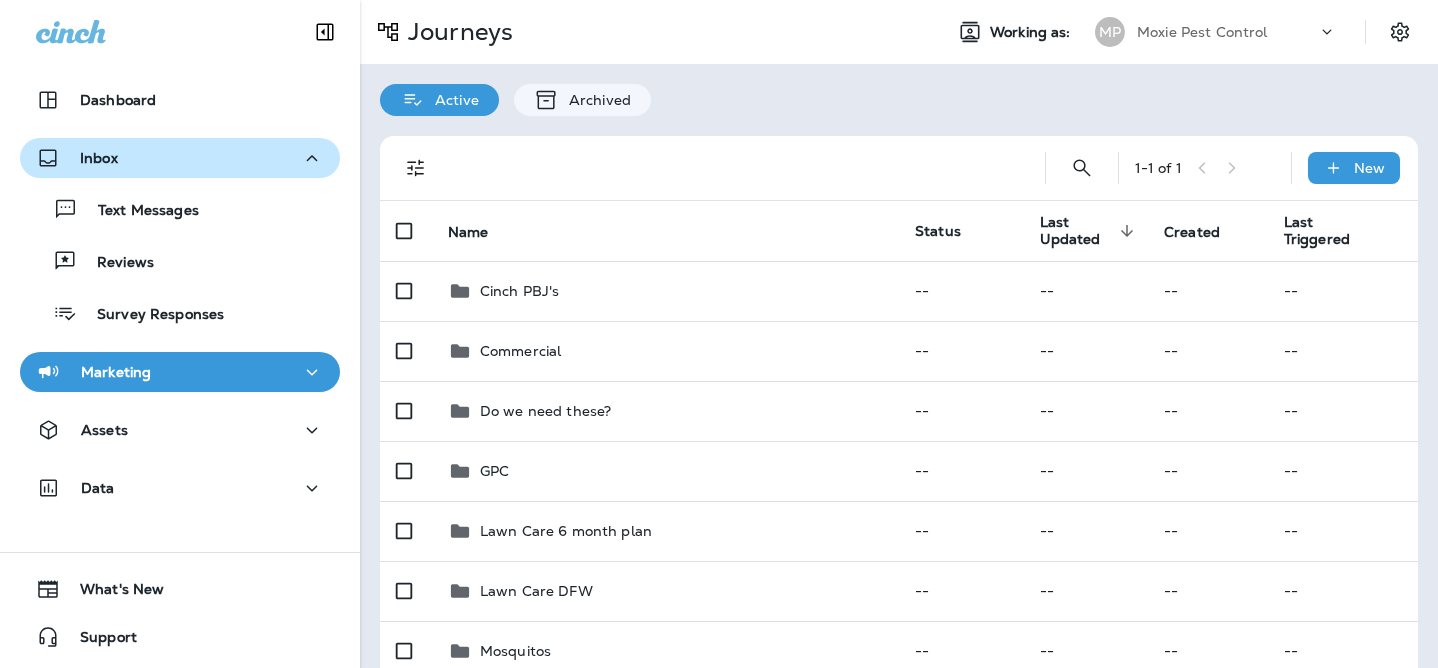 click on "Inbox" at bounding box center (180, 158) 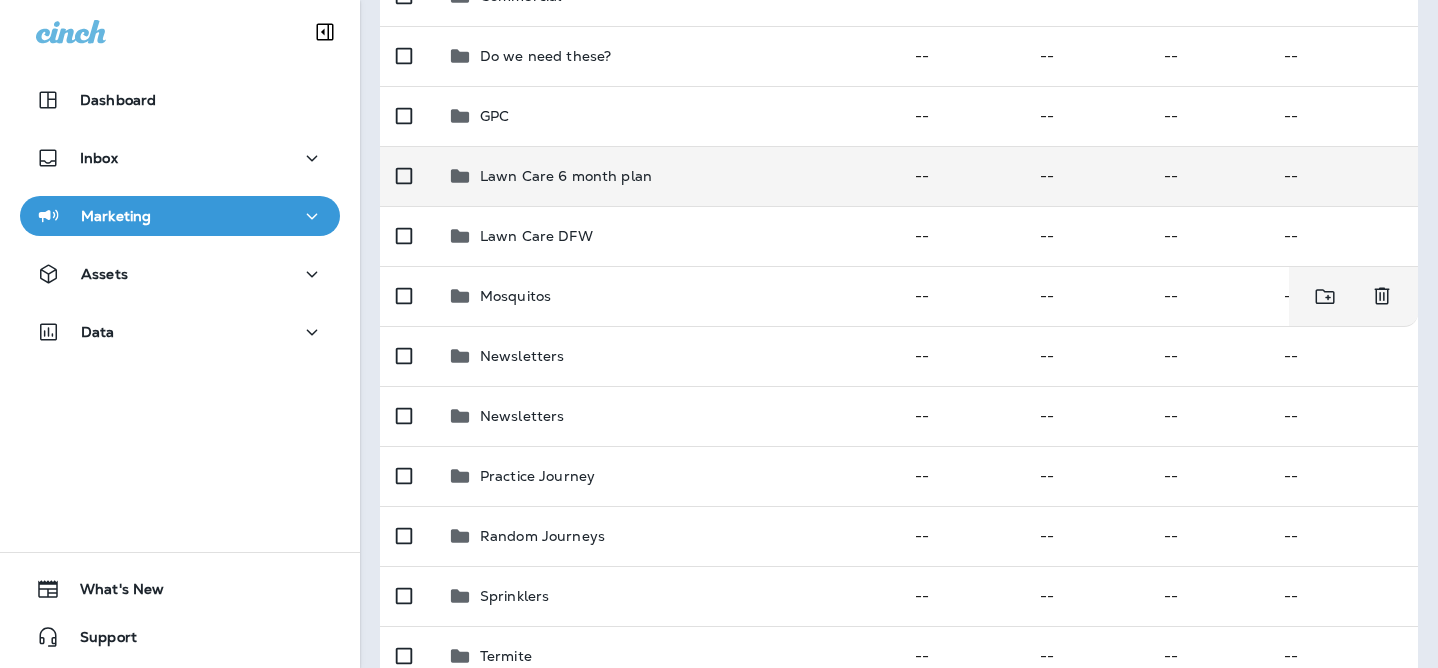 scroll, scrollTop: 377, scrollLeft: 0, axis: vertical 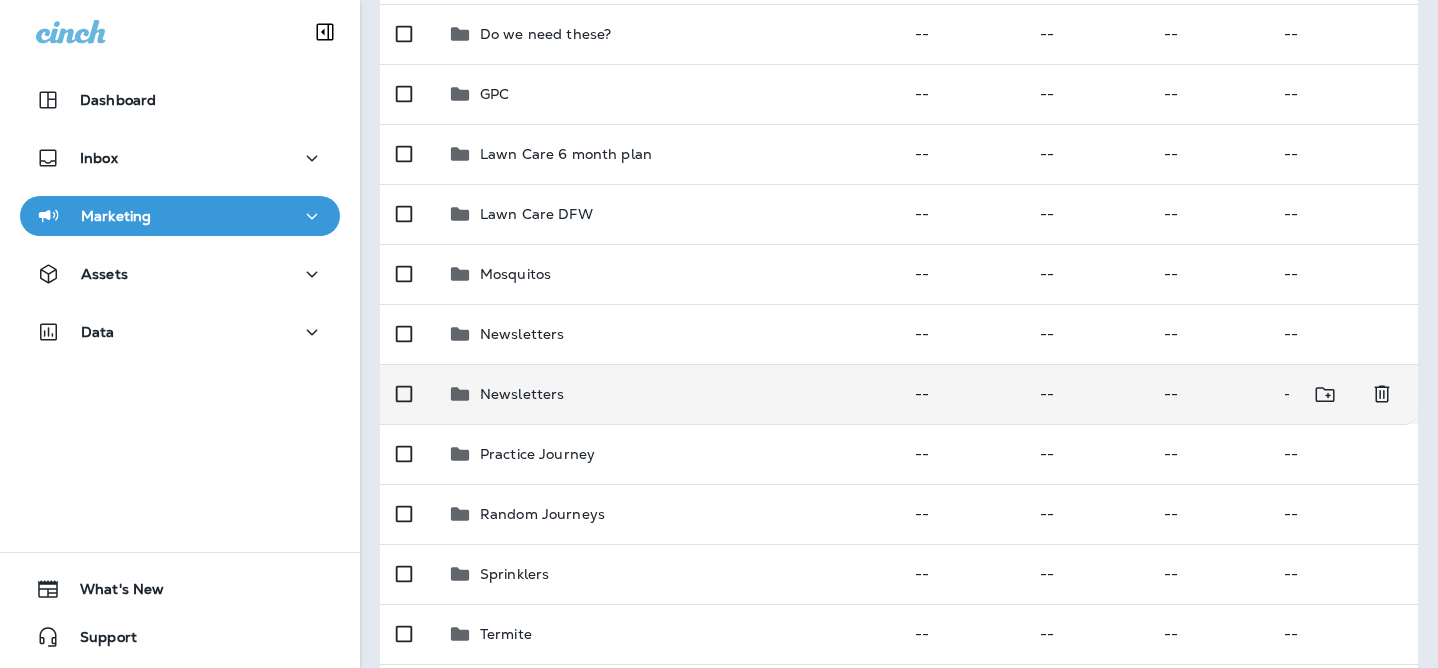 click on "Newsletters" at bounding box center [522, 394] 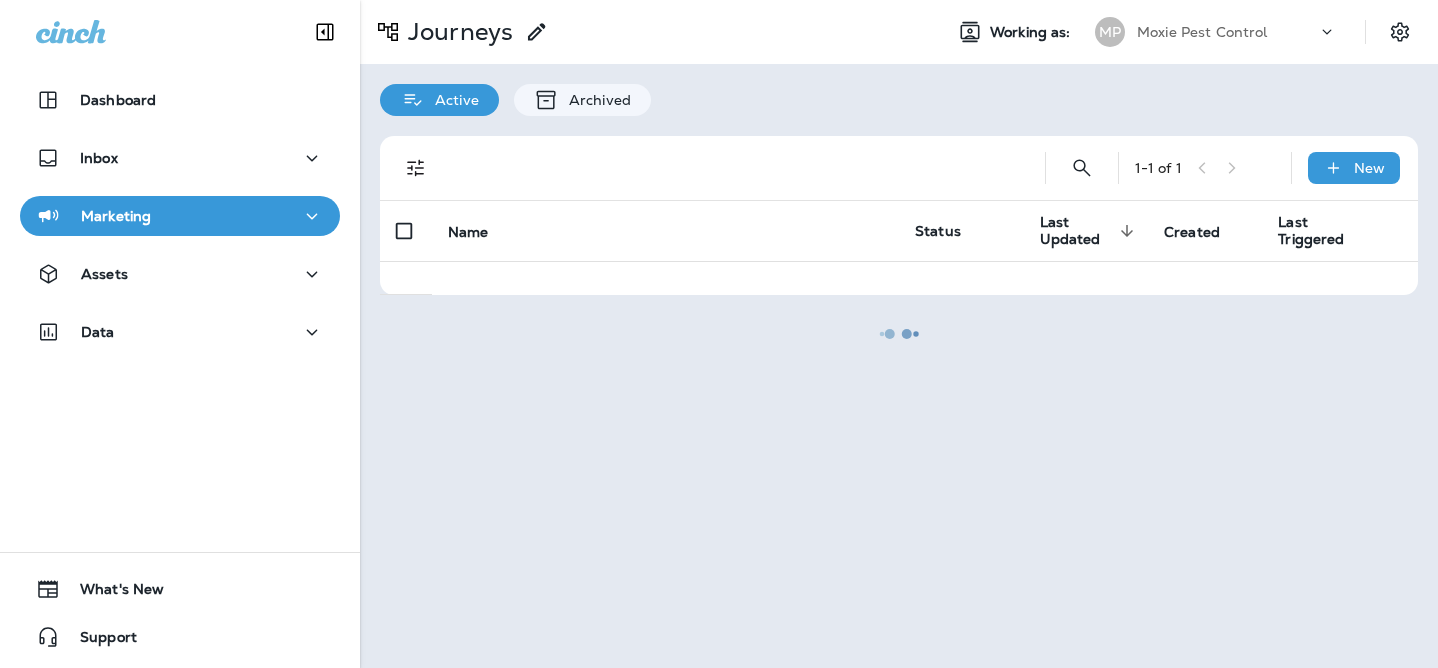 scroll, scrollTop: 0, scrollLeft: 0, axis: both 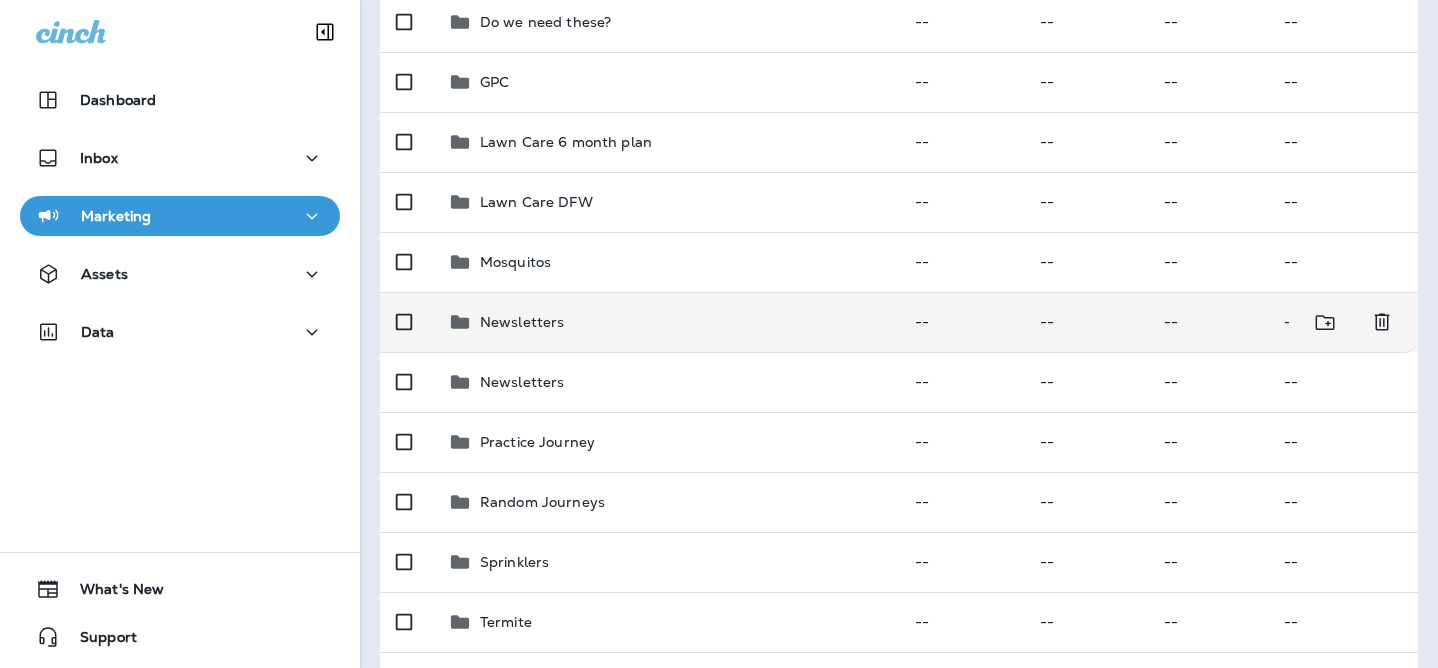 click on "Newsletters" at bounding box center (665, 322) 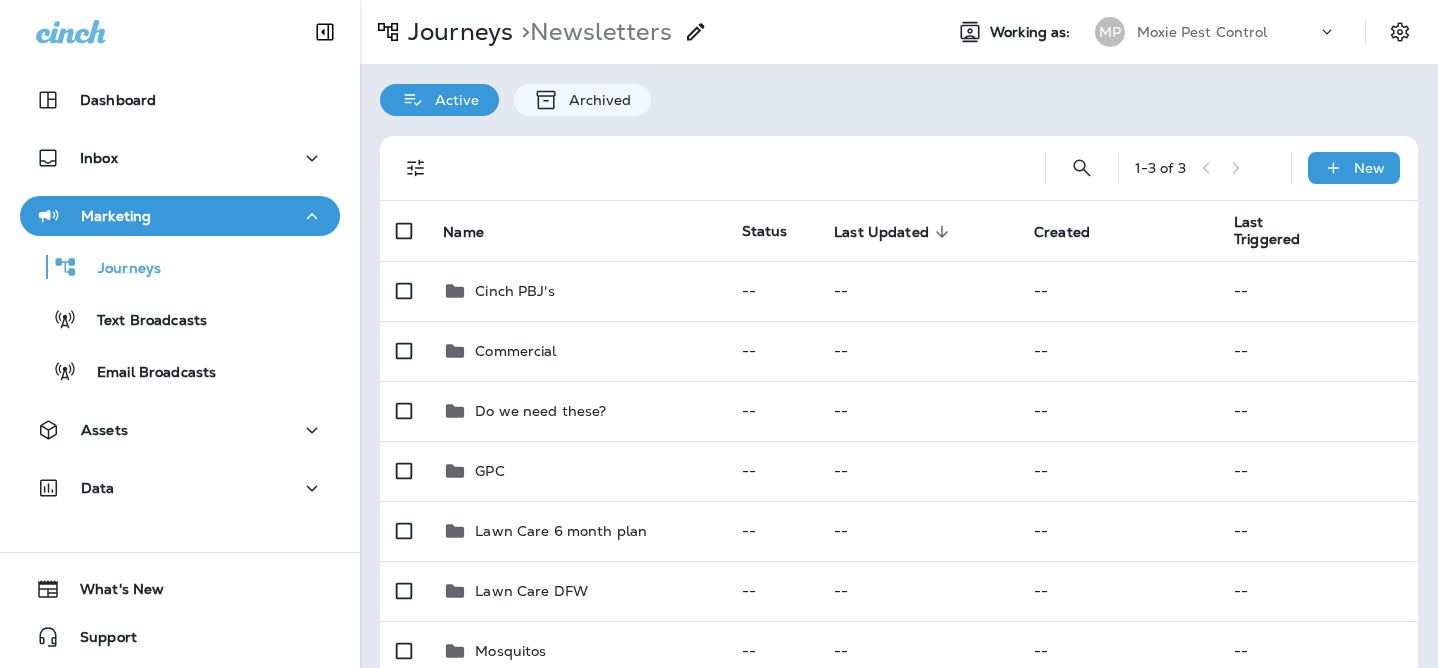 scroll, scrollTop: 0, scrollLeft: 0, axis: both 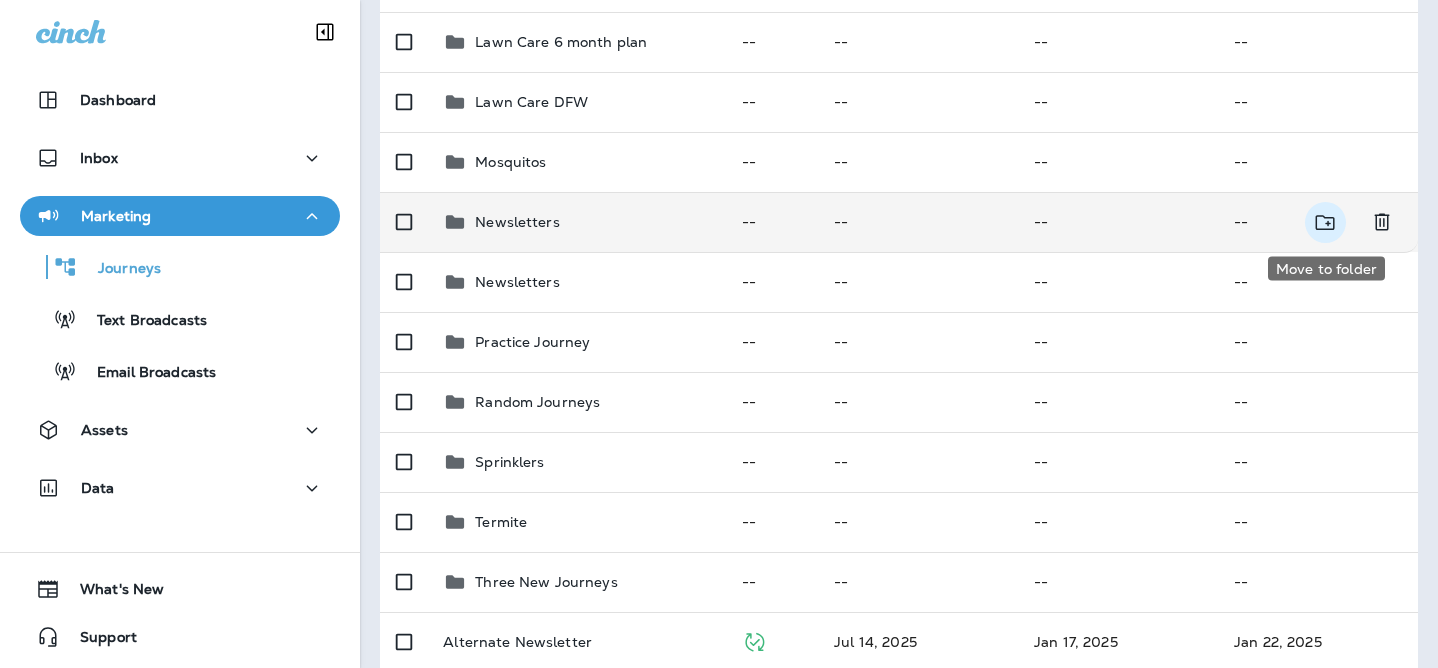 click 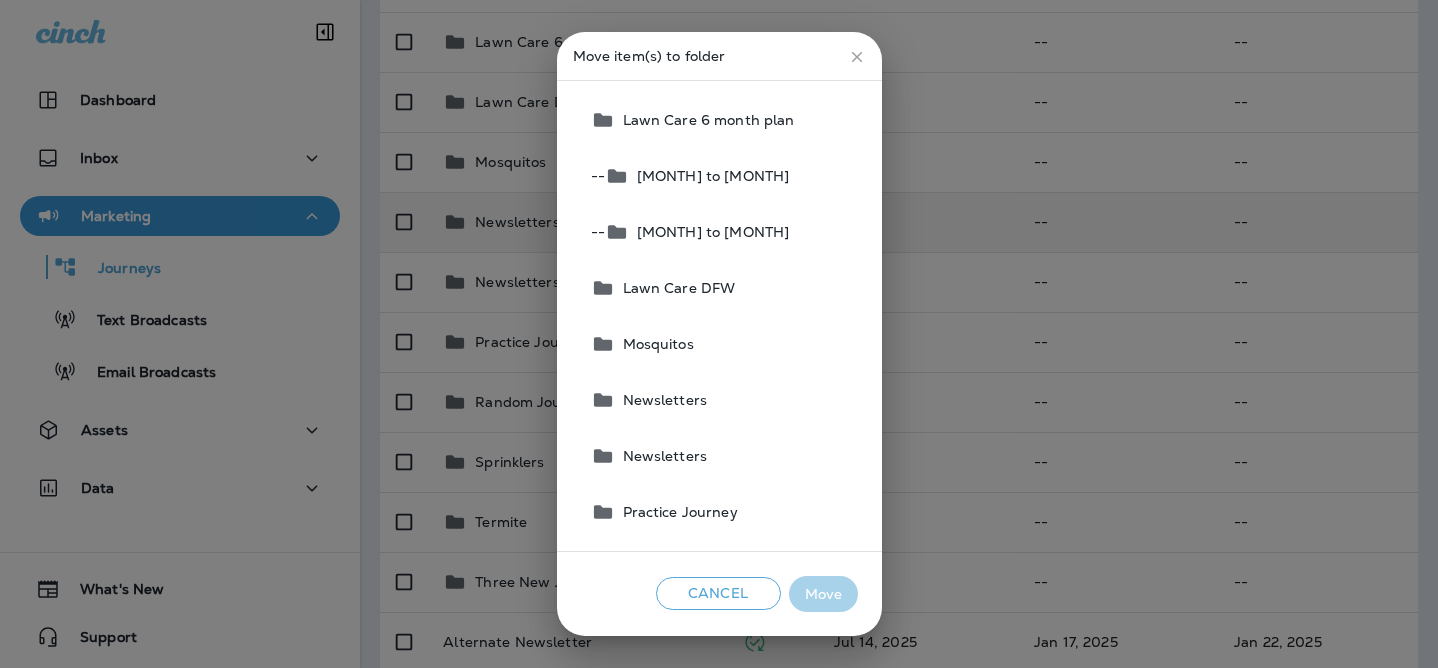 scroll, scrollTop: 296, scrollLeft: 0, axis: vertical 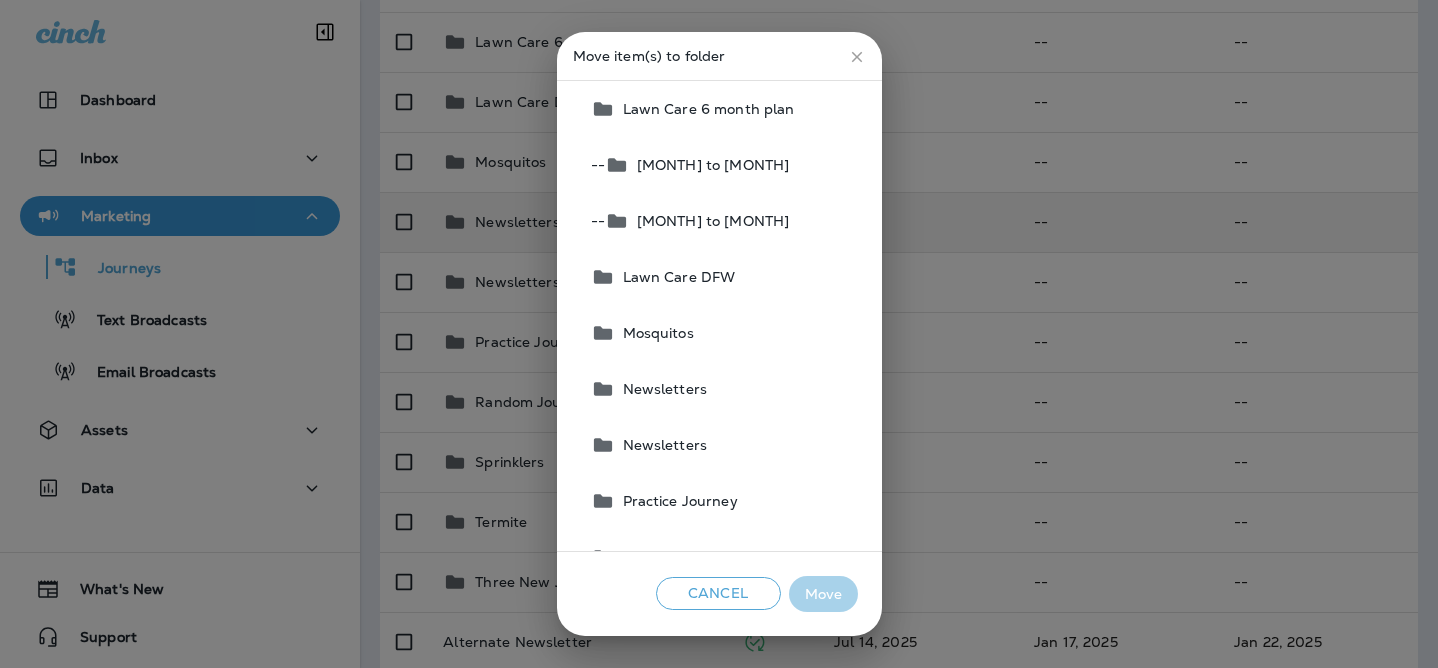 click on "Newsletters" at bounding box center (719, 445) 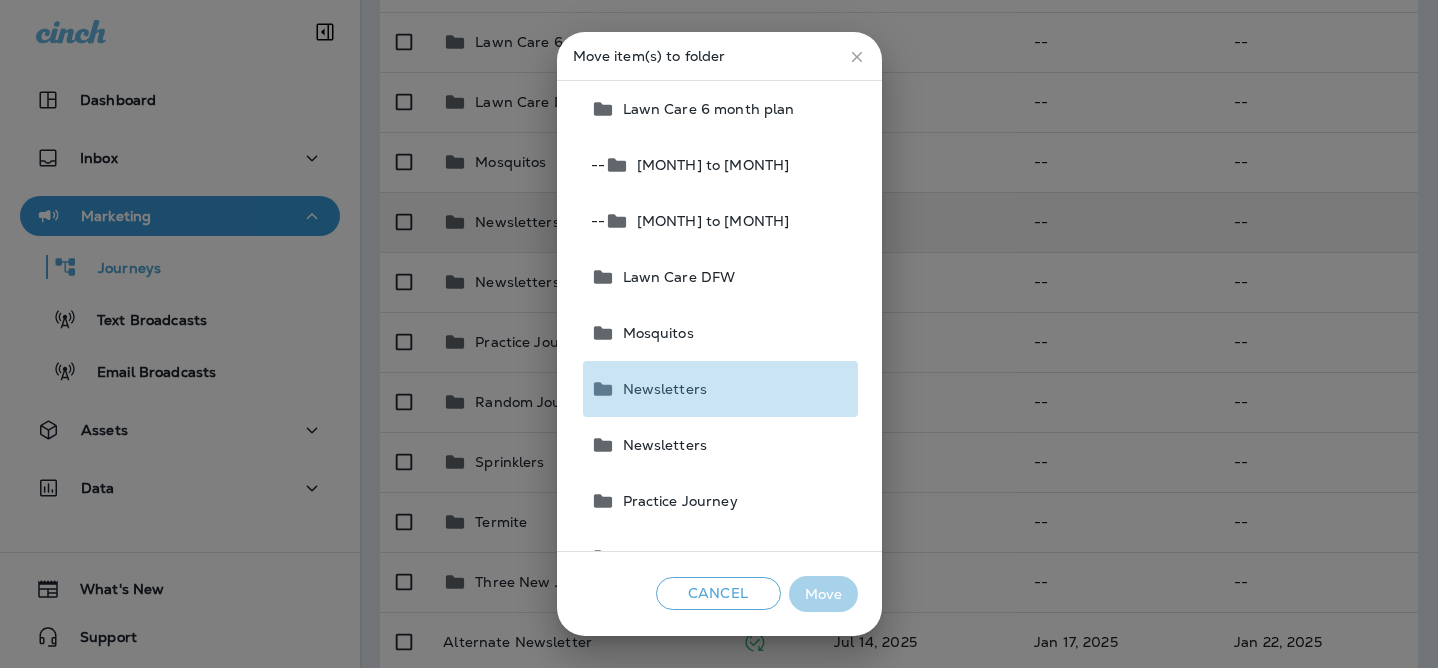 click on "Newsletters" at bounding box center [661, 389] 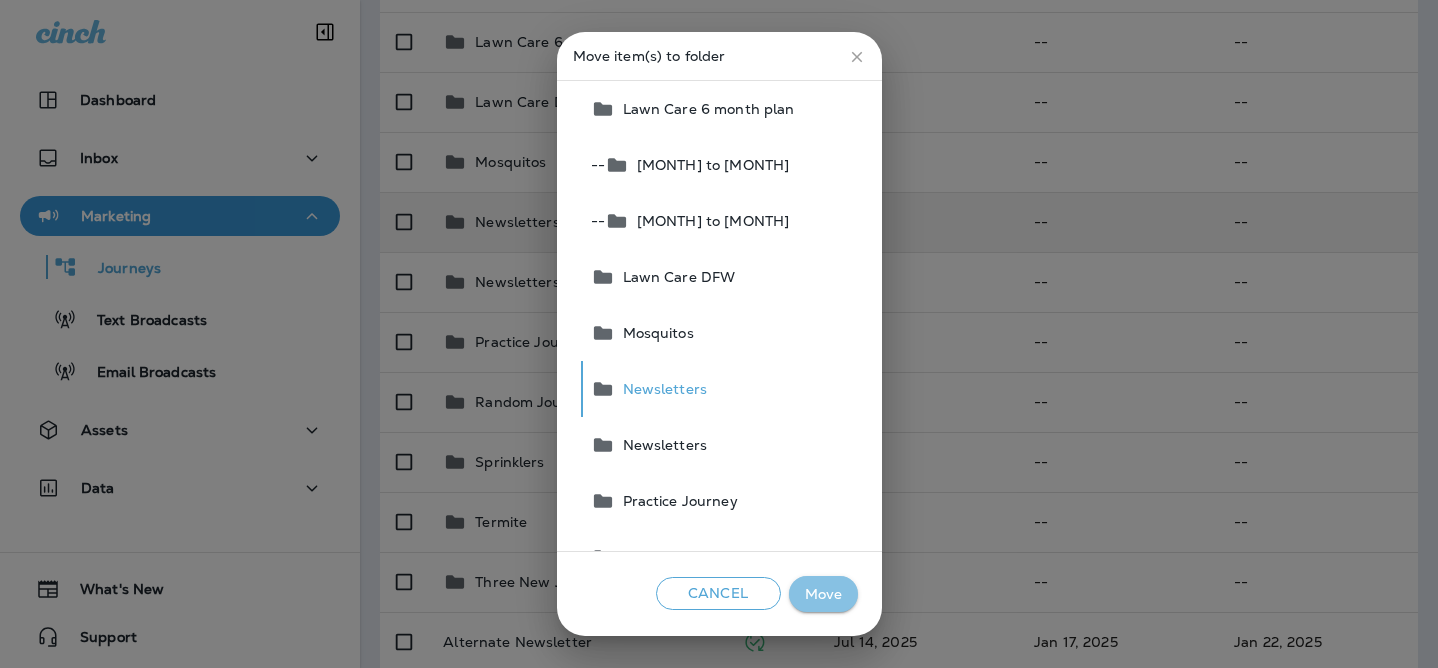 click on "Move" at bounding box center (823, 594) 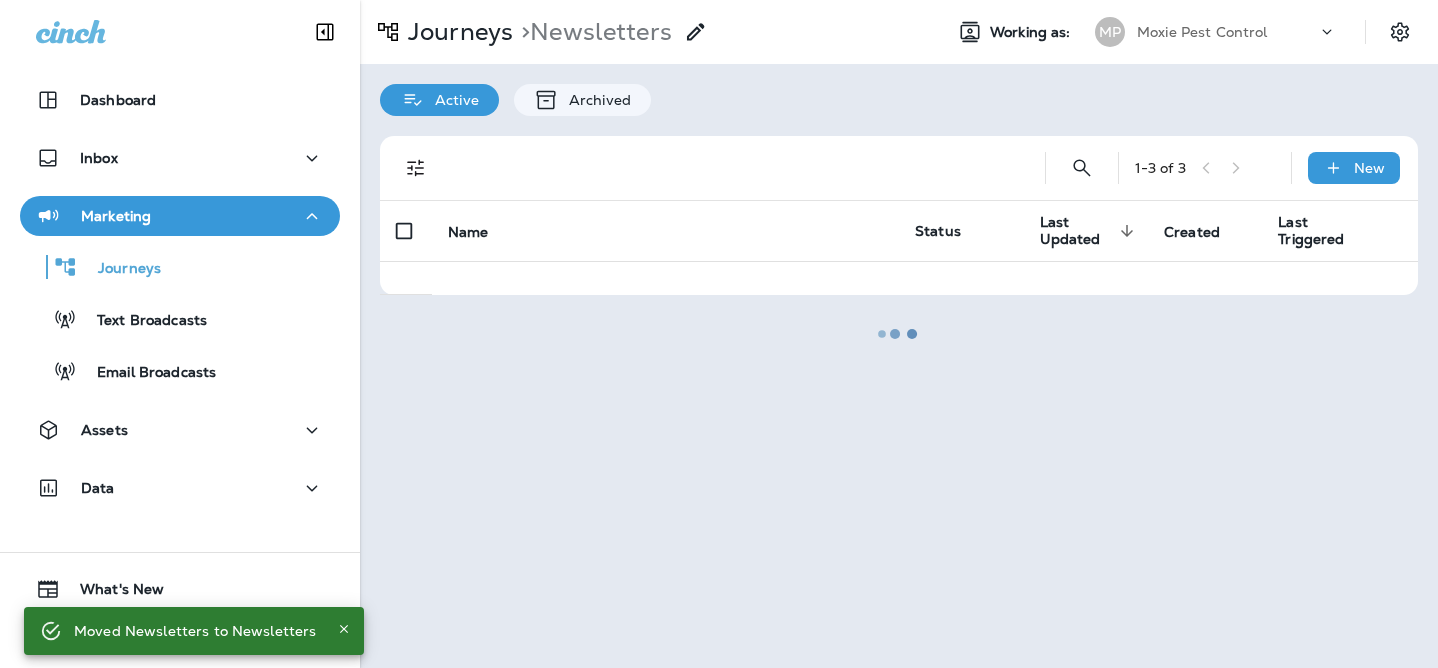 scroll, scrollTop: 0, scrollLeft: 0, axis: both 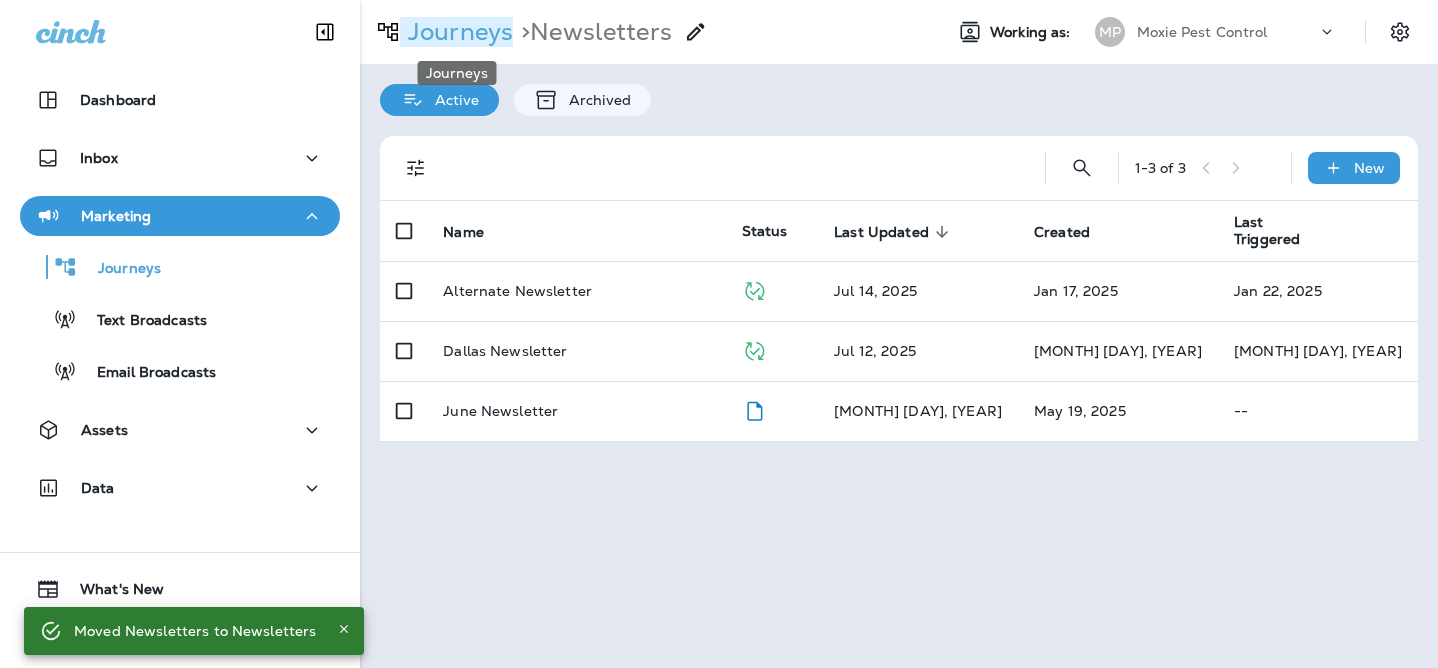 click on "Journeys" at bounding box center (456, 32) 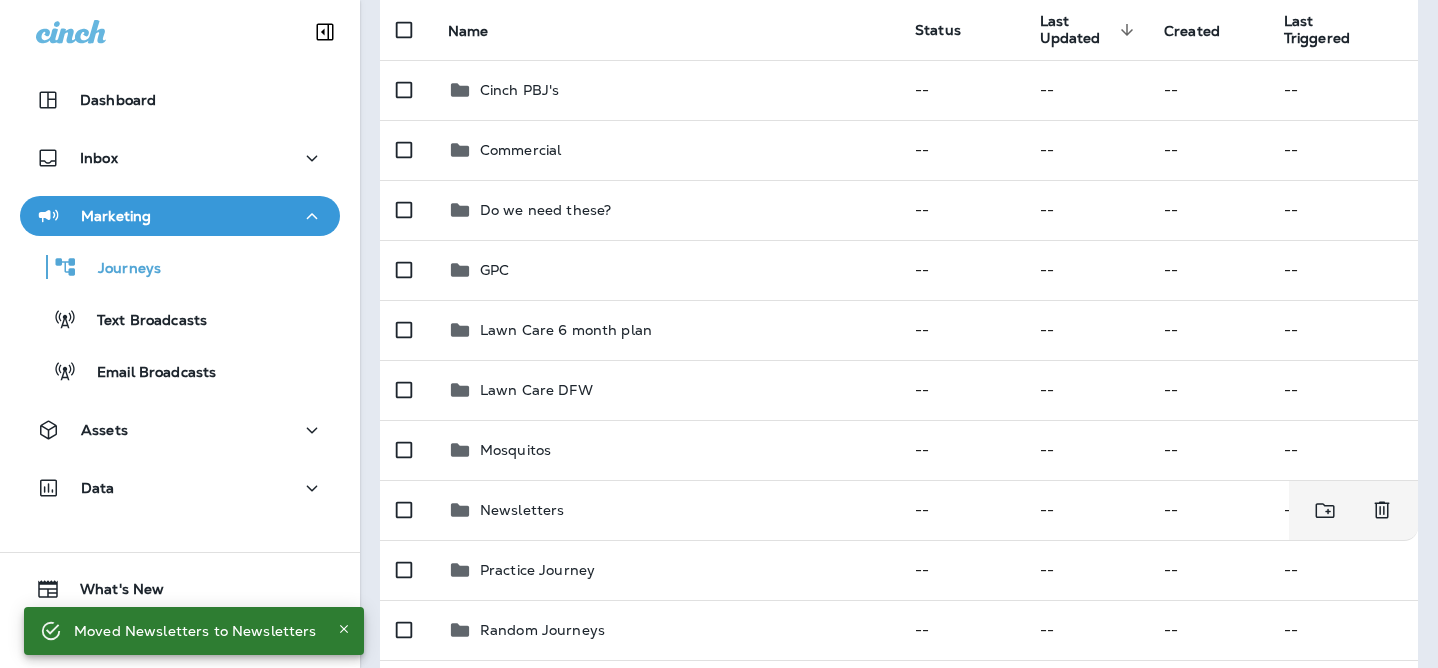 scroll, scrollTop: 252, scrollLeft: 0, axis: vertical 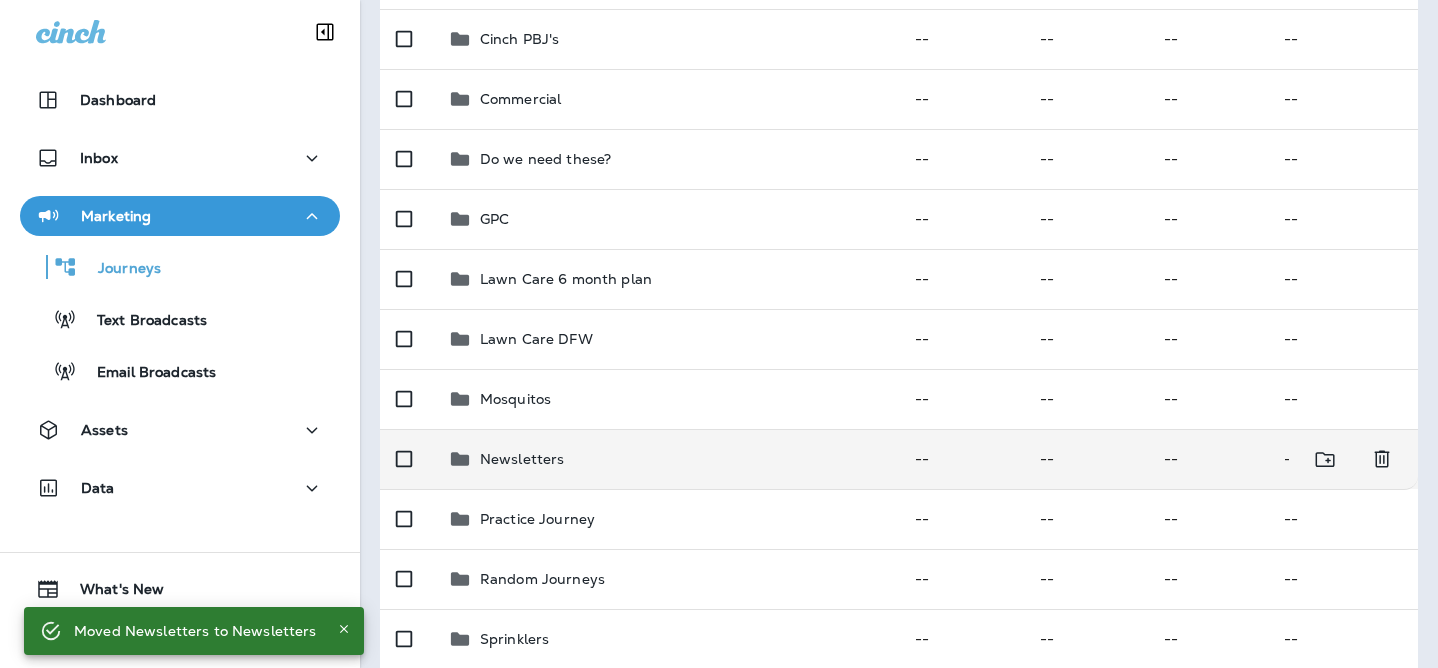 click on "Newsletters" at bounding box center [665, 459] 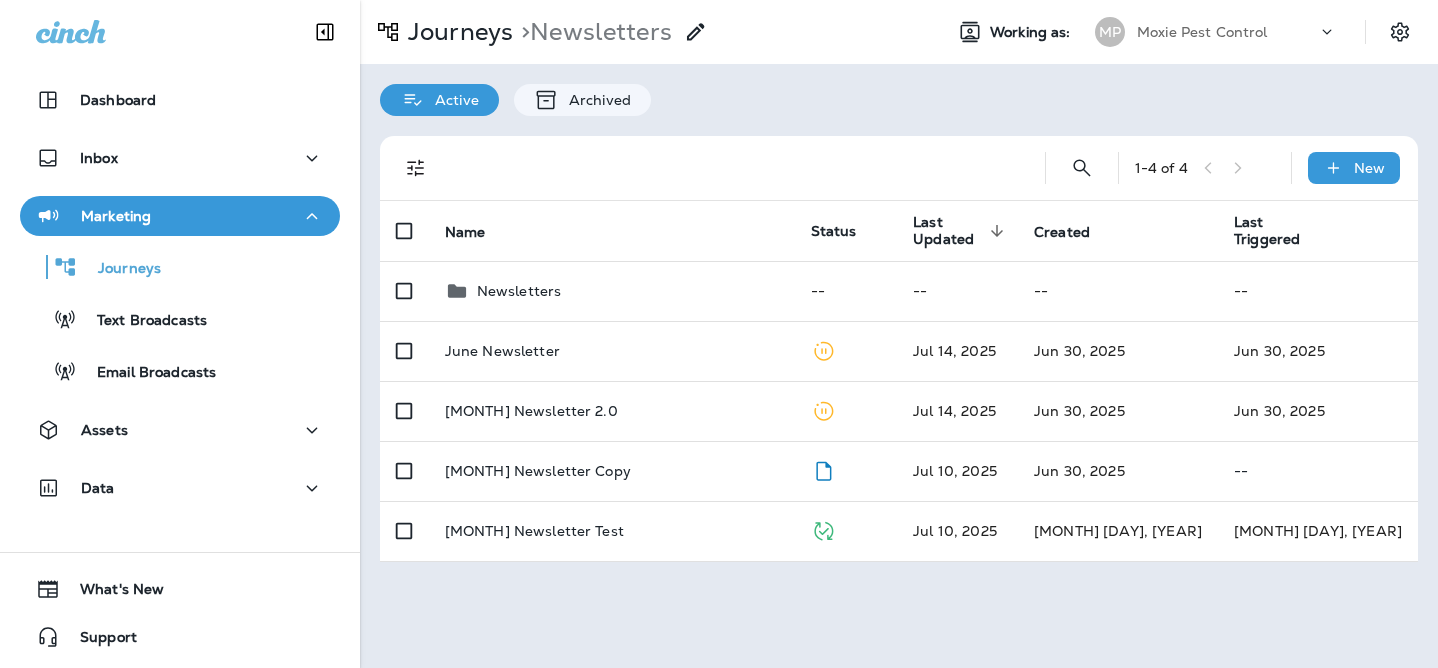 click on "Journeys >  Newsletters Working as: MP Moxie Pest Control" at bounding box center (899, 32) 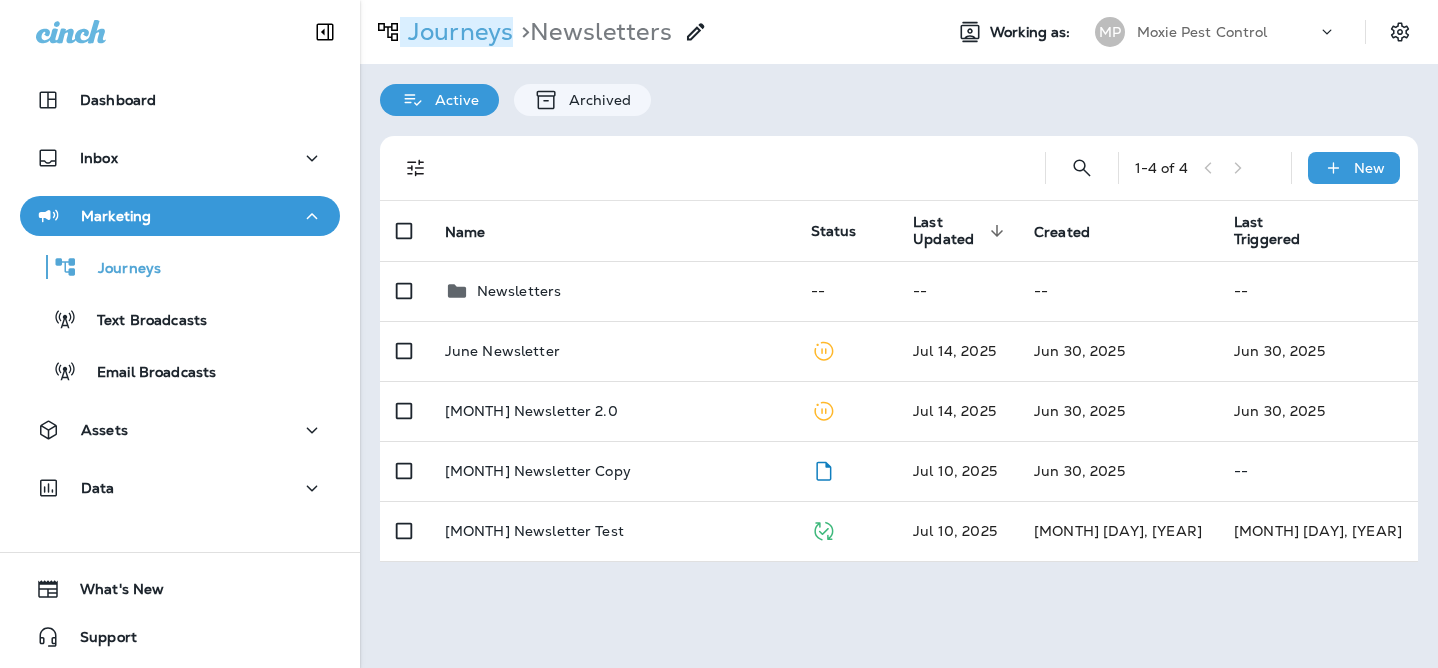 click on "Journeys" at bounding box center [456, 32] 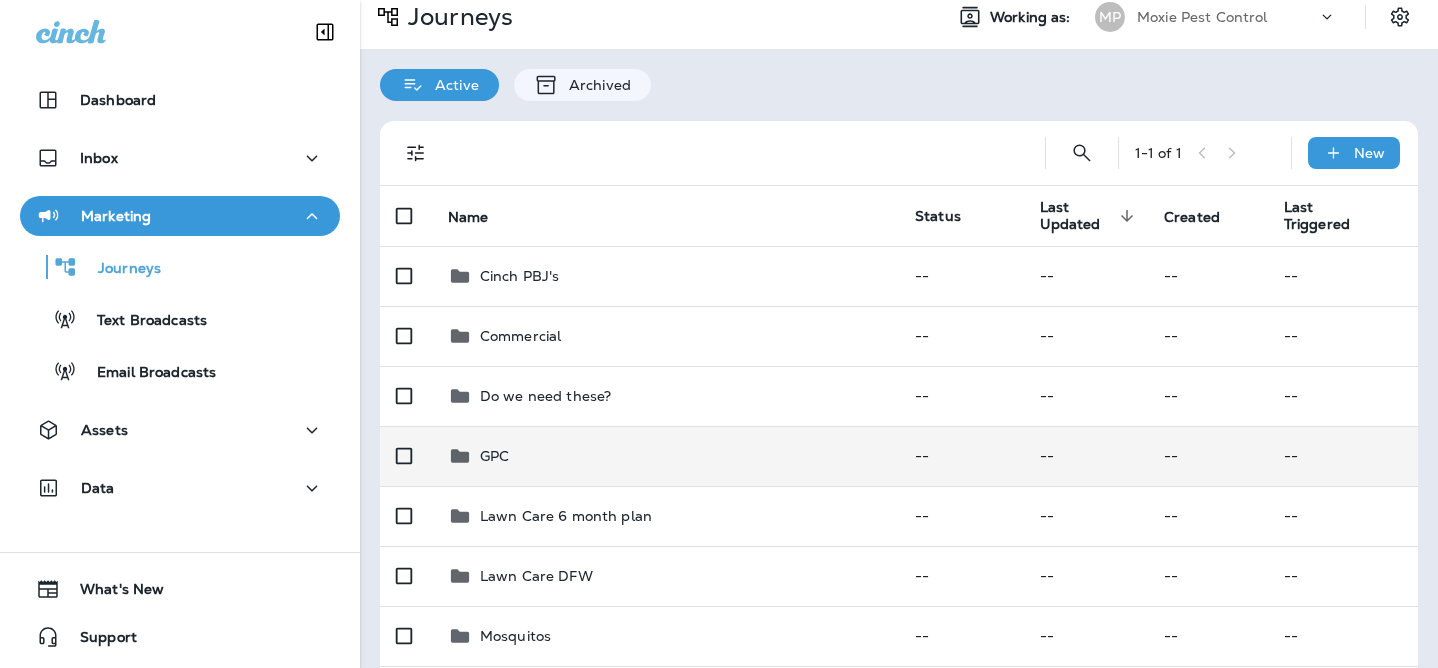 scroll, scrollTop: 2, scrollLeft: 0, axis: vertical 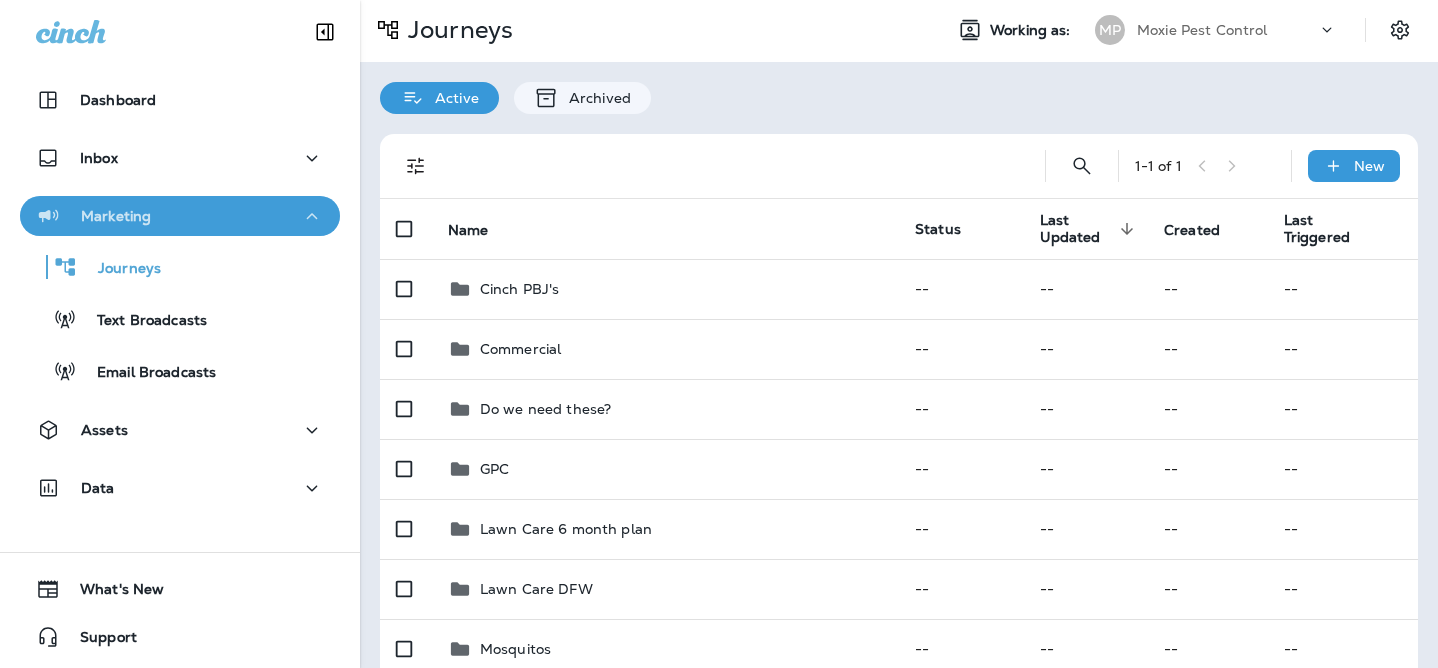 click on "Marketing" at bounding box center [180, 216] 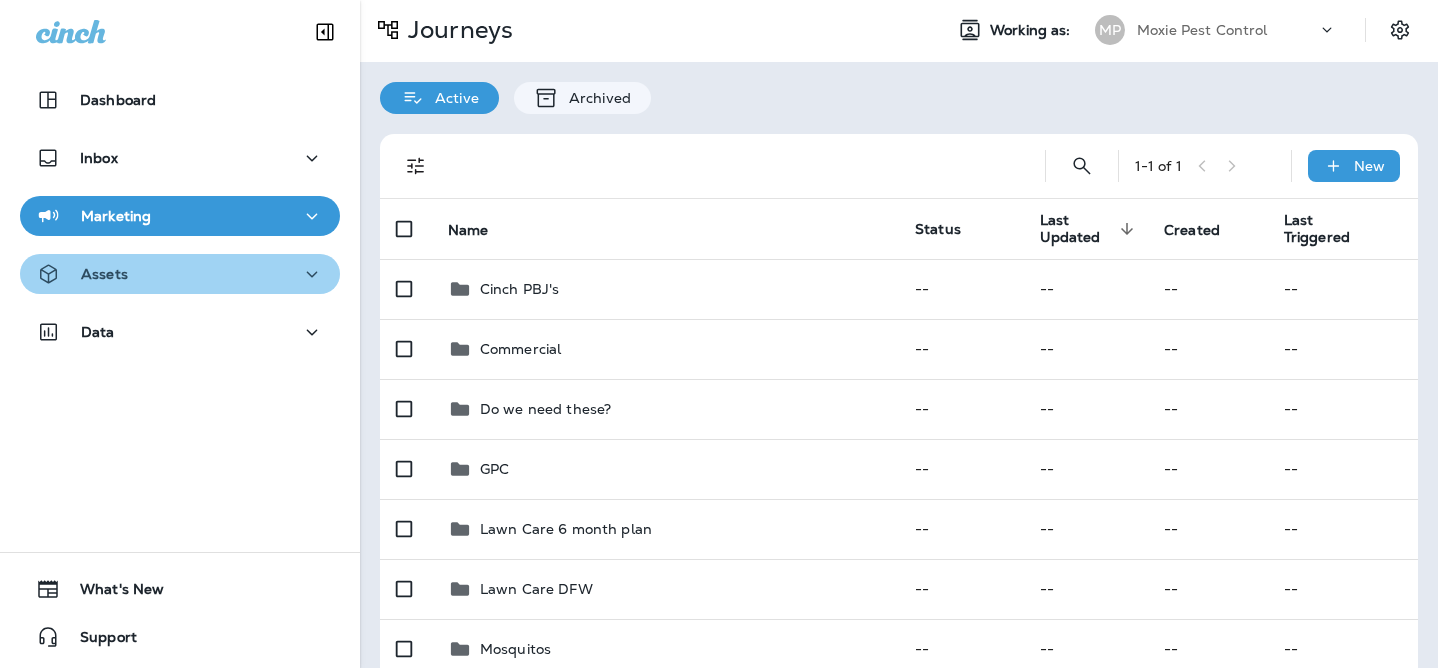 click on "Assets" at bounding box center (180, 274) 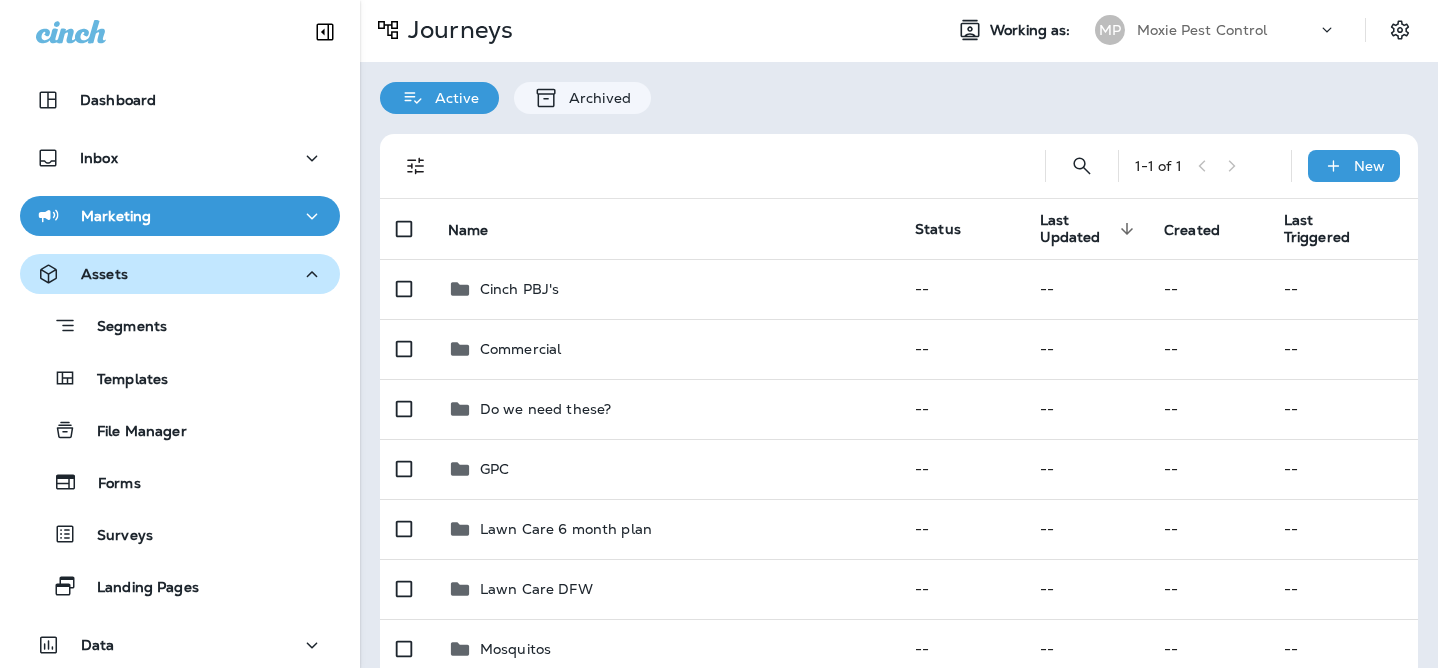 click on "Assets" at bounding box center (180, 274) 